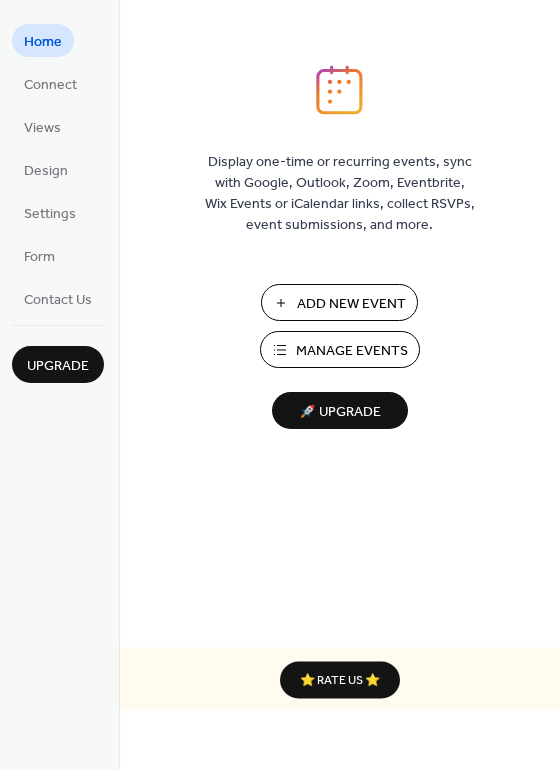 scroll, scrollTop: 0, scrollLeft: 0, axis: both 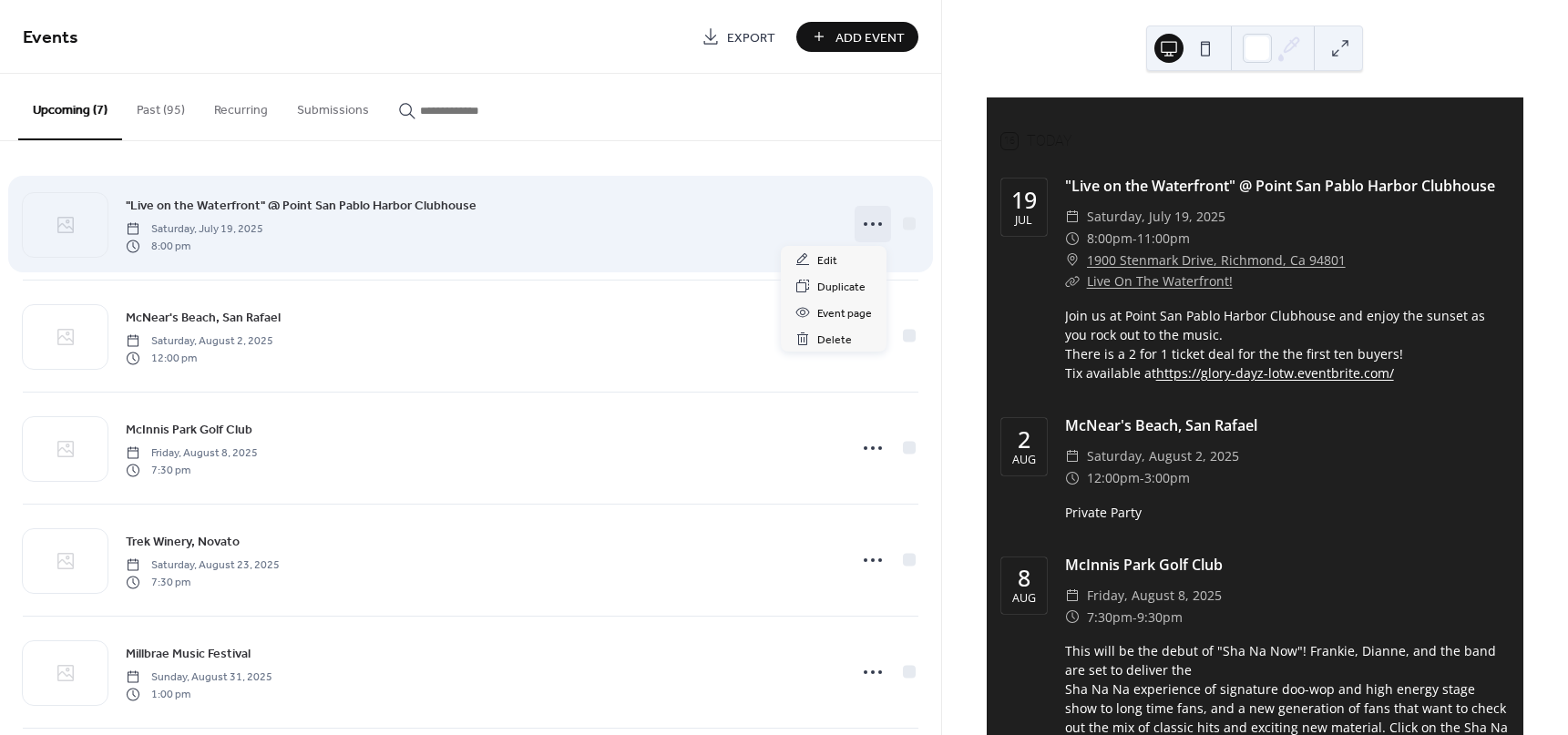 click 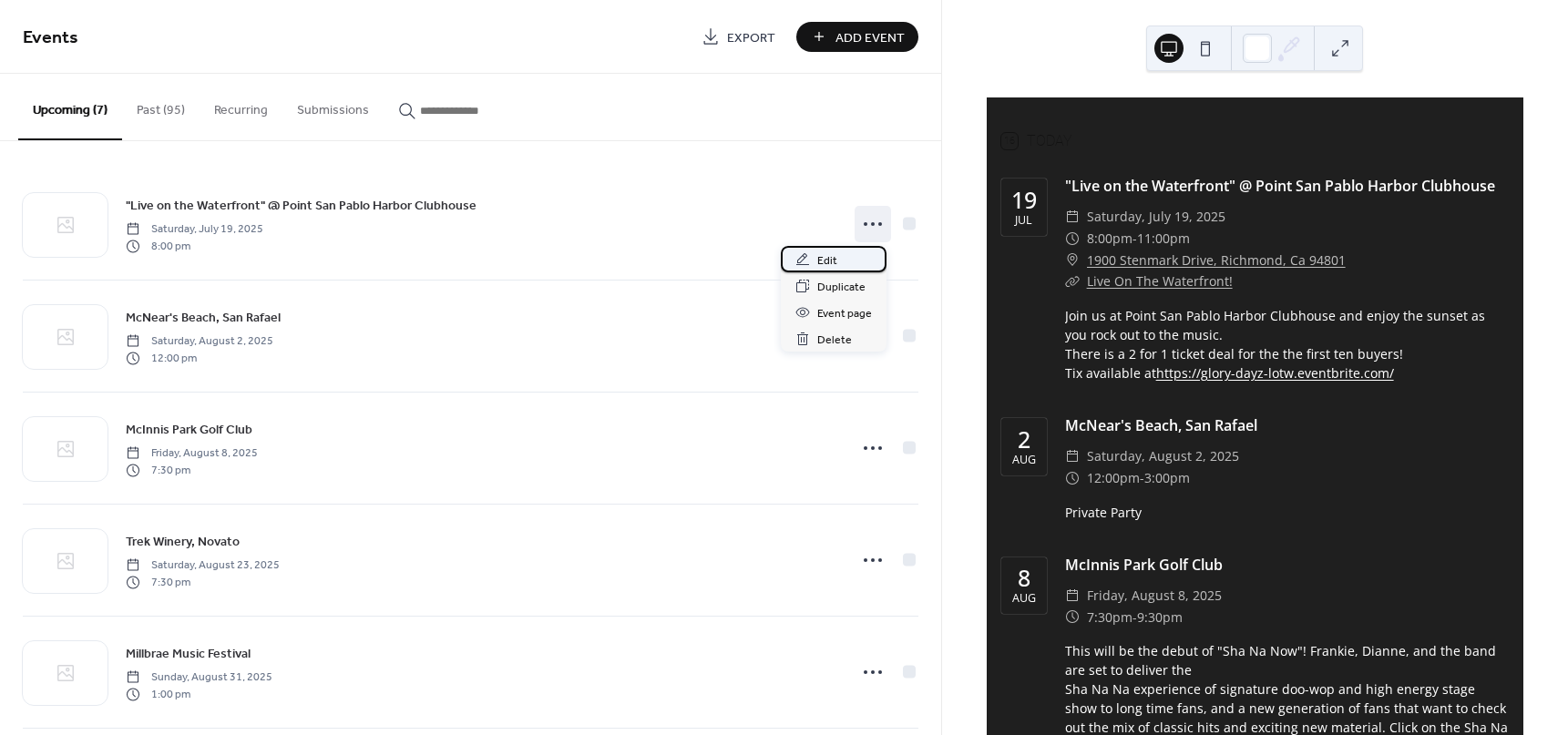 click on "Edit" at bounding box center [827, 260] 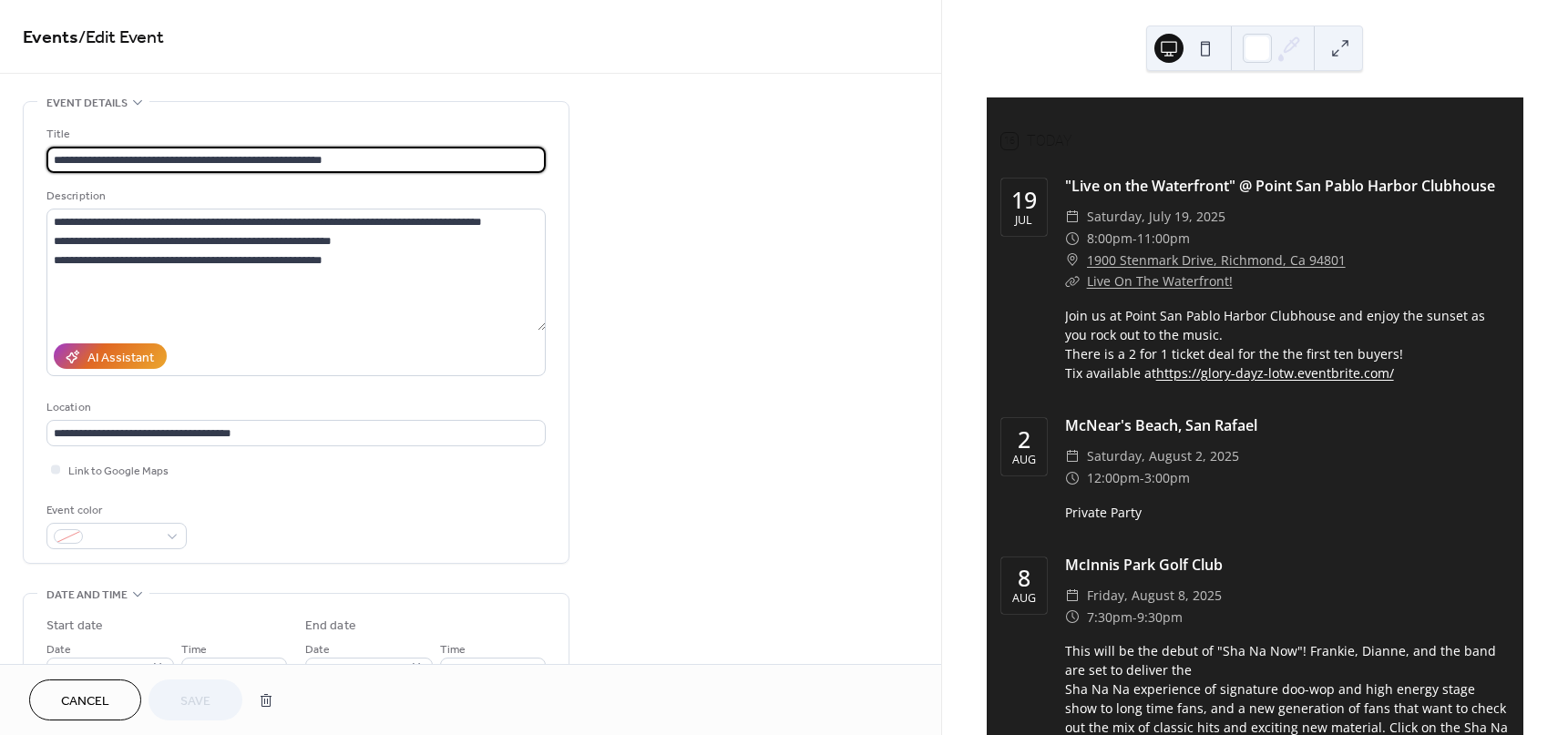 click on "**********" at bounding box center (296, 159) 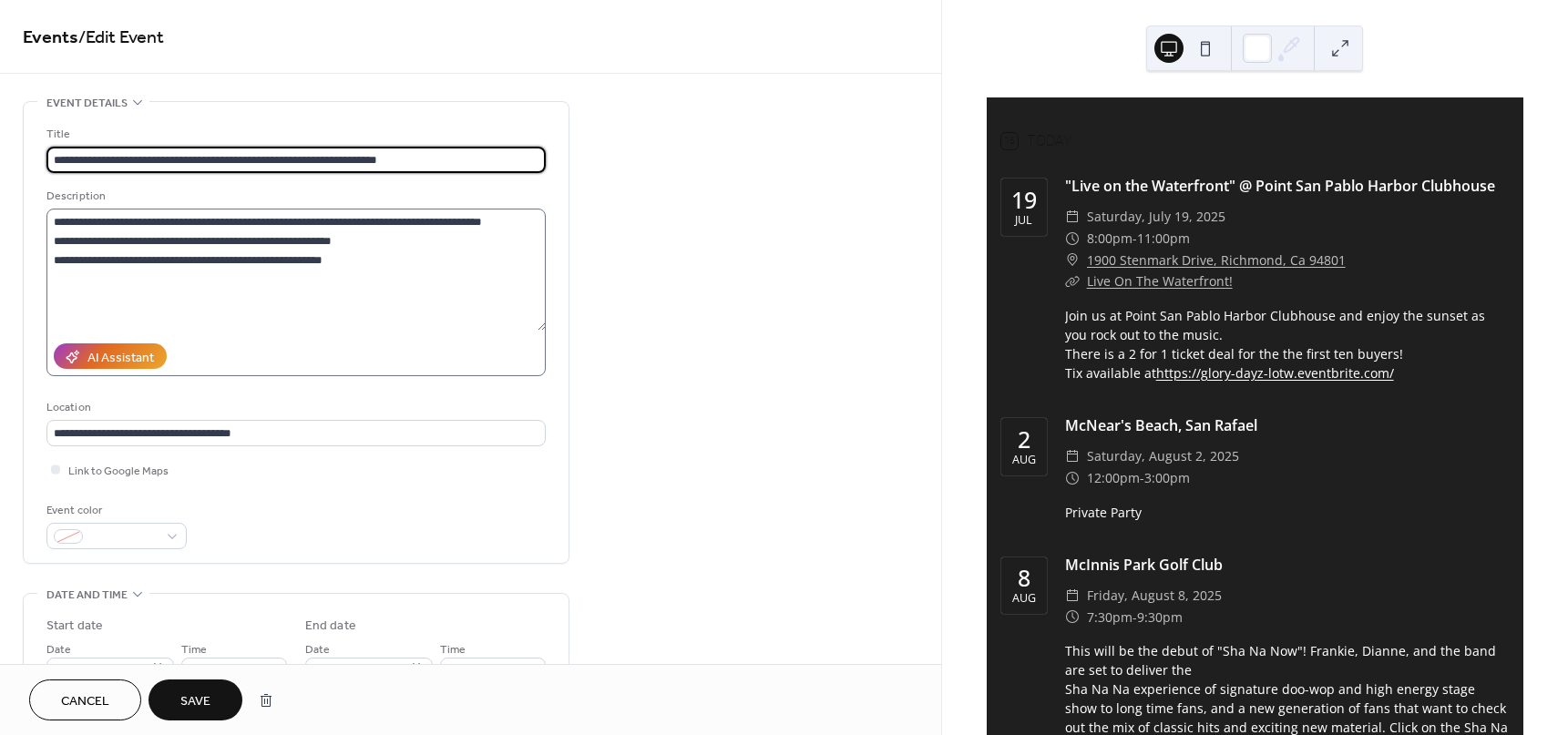type on "**********" 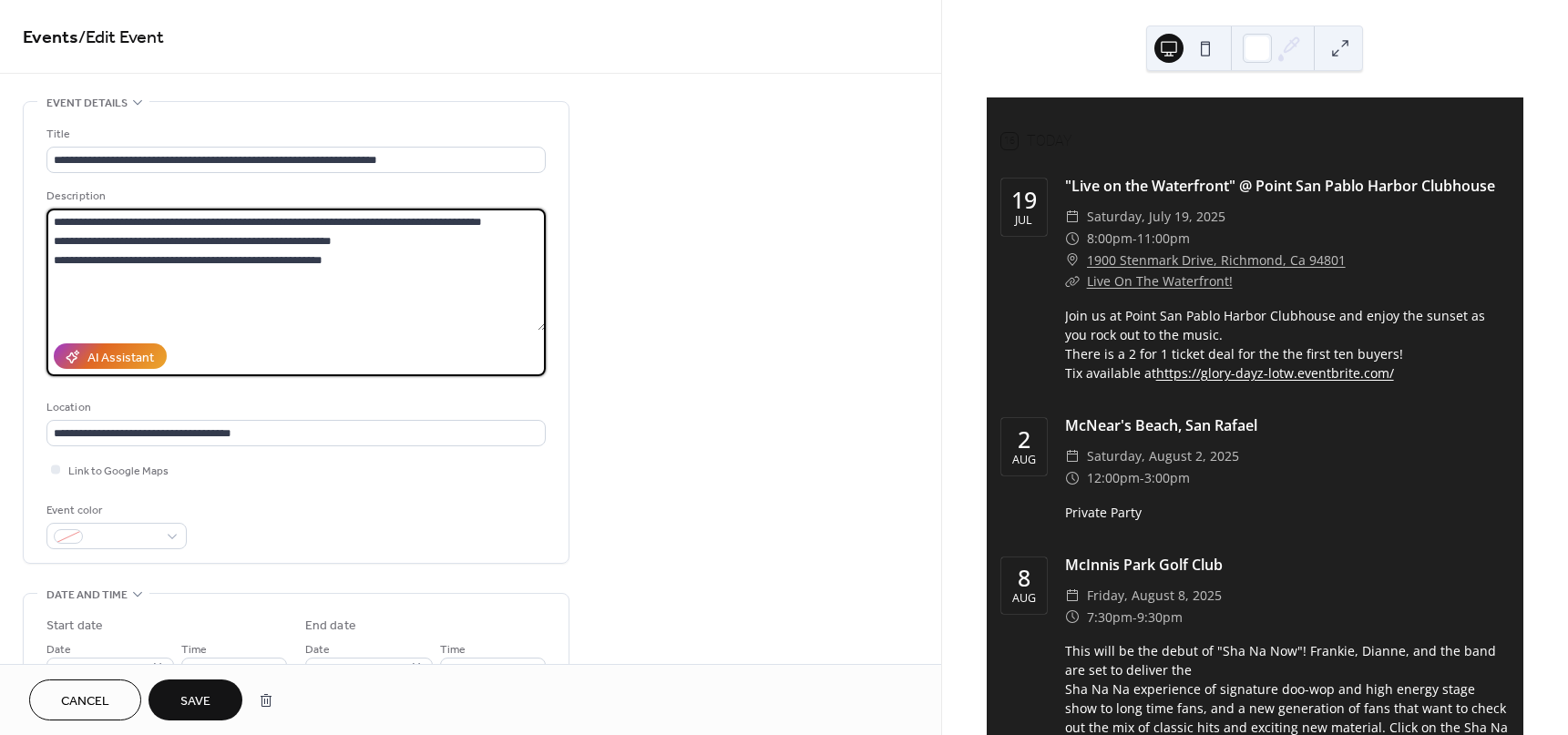 drag, startPoint x: 54, startPoint y: 214, endPoint x: 396, endPoint y: 323, distance: 358.9499 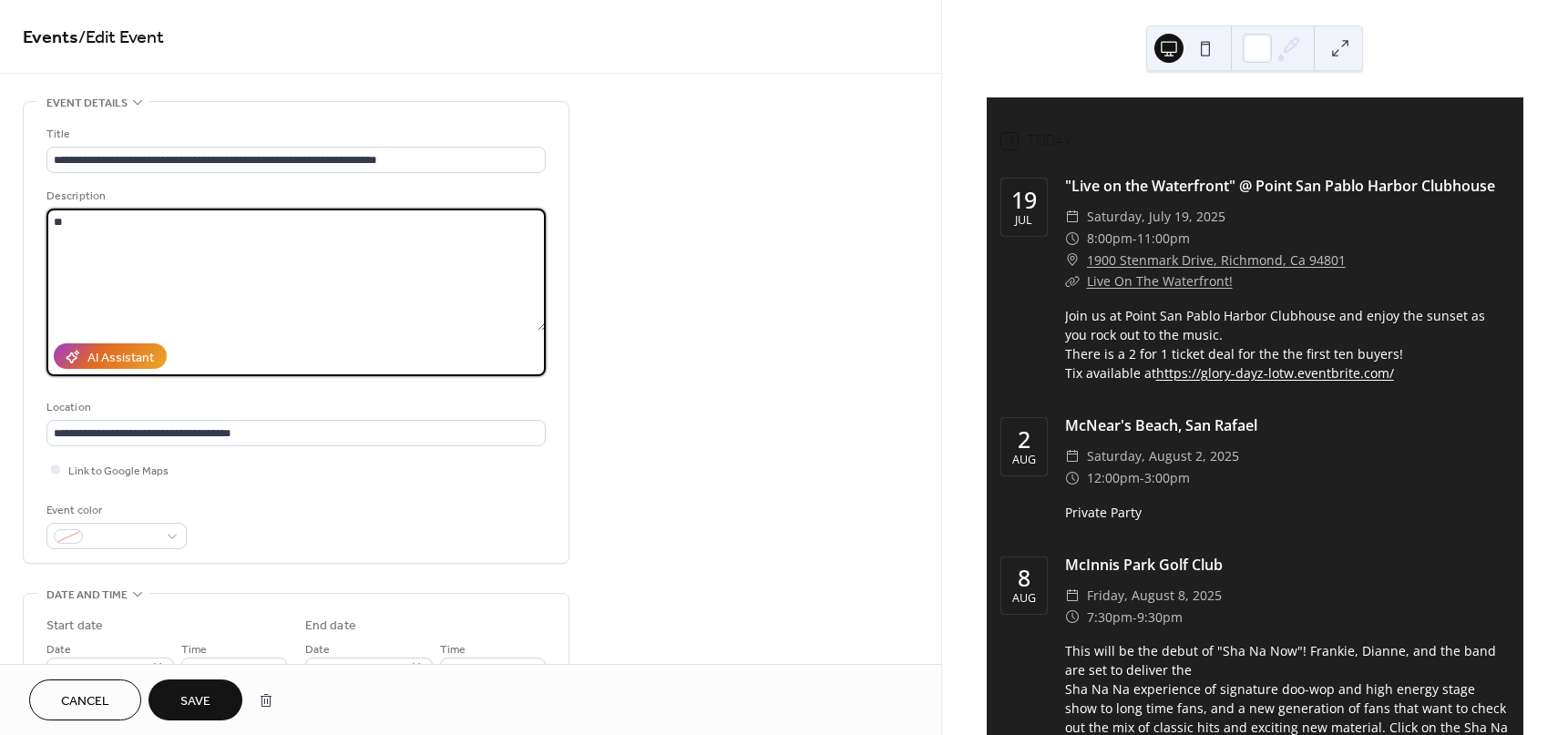 type on "*" 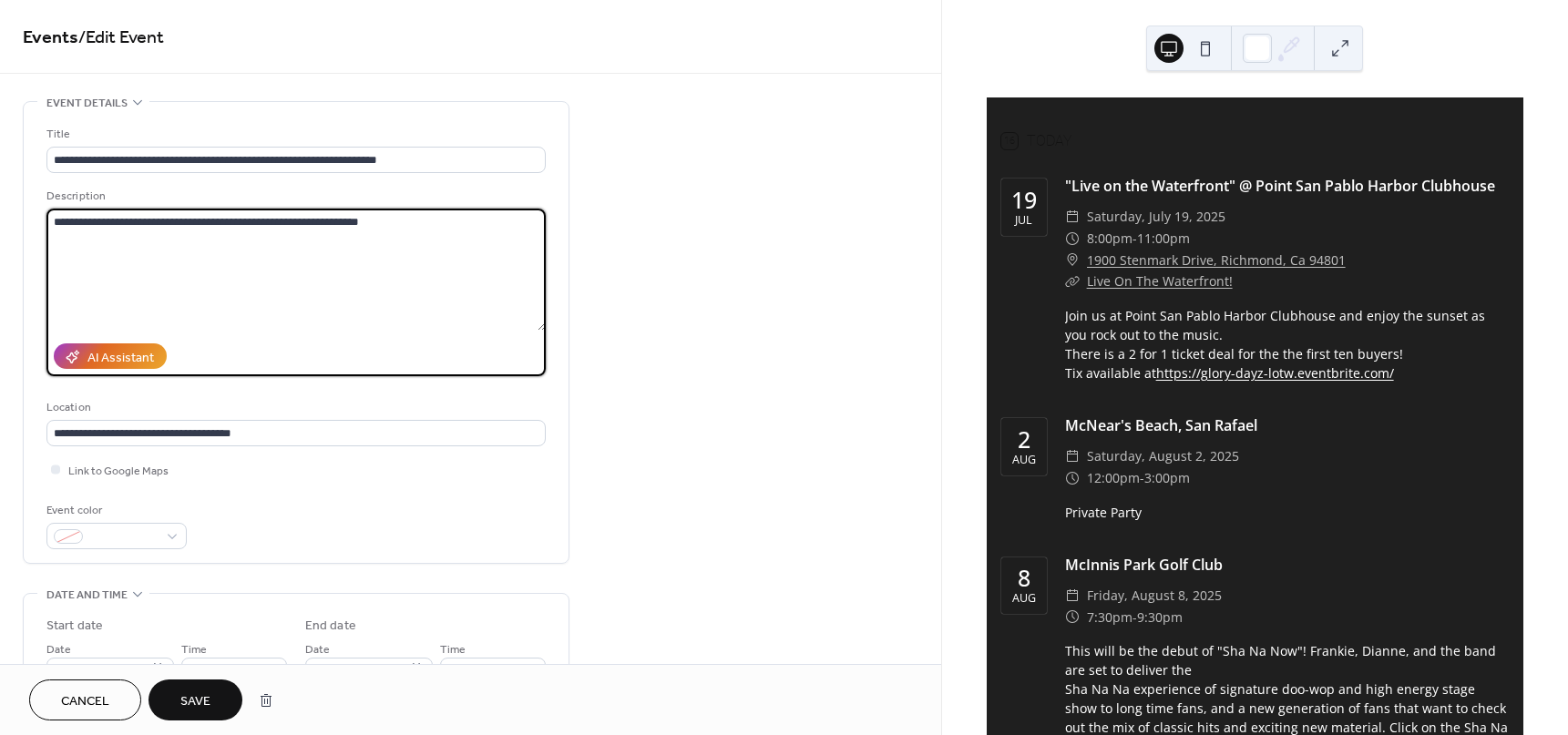 click on "**********" at bounding box center [296, 270] 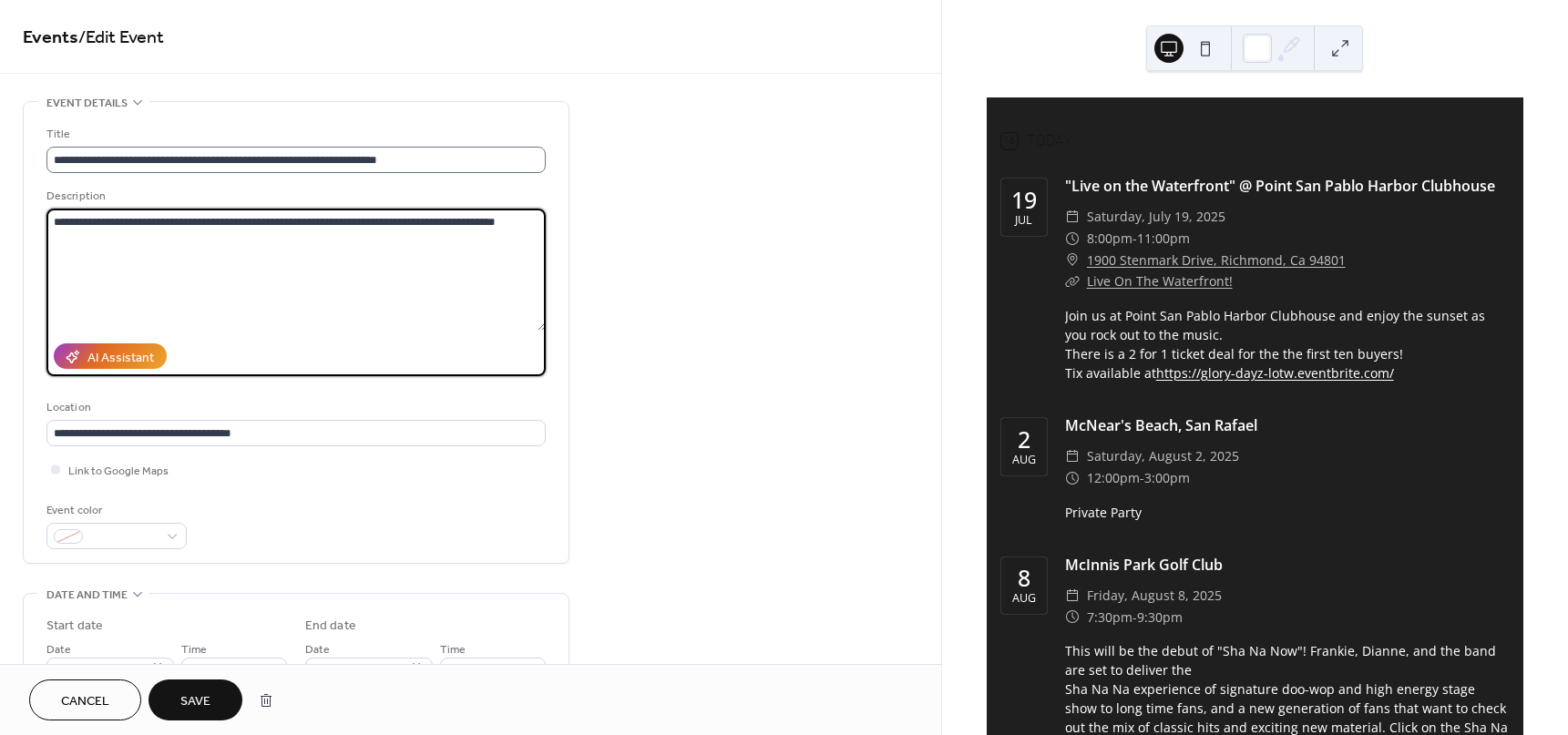 type on "**********" 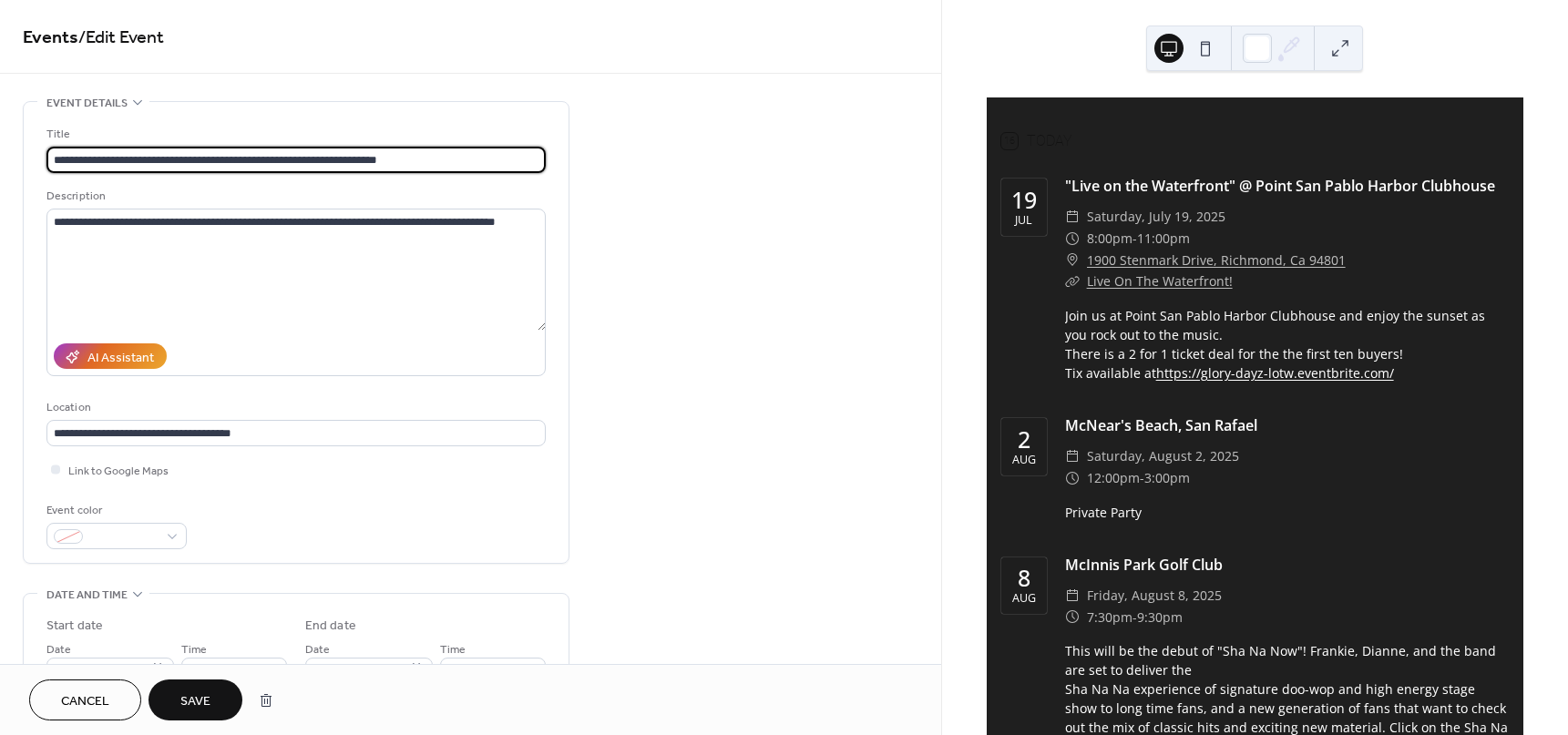 click on "**********" at bounding box center (296, 159) 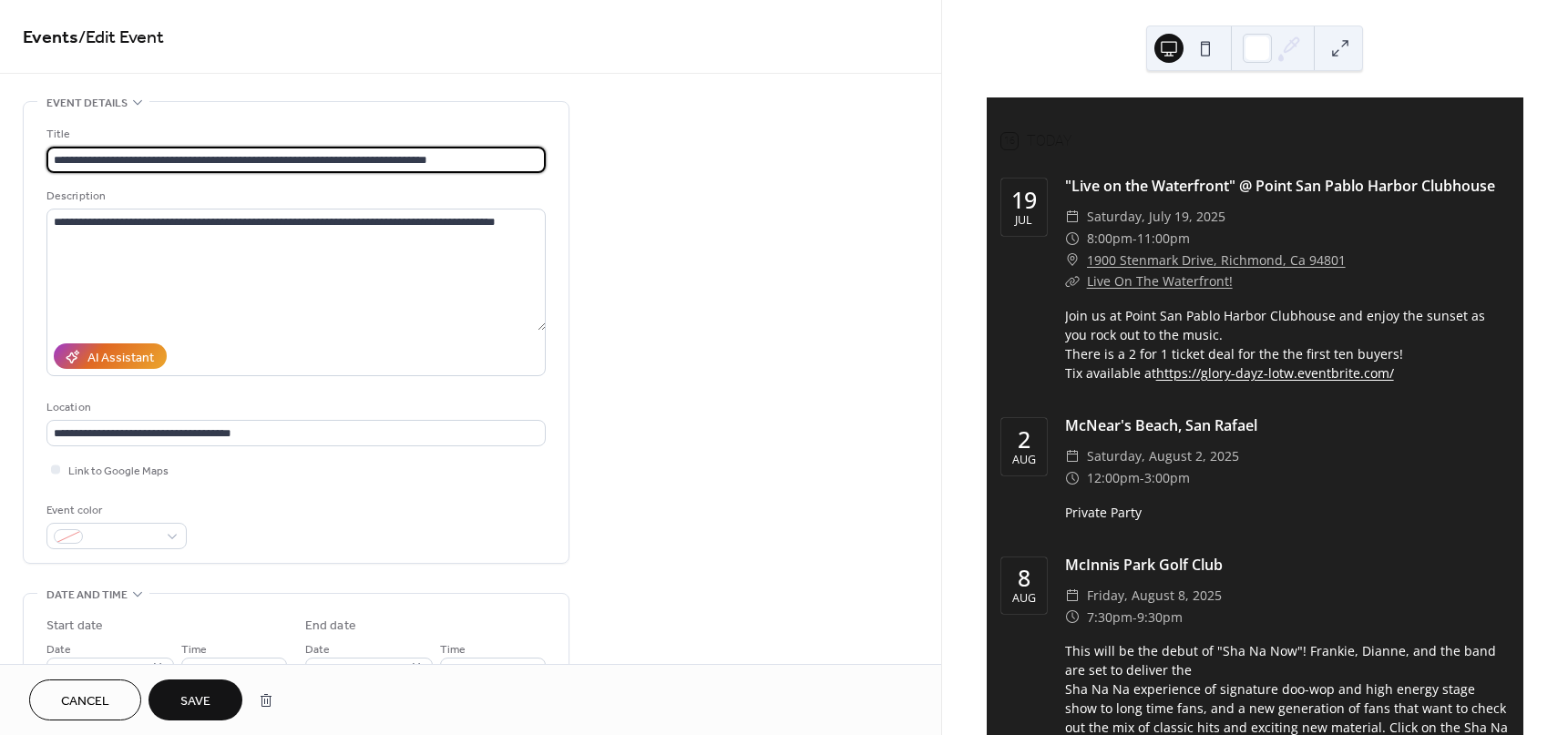 type on "**********" 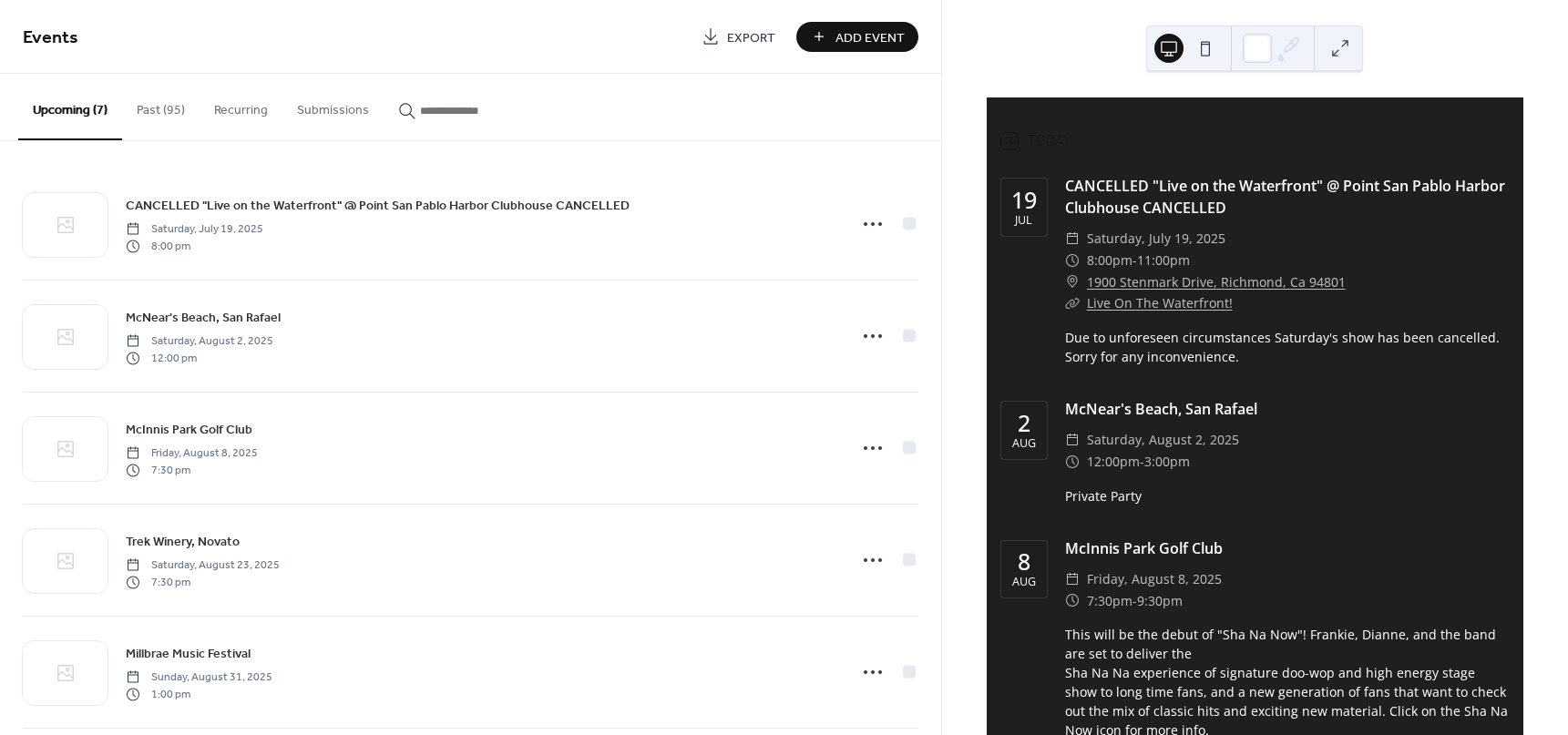 click on "Add Event" at bounding box center [870, 37] 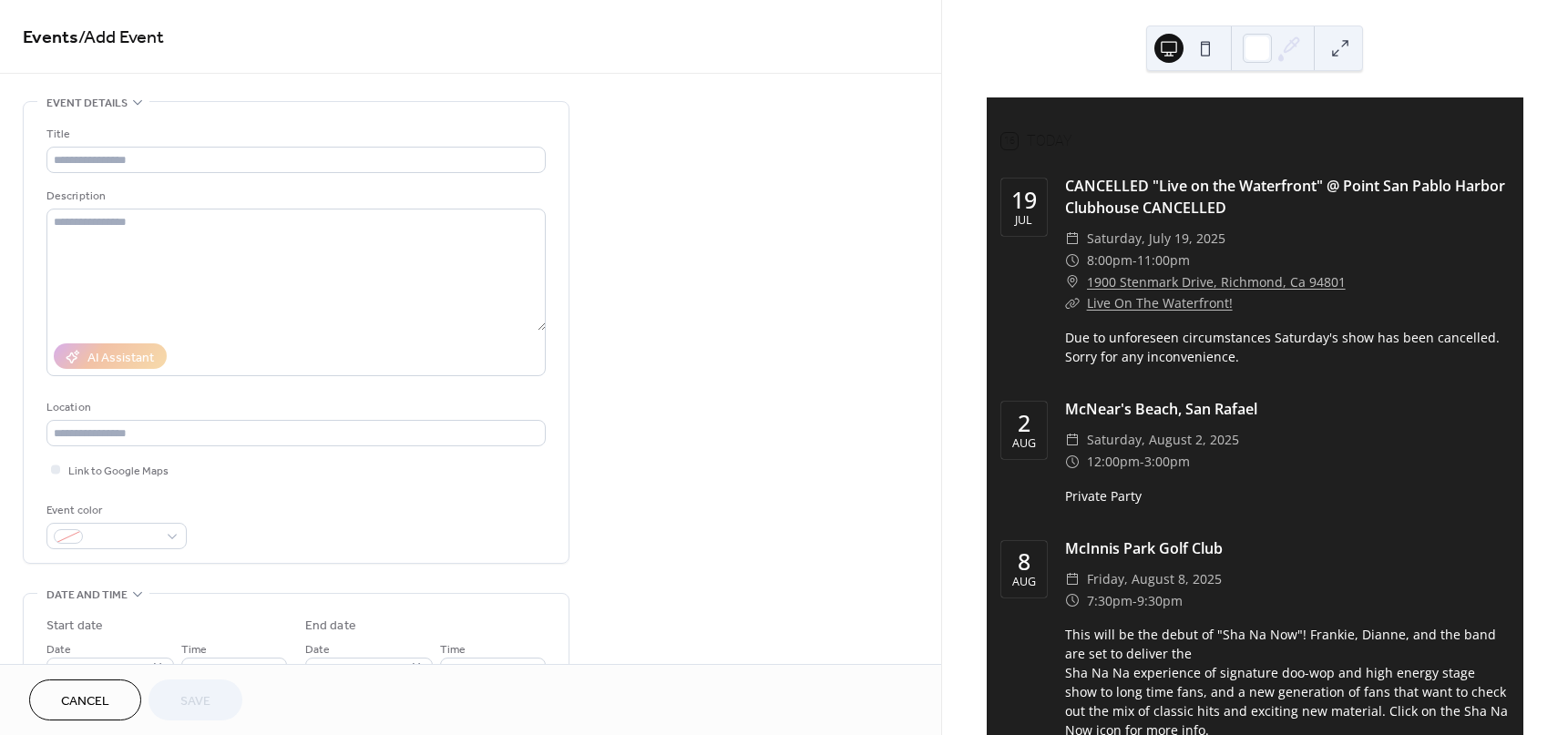 click on "Cancel" at bounding box center (85, 699) 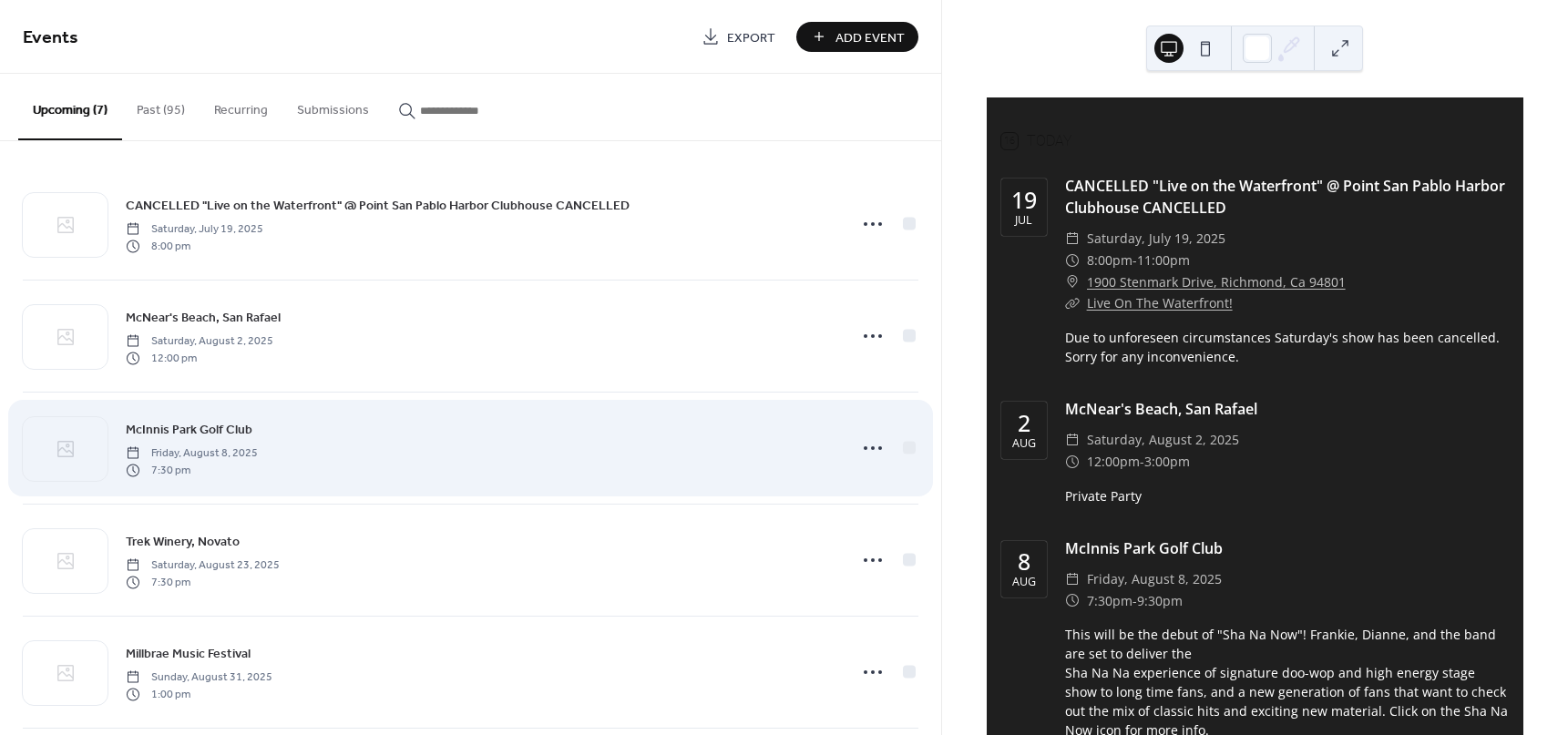 click on "McInnis Park Golf Club" at bounding box center [189, 430] 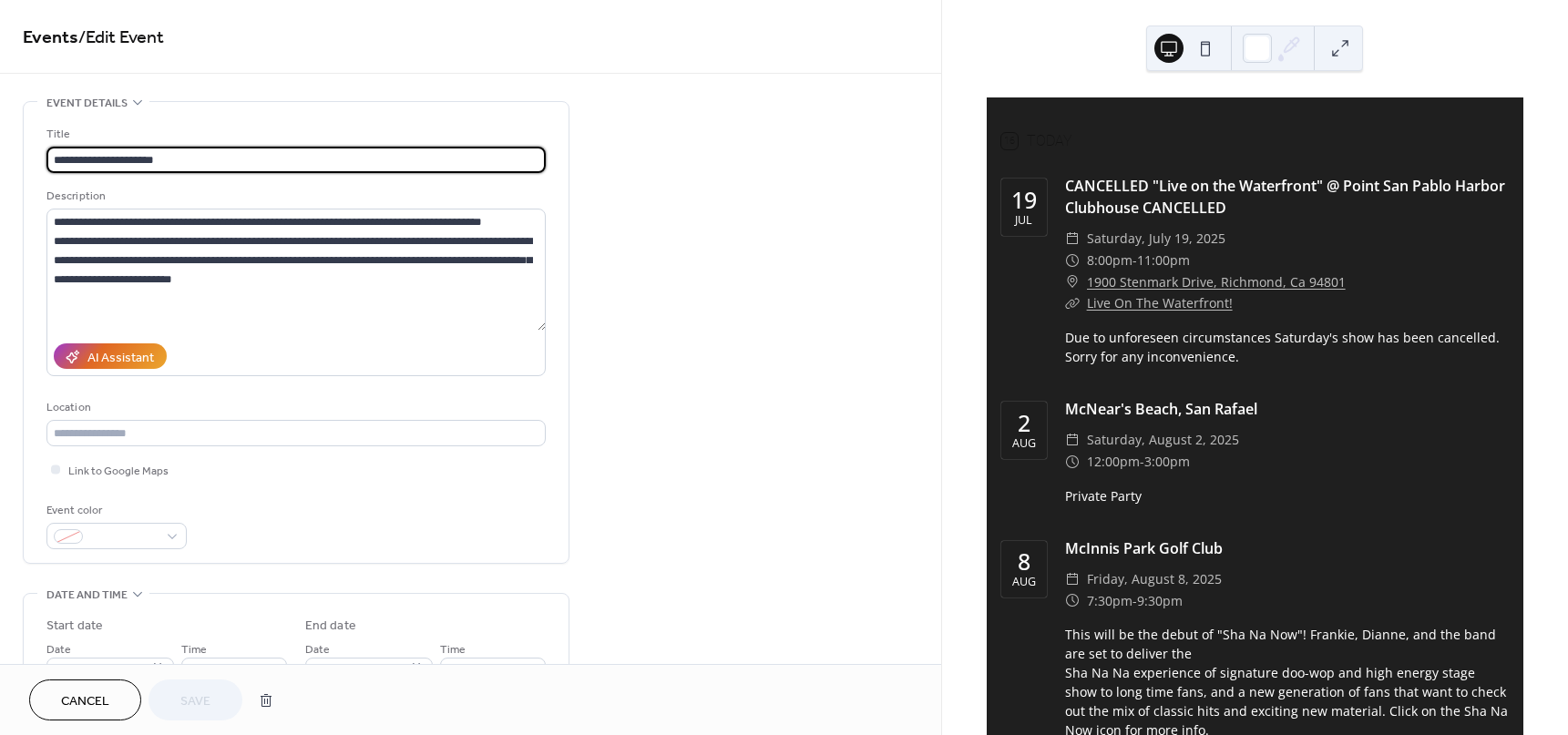 click on "**********" at bounding box center (296, 159) 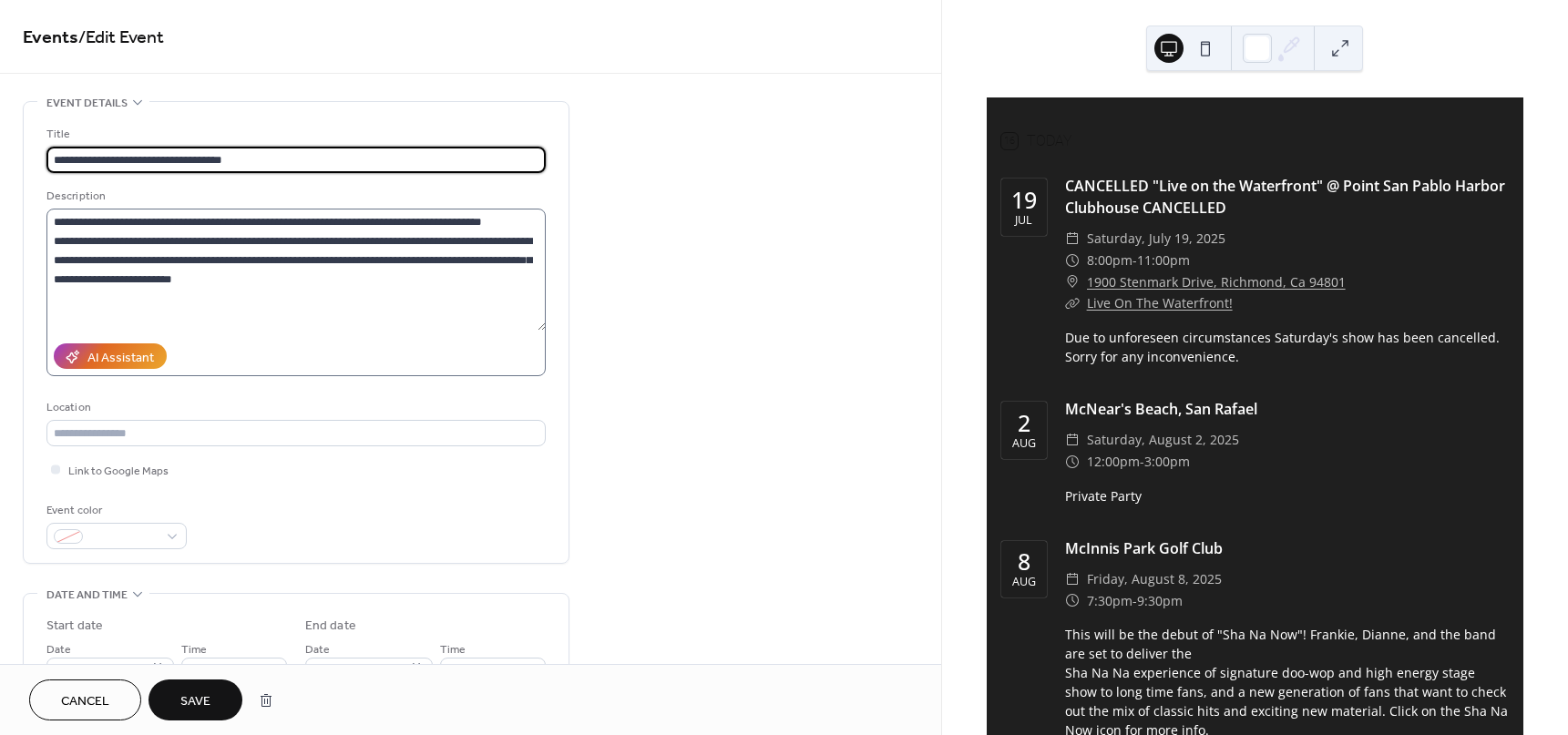 type on "**********" 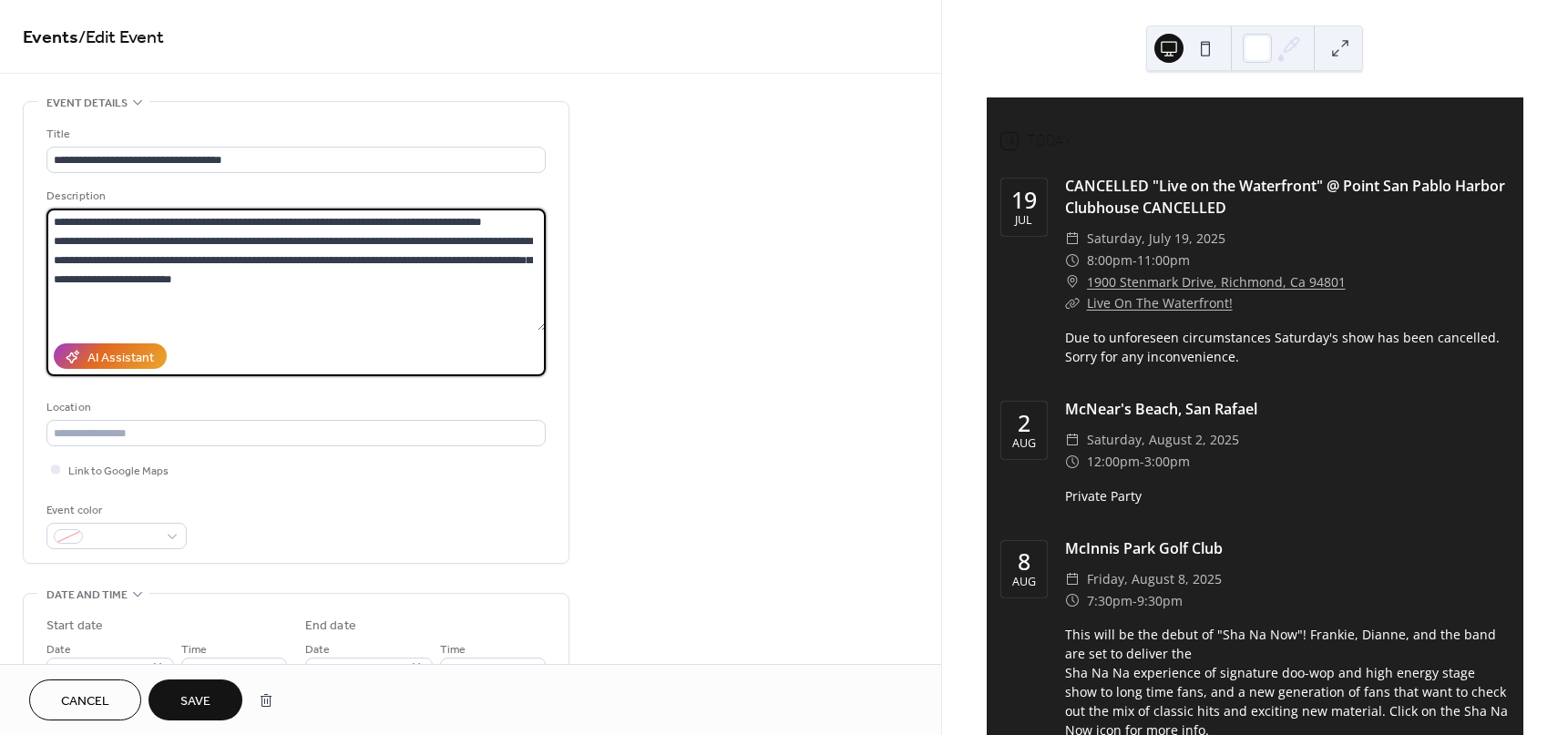 drag, startPoint x: 54, startPoint y: 217, endPoint x: 261, endPoint y: 307, distance: 225.71885 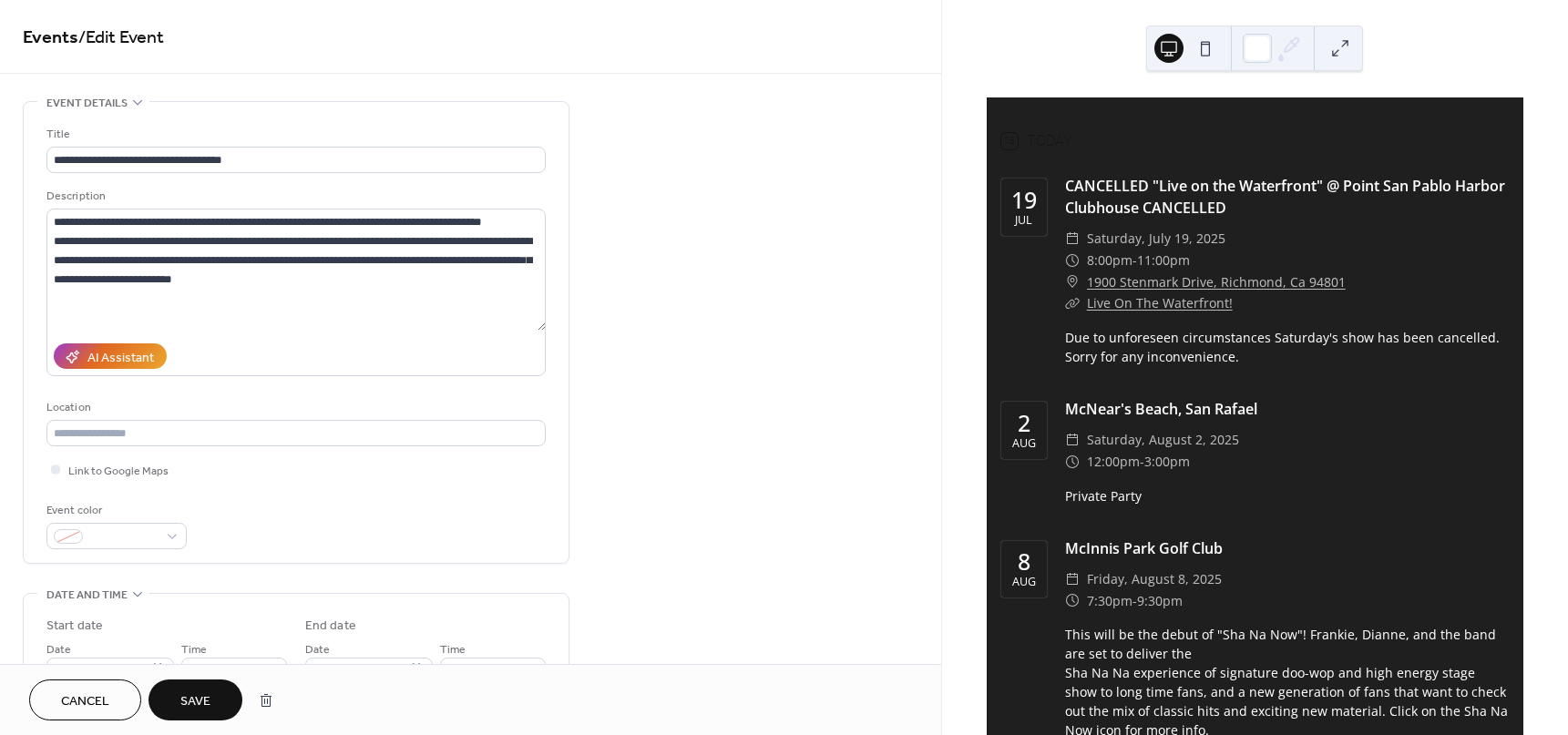 click on "**********" at bounding box center [470, 656] 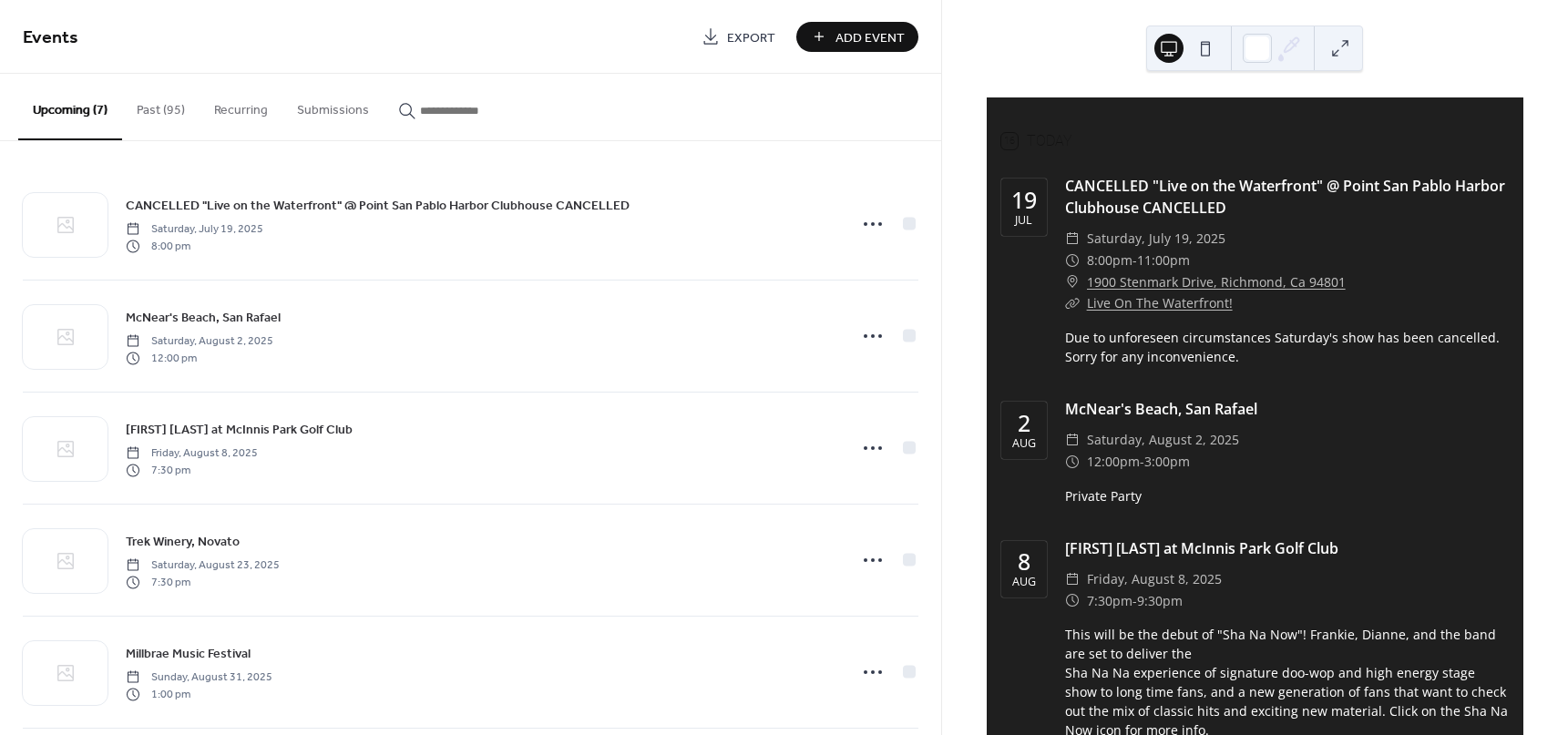 click on "Add Event" at bounding box center [870, 37] 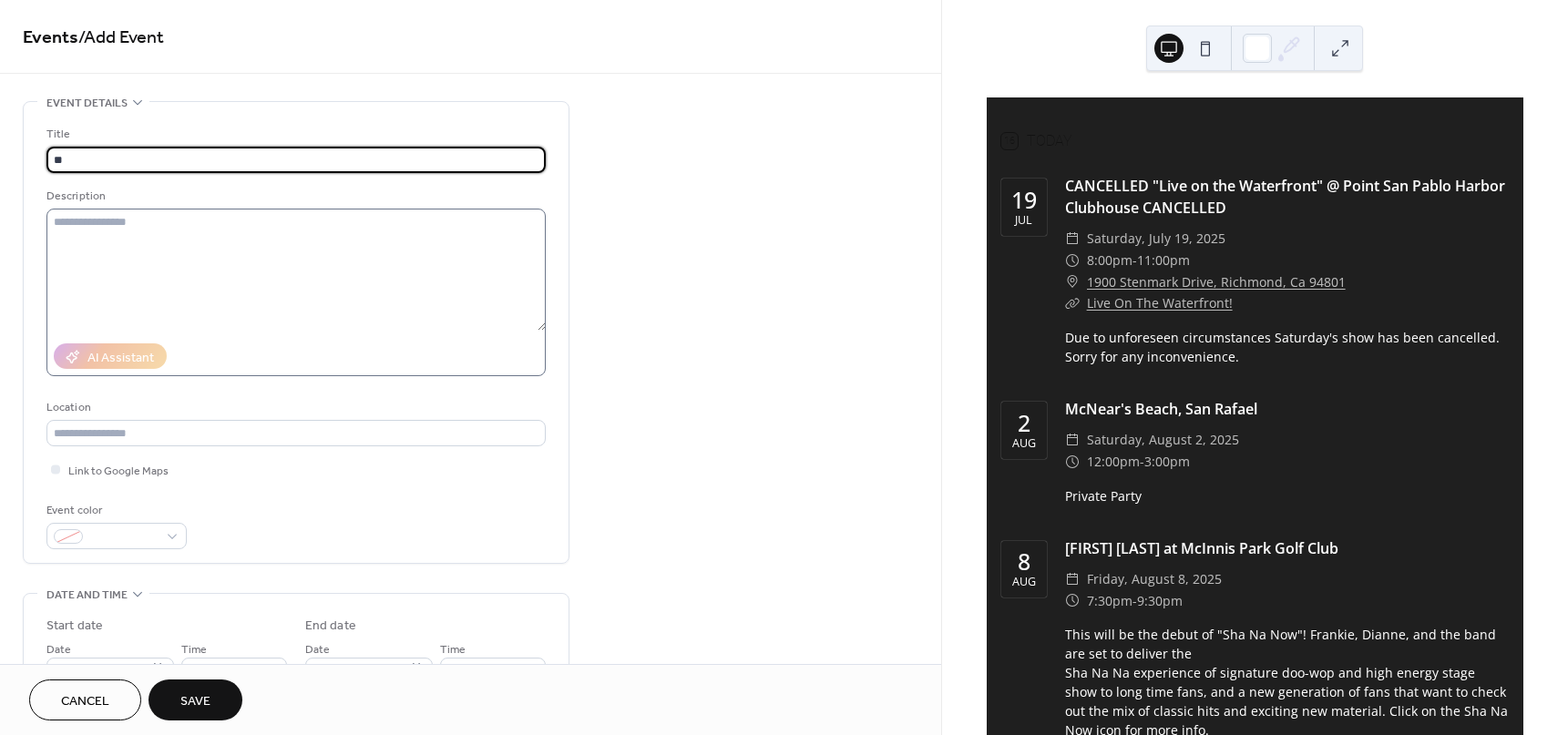 type on "*" 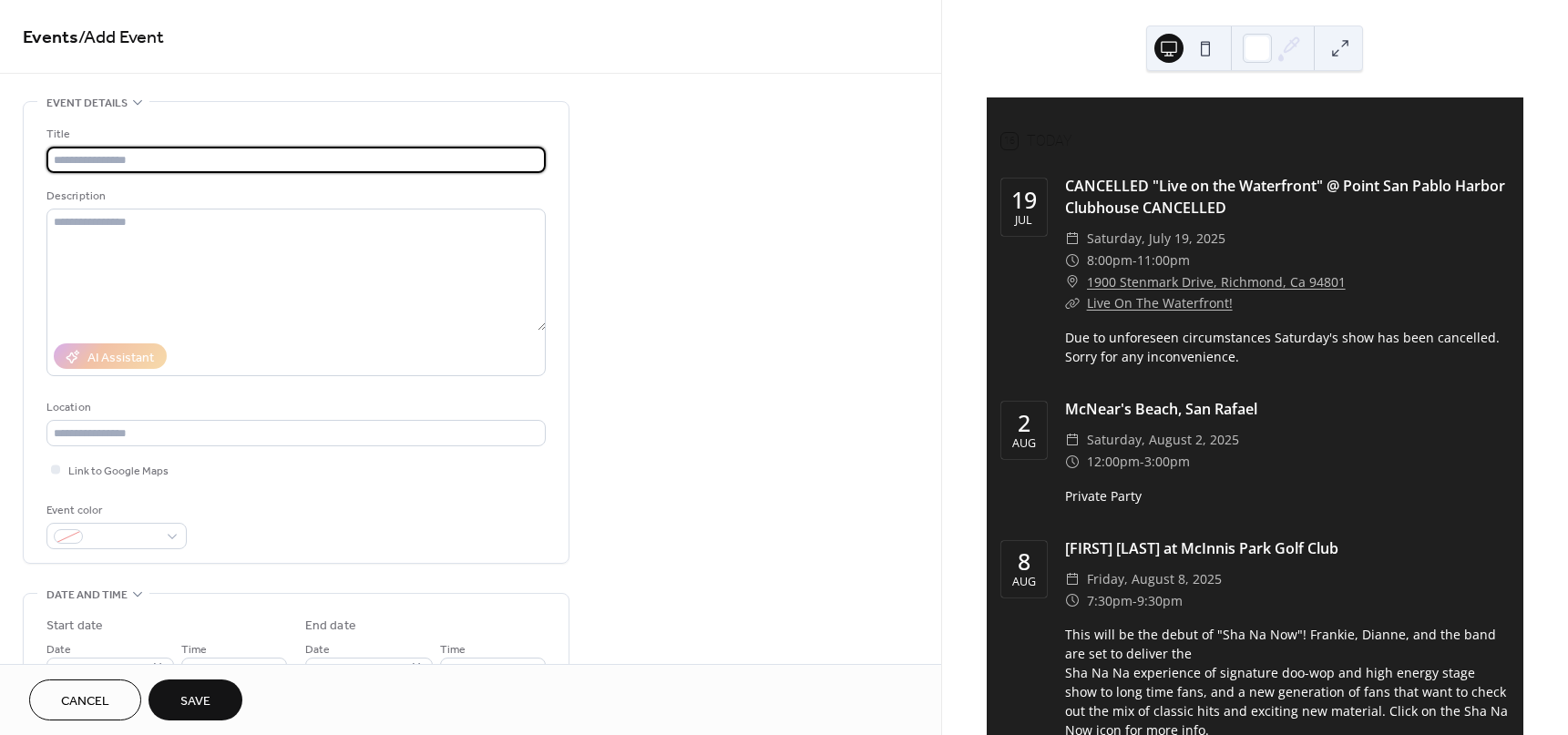click at bounding box center (296, 159) 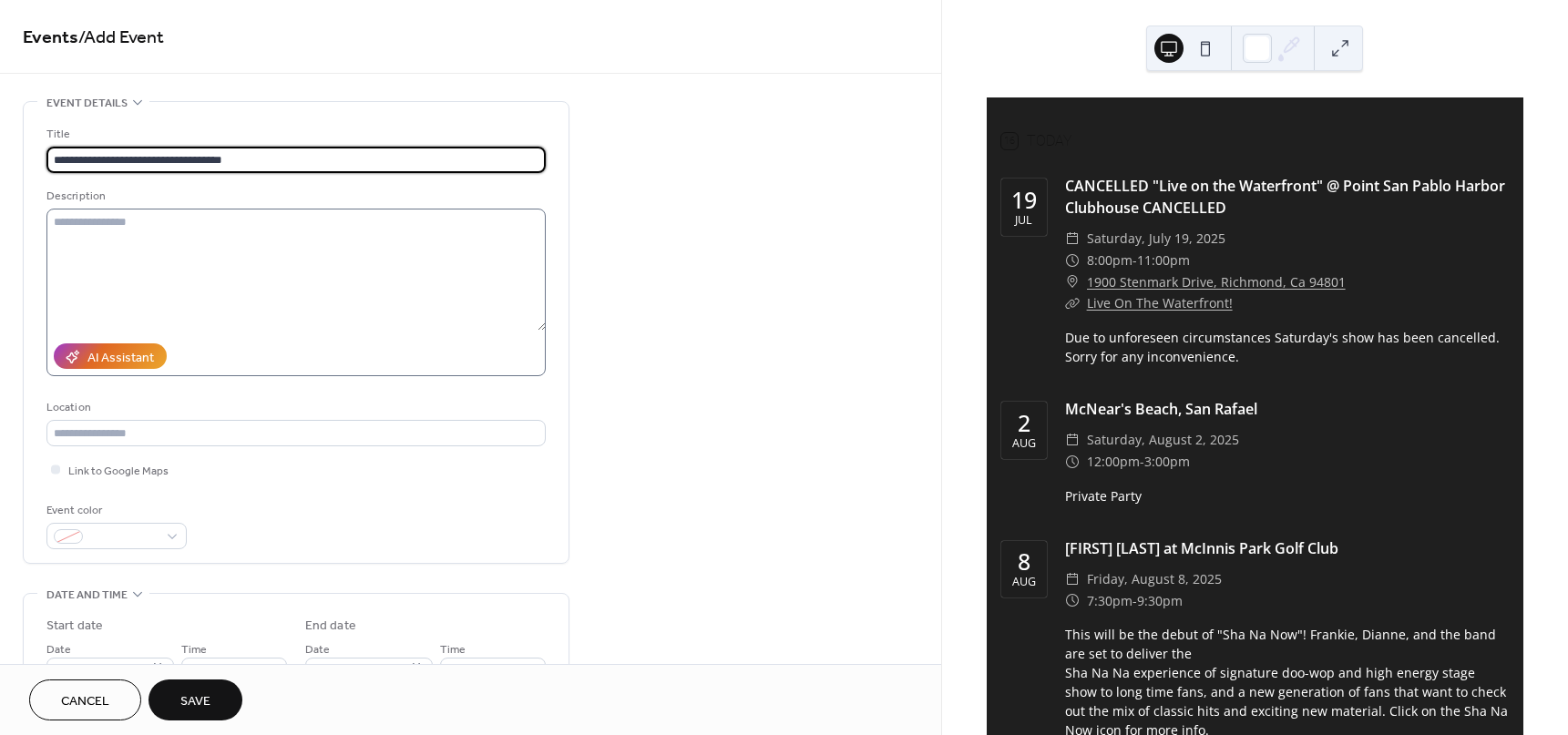 type on "**********" 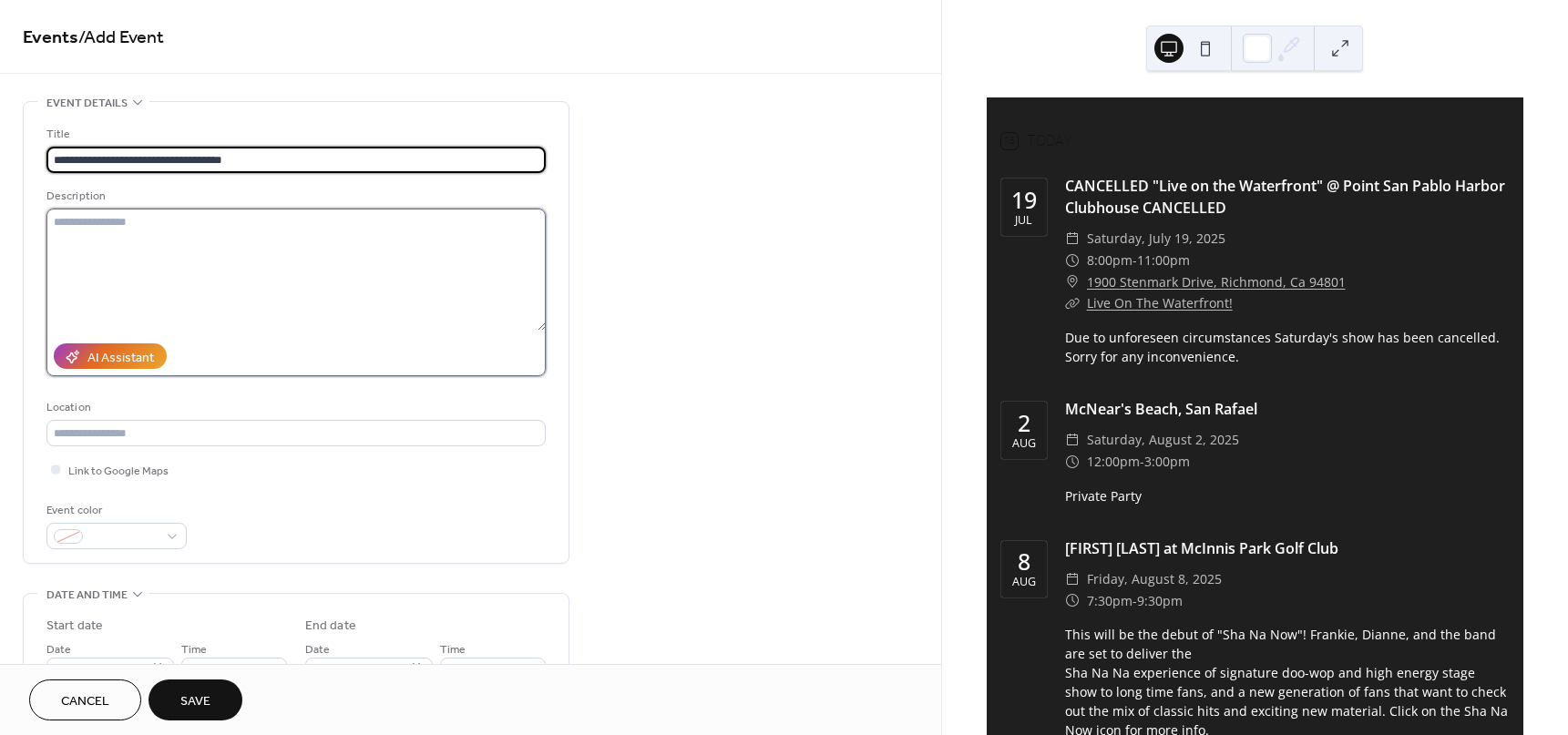 click at bounding box center [296, 270] 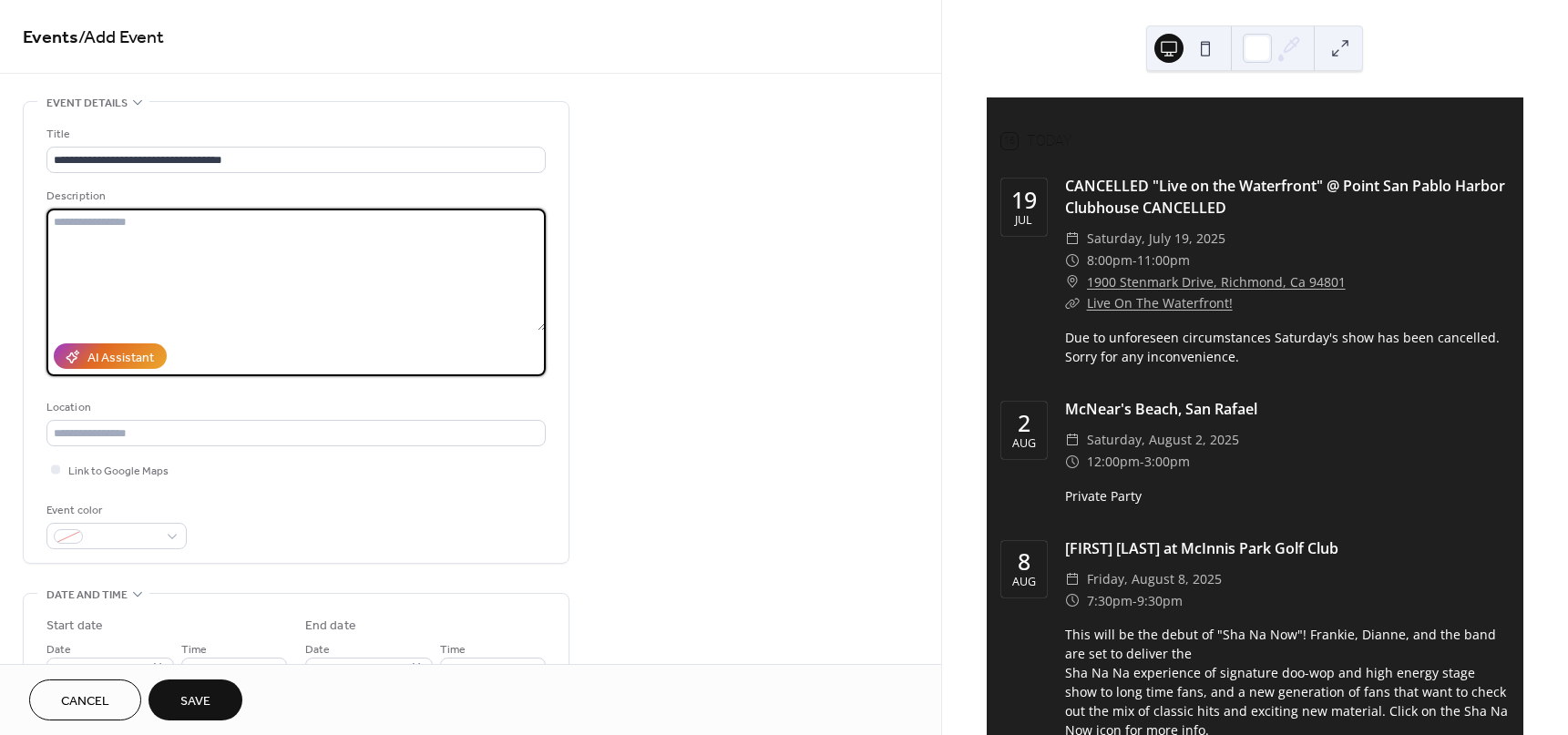 paste on "**********" 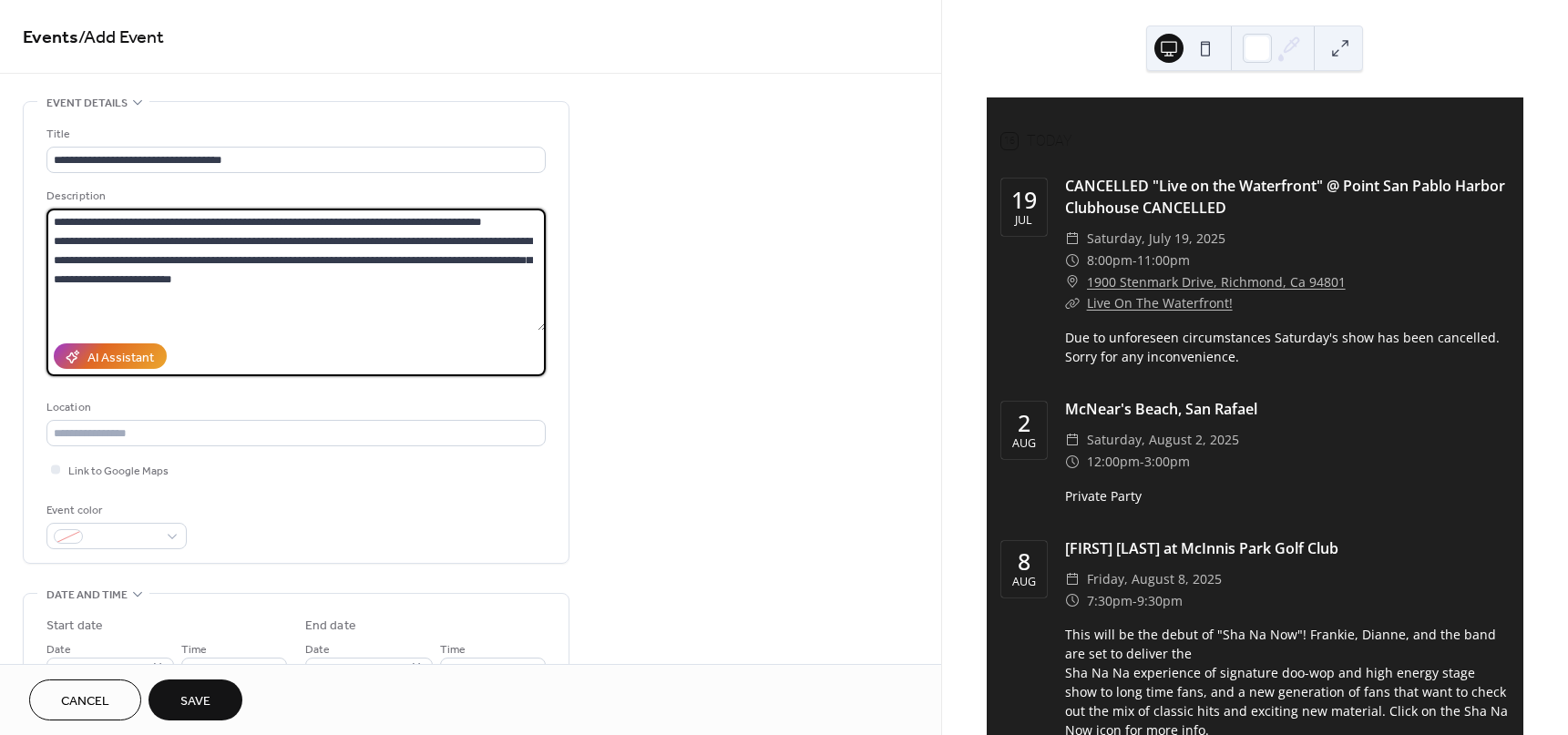 click on "**********" at bounding box center [296, 270] 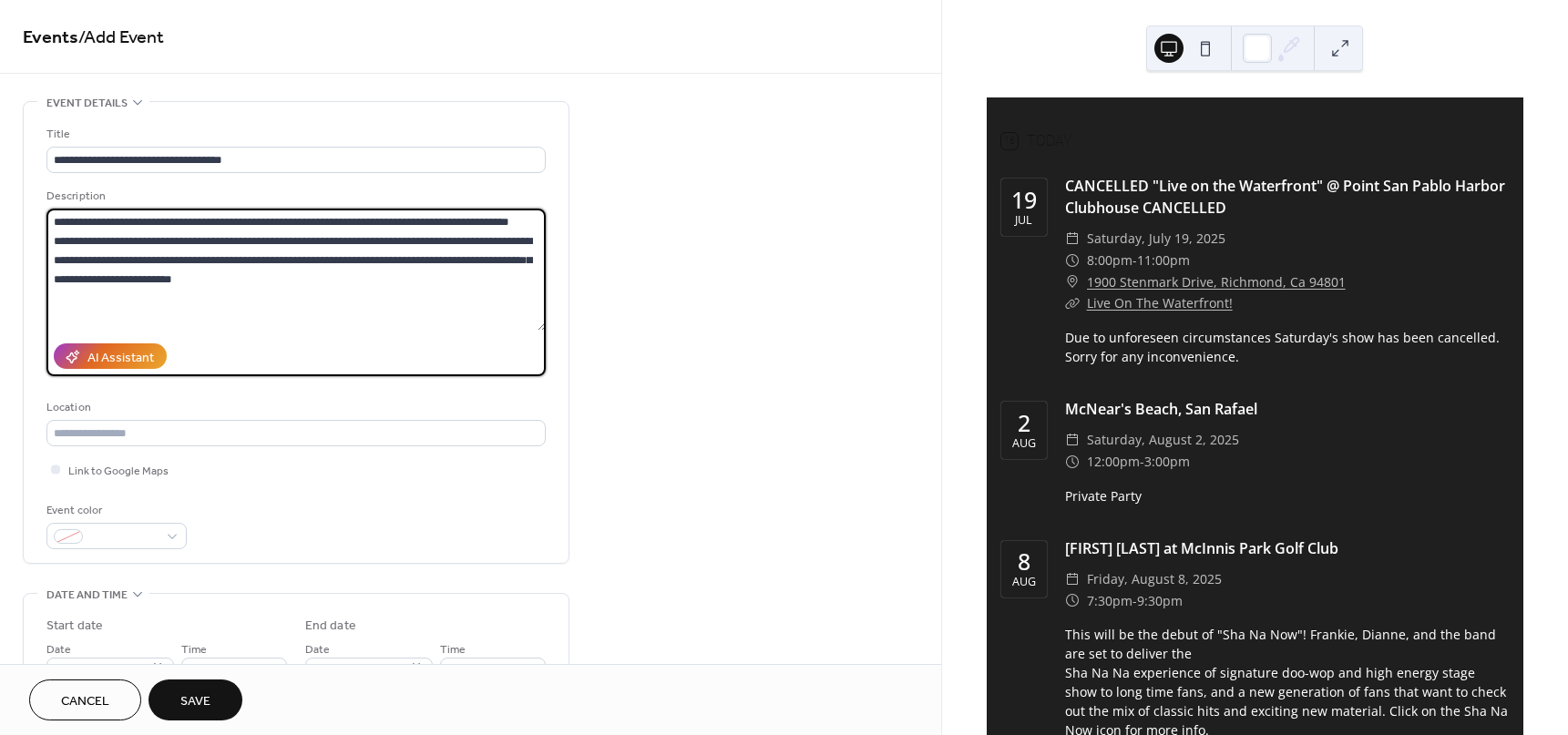 click on "**********" at bounding box center (296, 270) 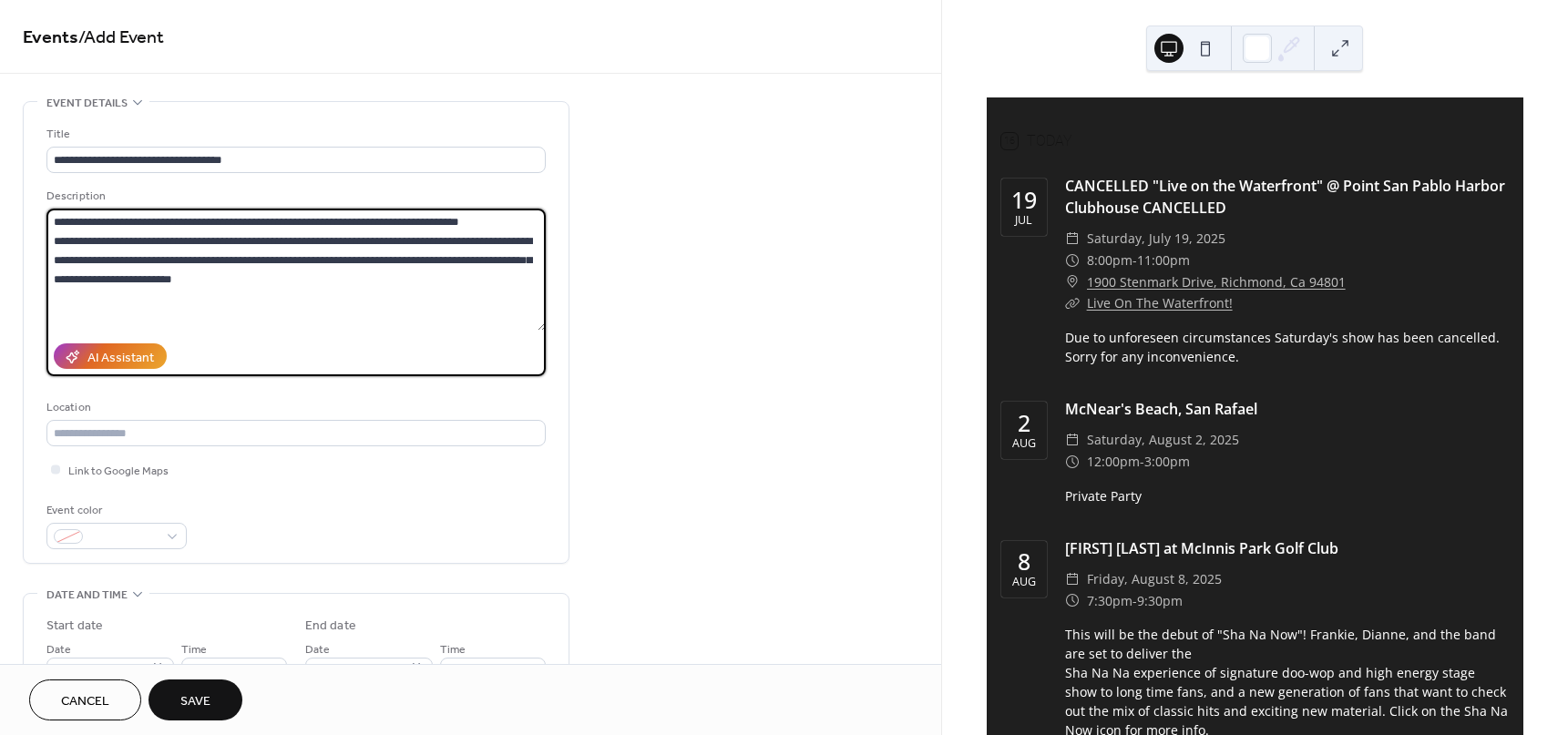 click on "**********" at bounding box center (296, 270) 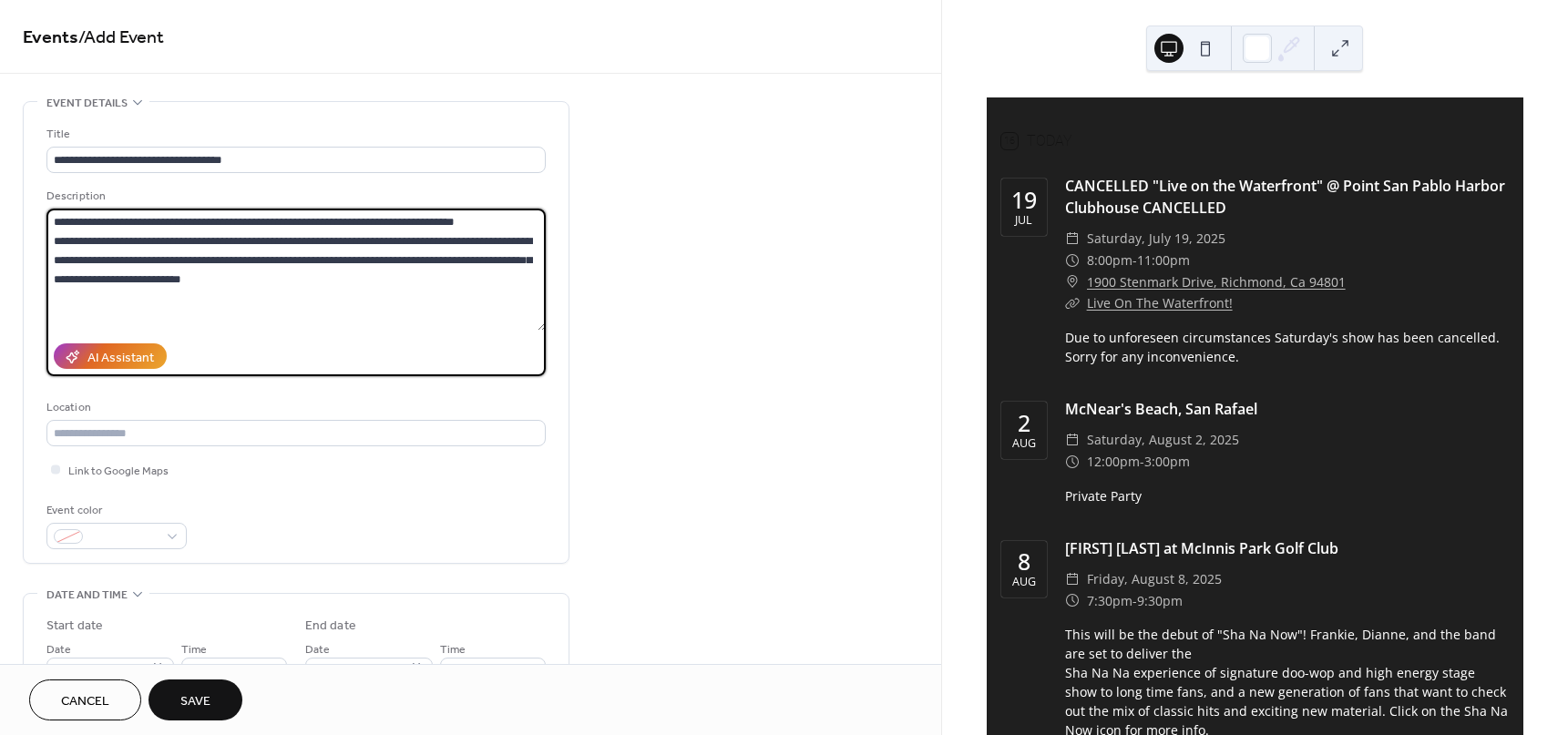 type on "**********" 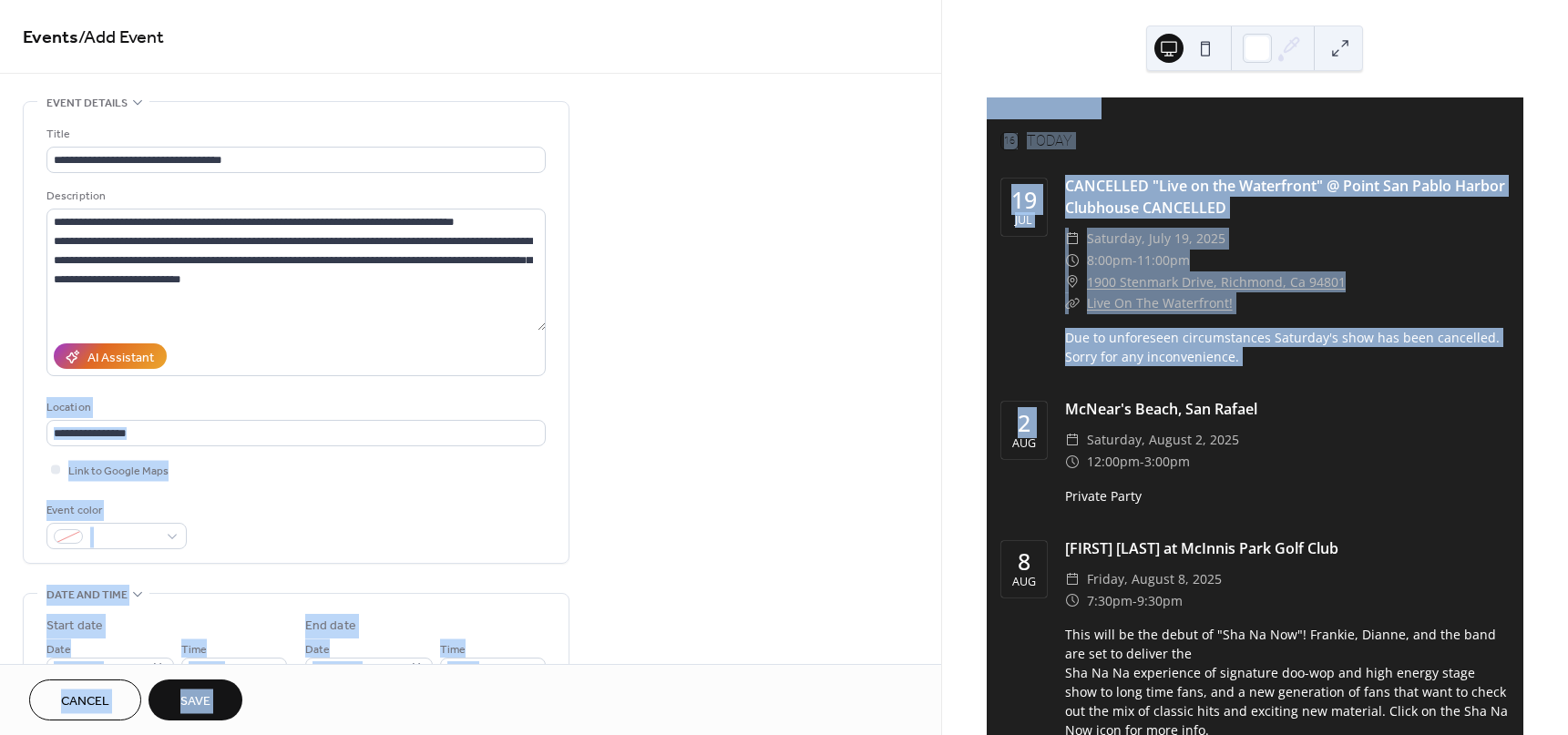 drag, startPoint x: 932, startPoint y: 326, endPoint x: 948, endPoint y: 437, distance: 112.147225 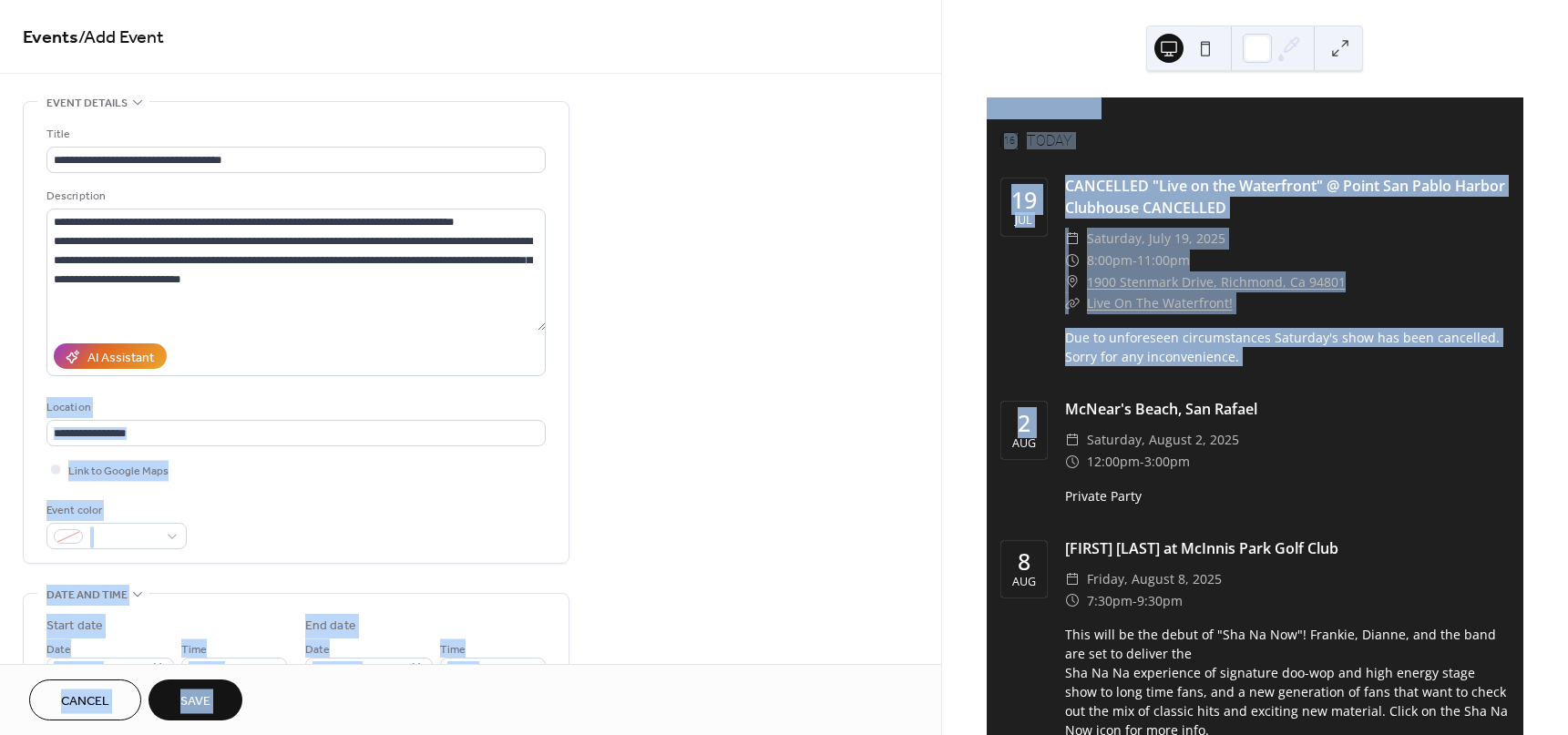 click on "**********" at bounding box center [784, 367] 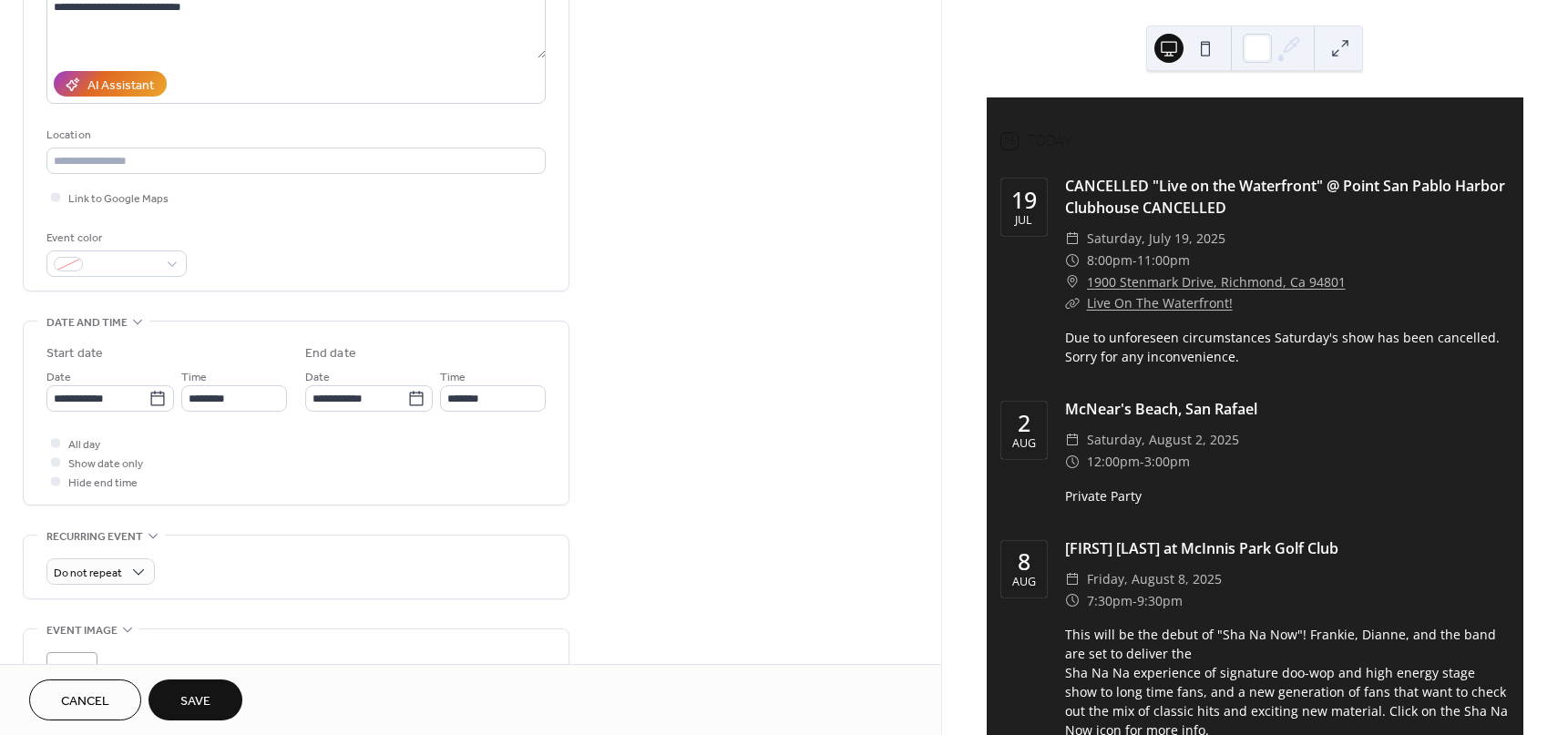 scroll, scrollTop: 274, scrollLeft: 0, axis: vertical 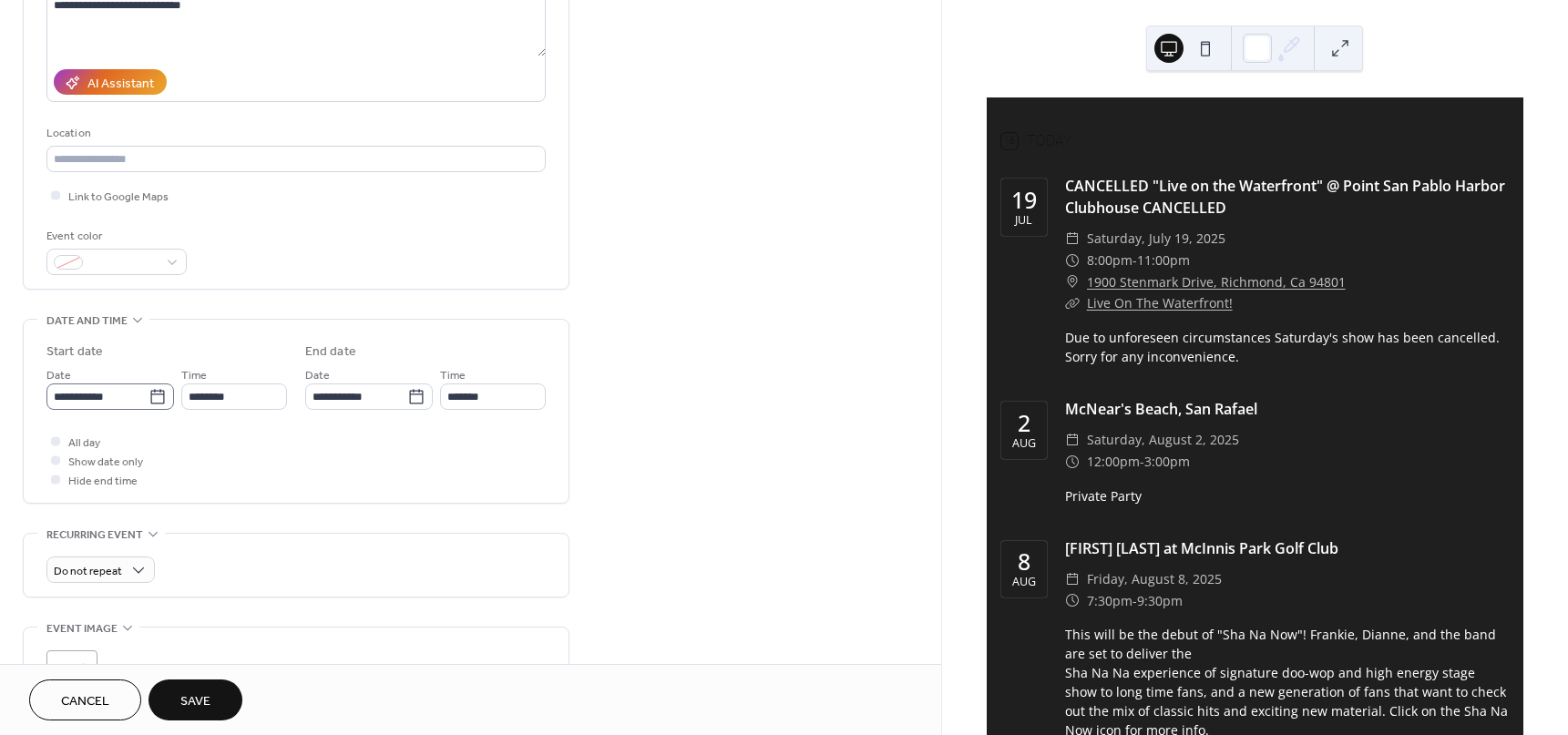 click 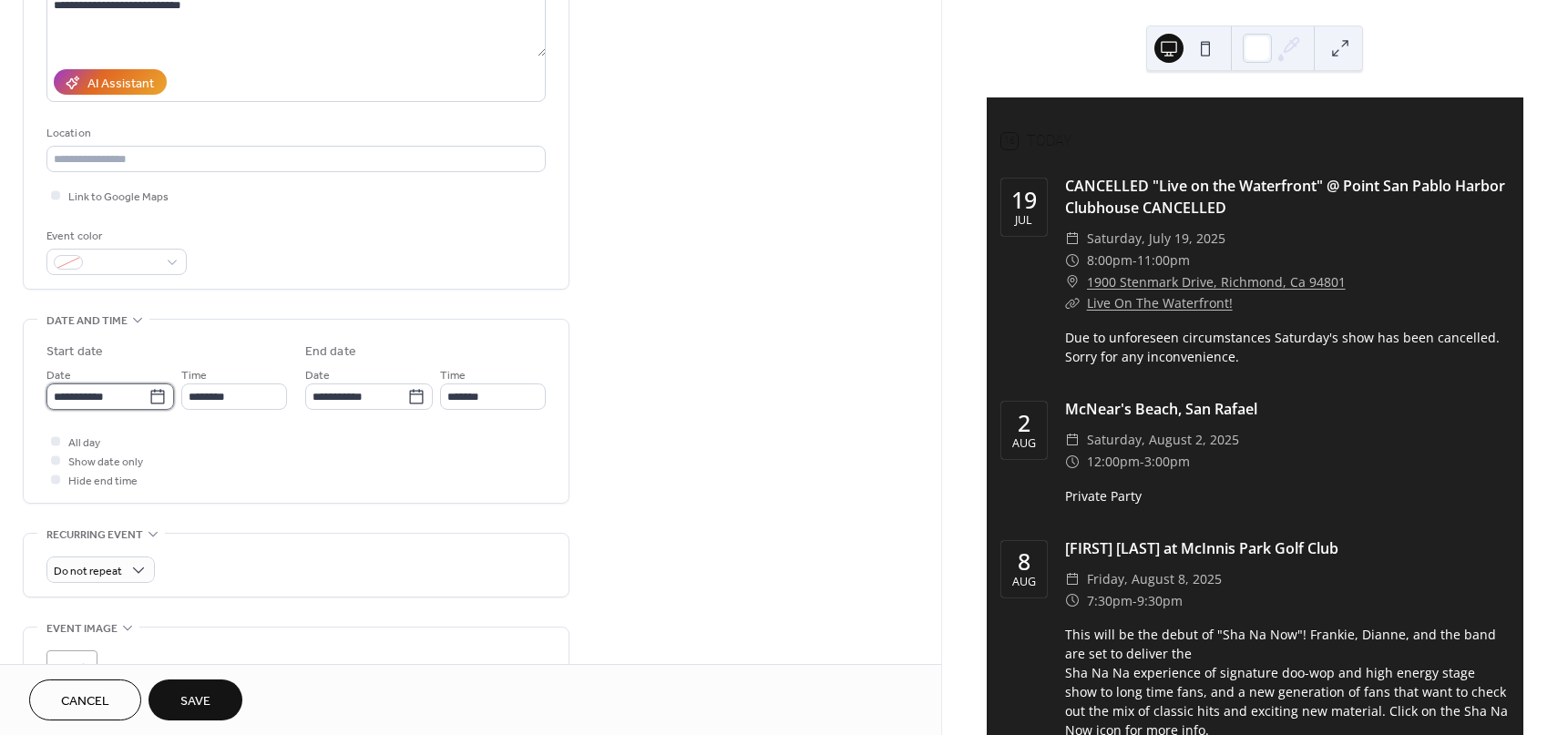 click on "**********" at bounding box center (97, 396) 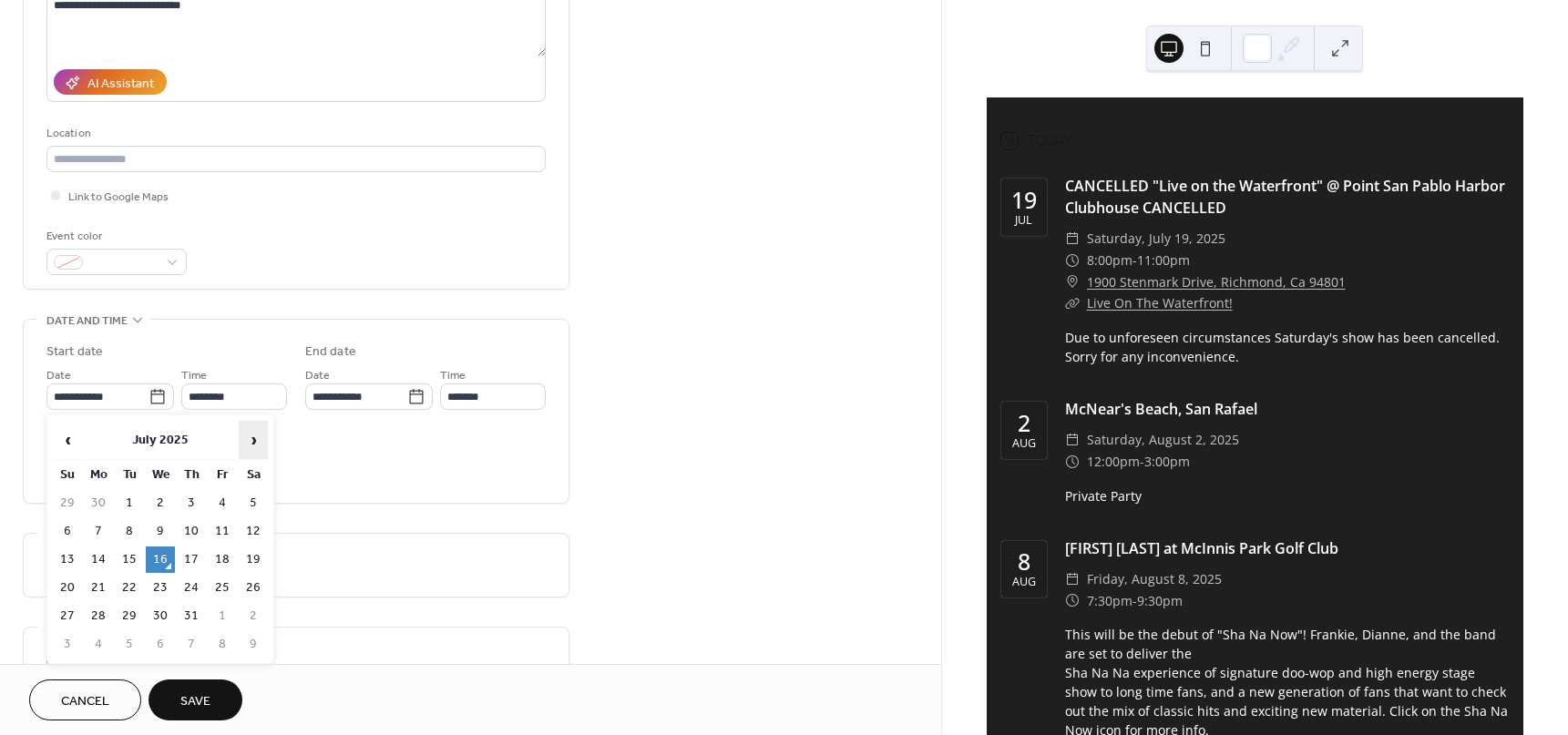 click on "›" at bounding box center [253, 440] 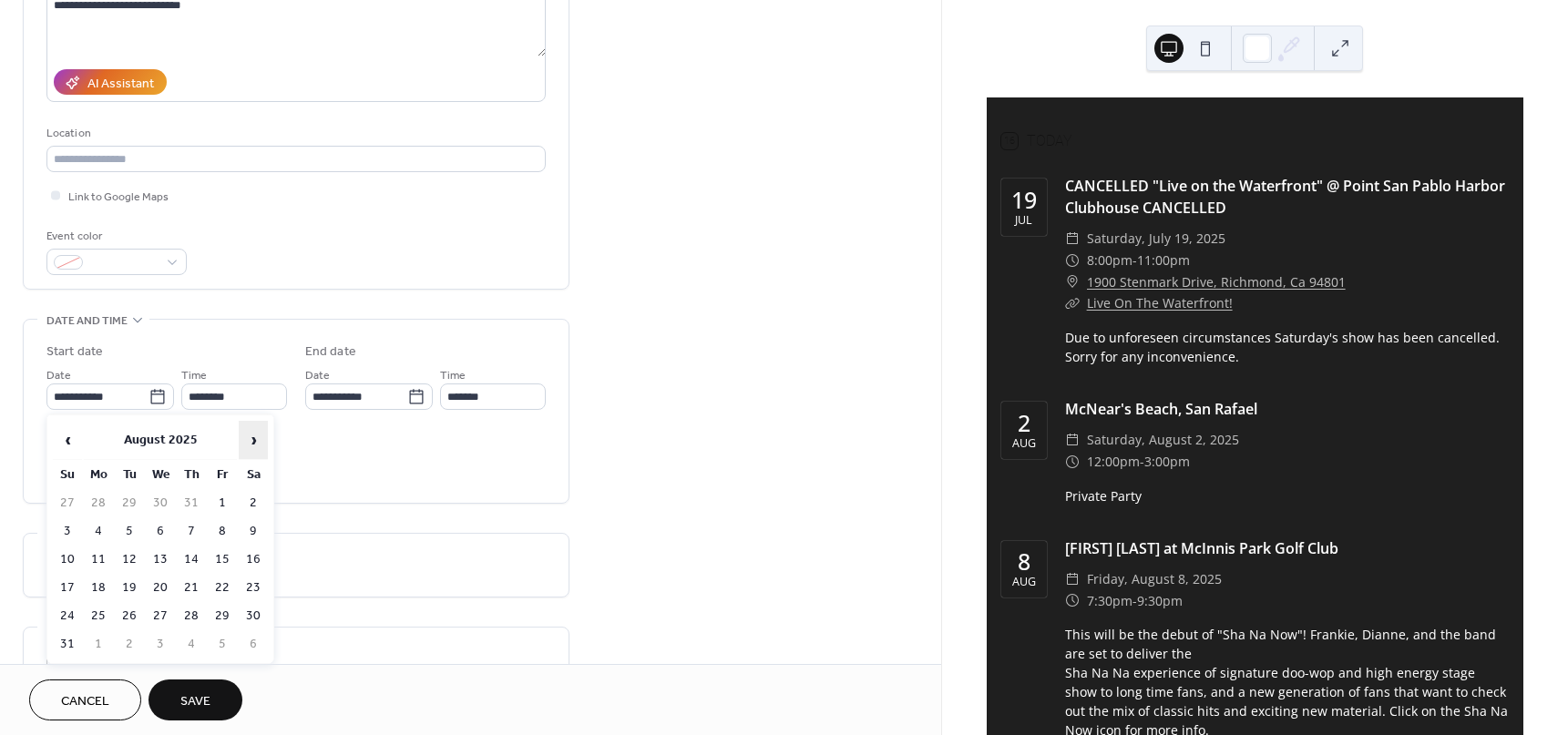 click on "›" at bounding box center [253, 440] 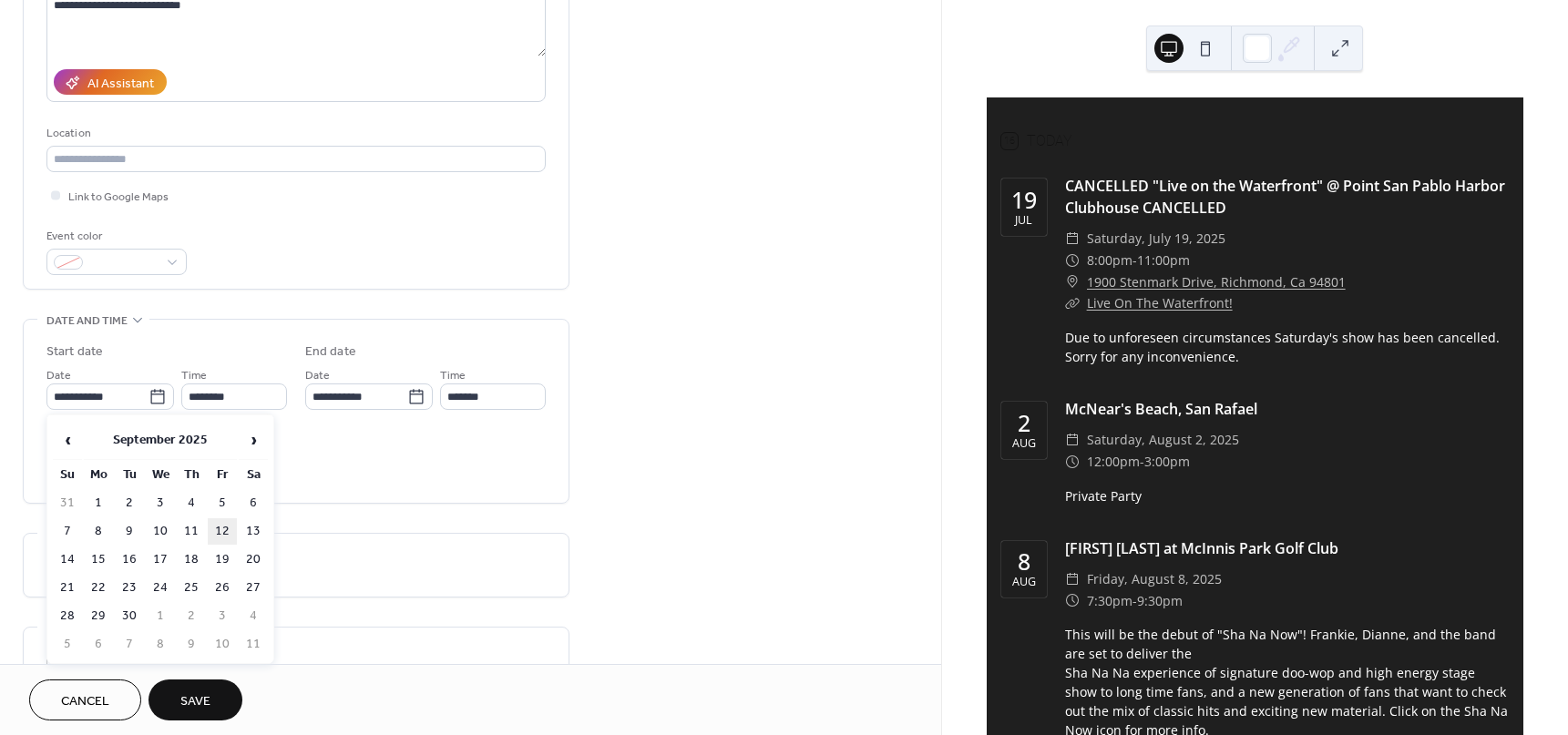 click on "12" at bounding box center (222, 531) 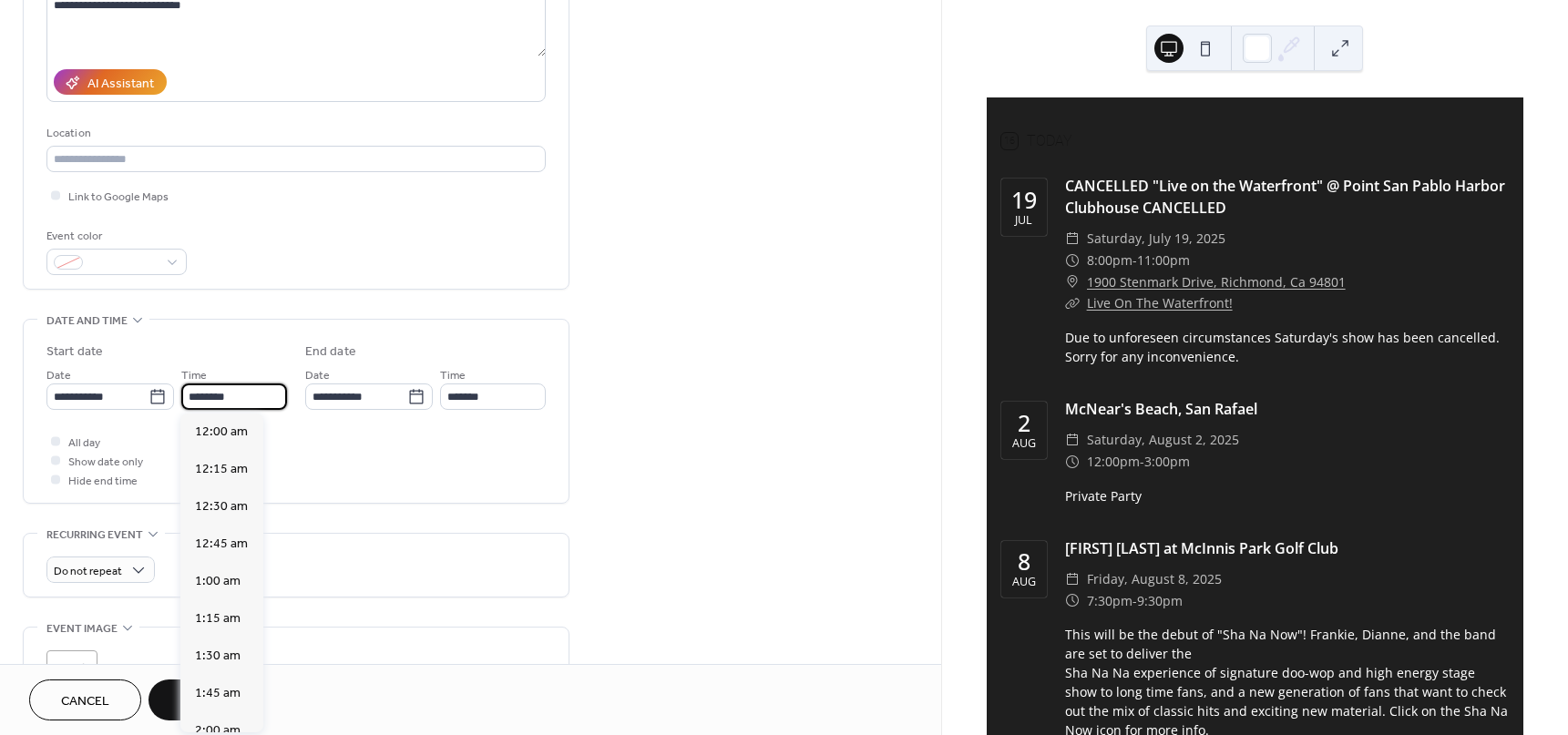 click on "********" at bounding box center (234, 396) 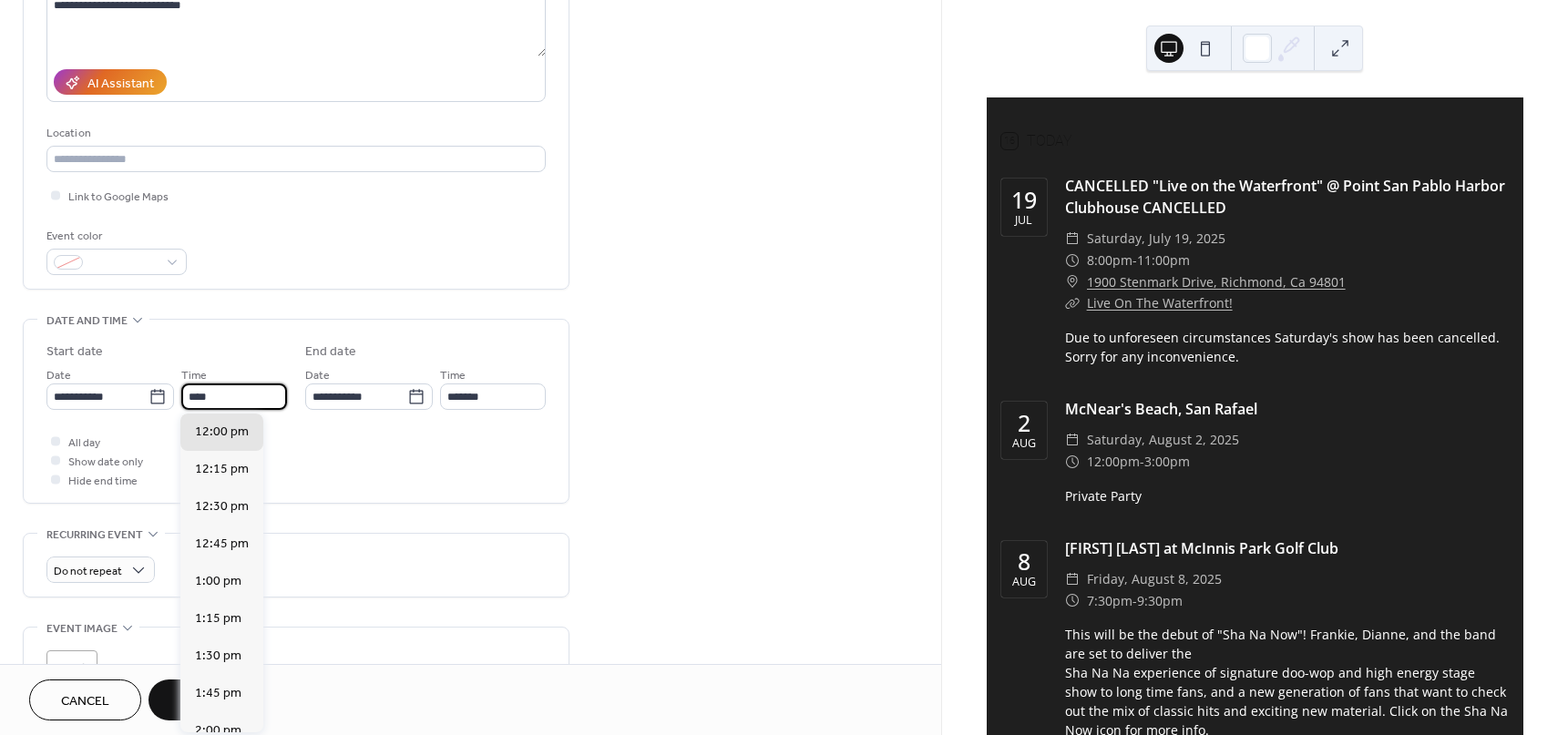 scroll, scrollTop: 0, scrollLeft: 0, axis: both 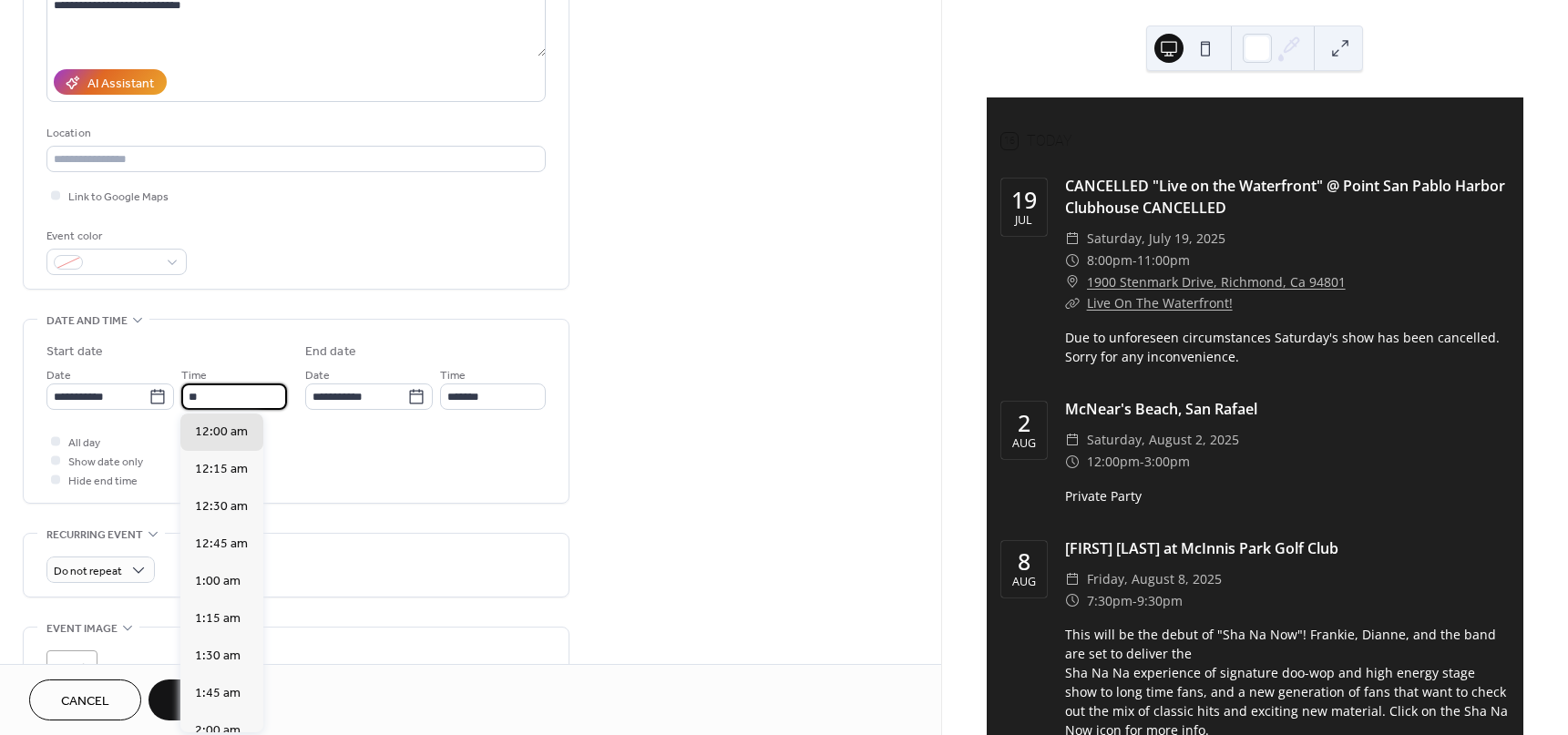 type on "*" 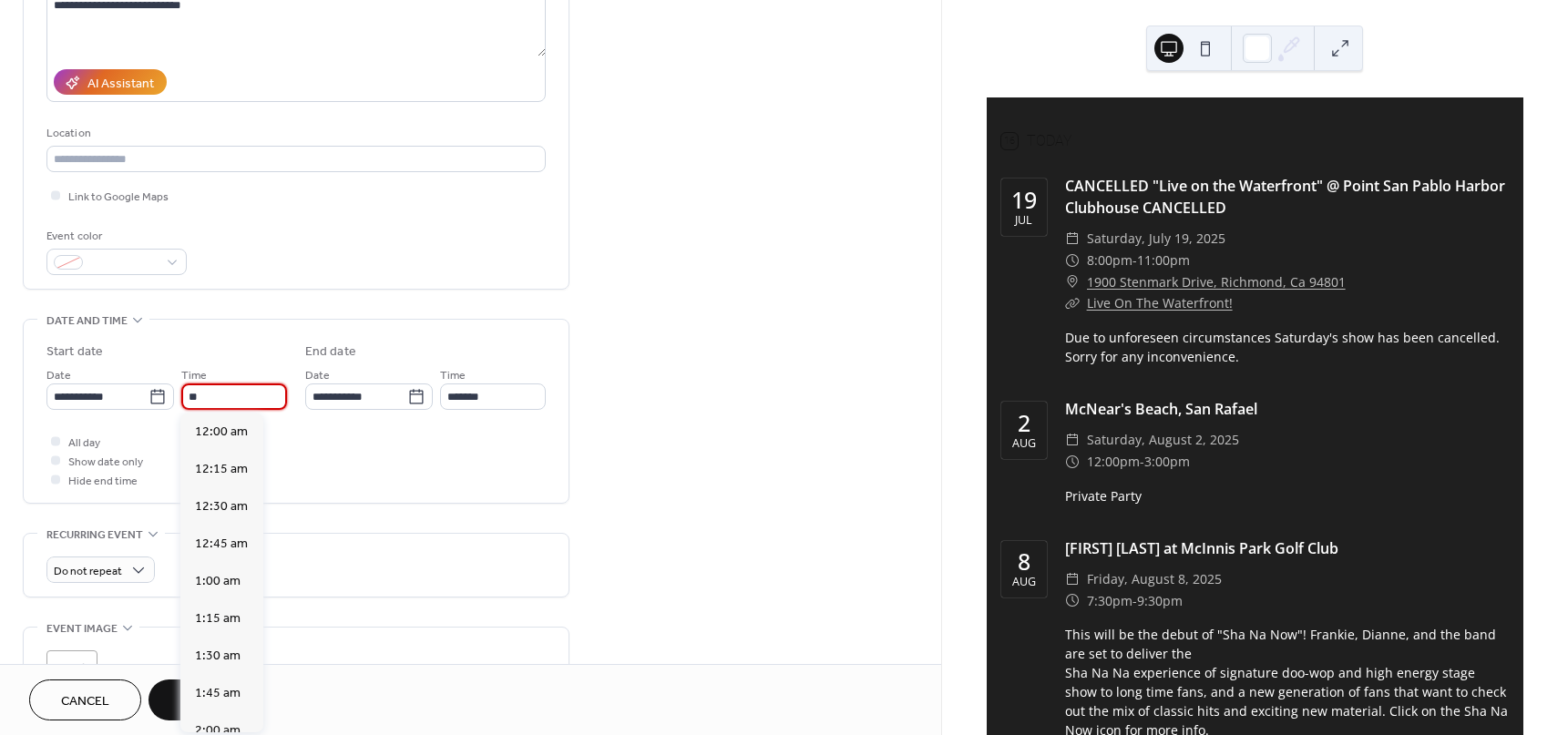 type on "*" 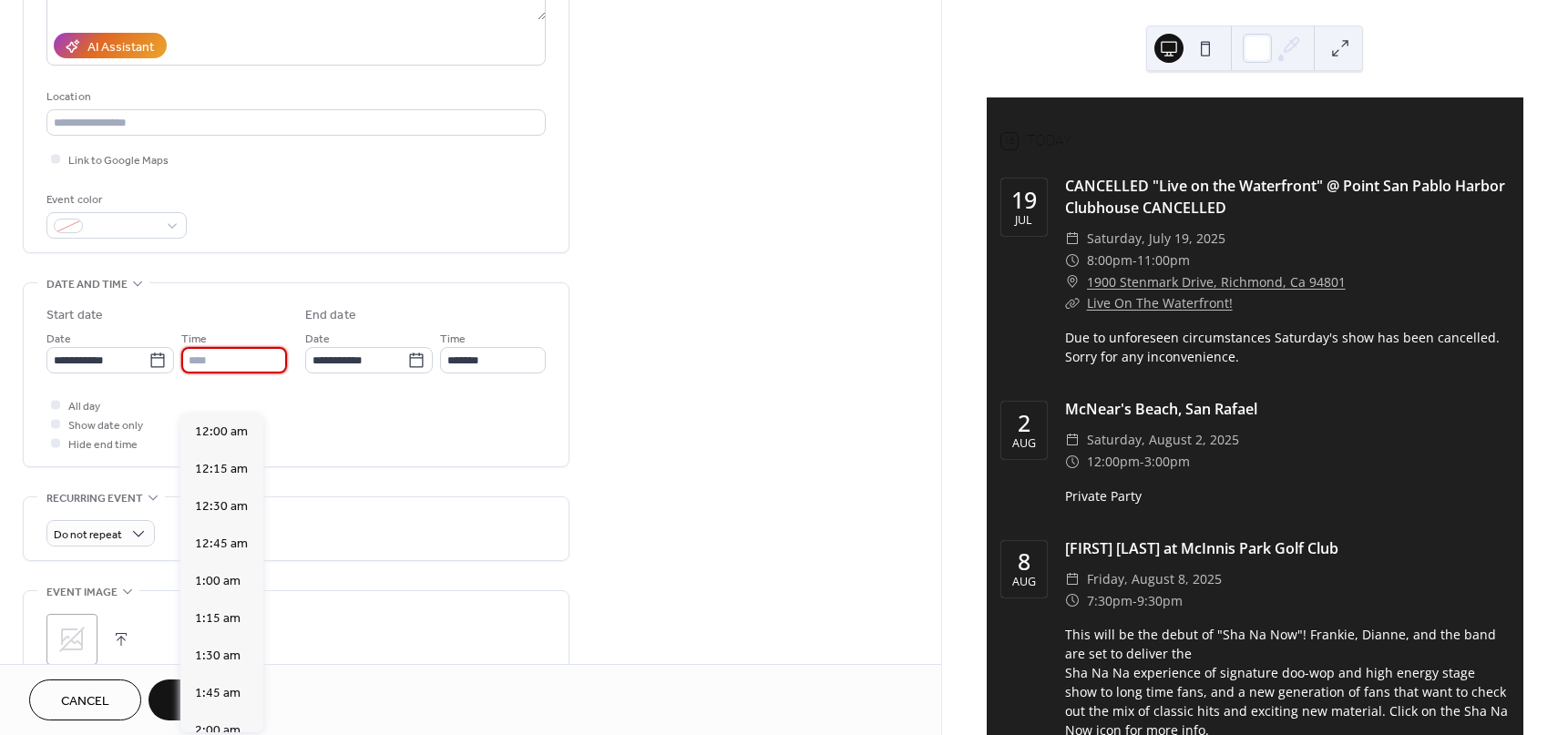 scroll, scrollTop: 301, scrollLeft: 0, axis: vertical 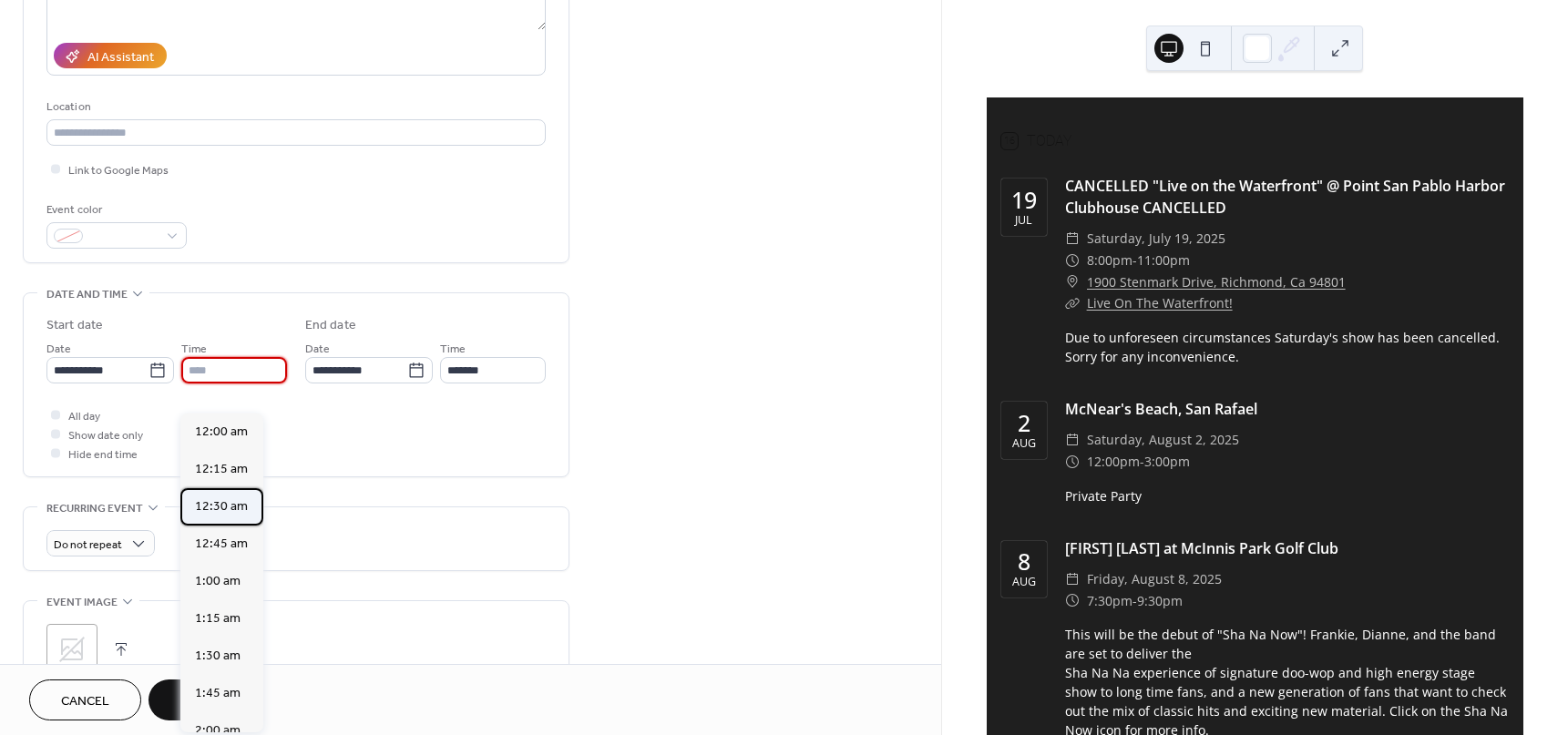 click on "12:30 am" at bounding box center (221, 506) 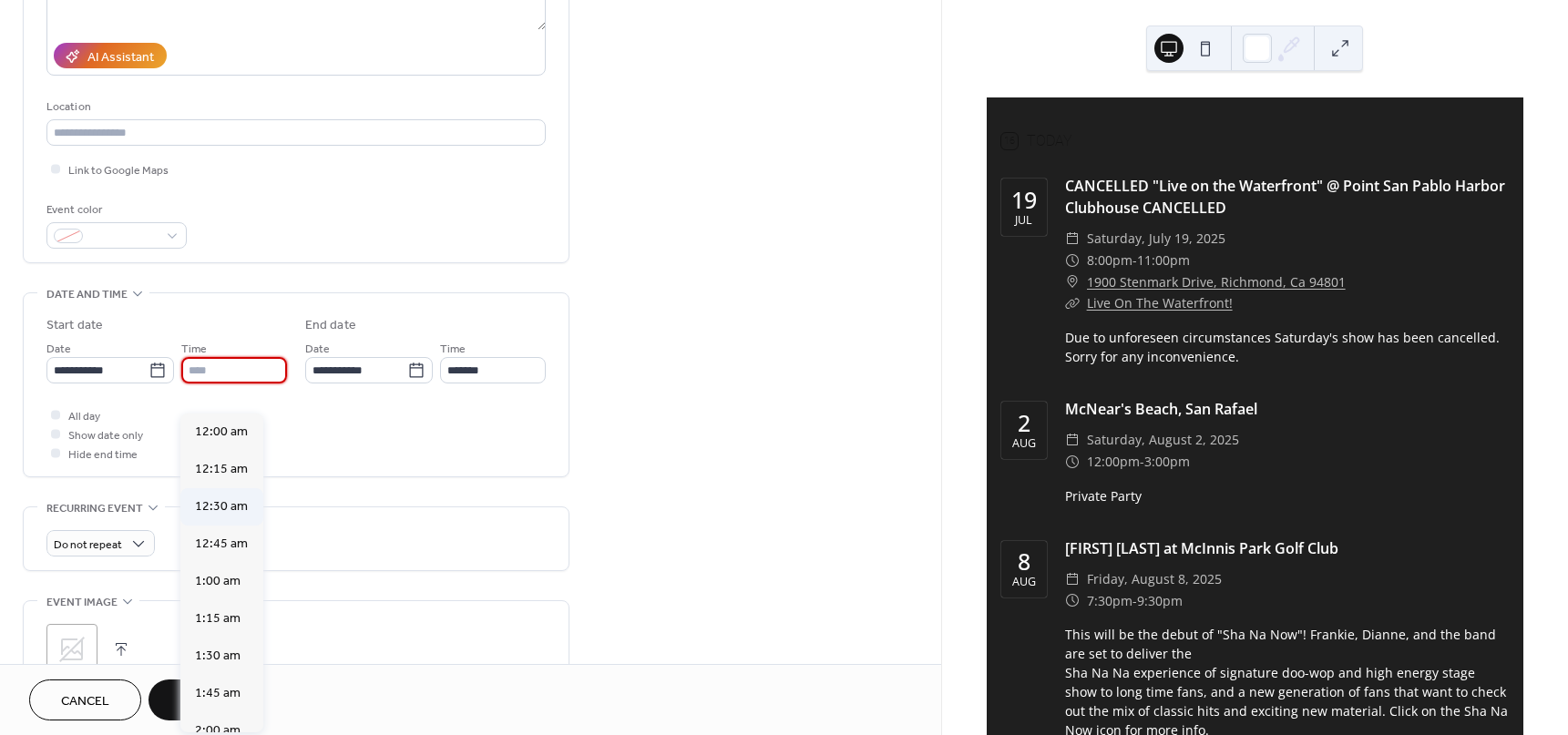 type on "********" 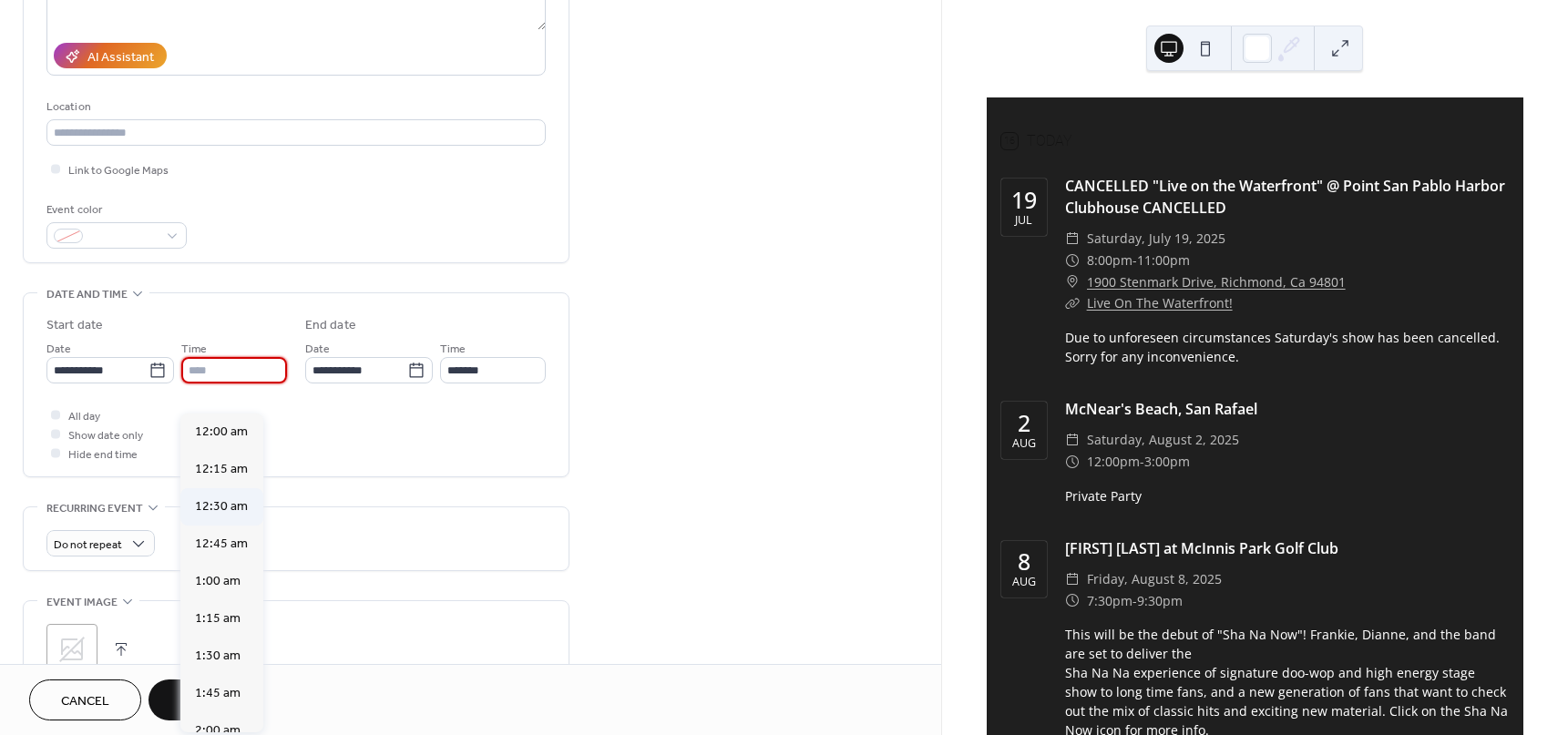 type on "*******" 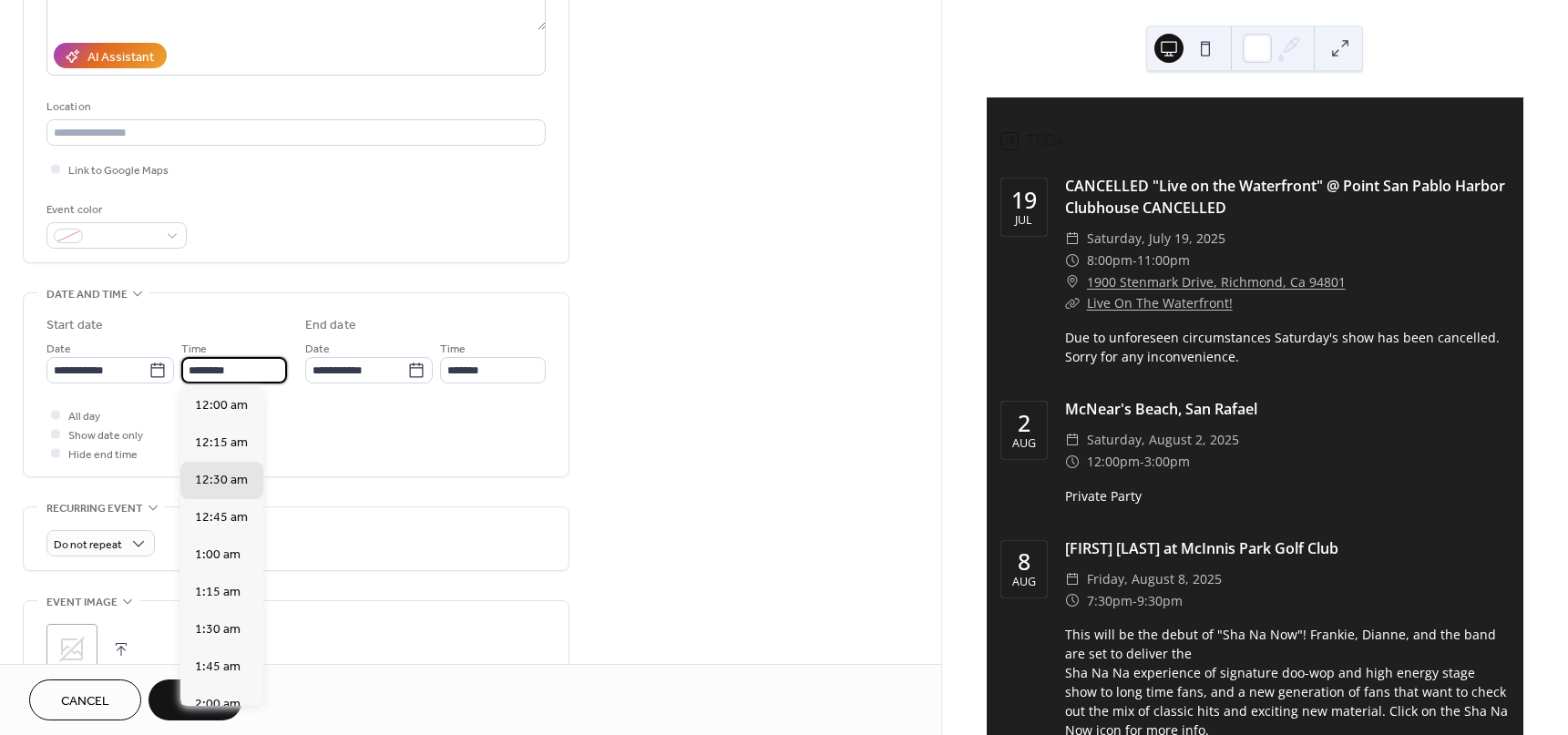 click on "********" at bounding box center (234, 370) 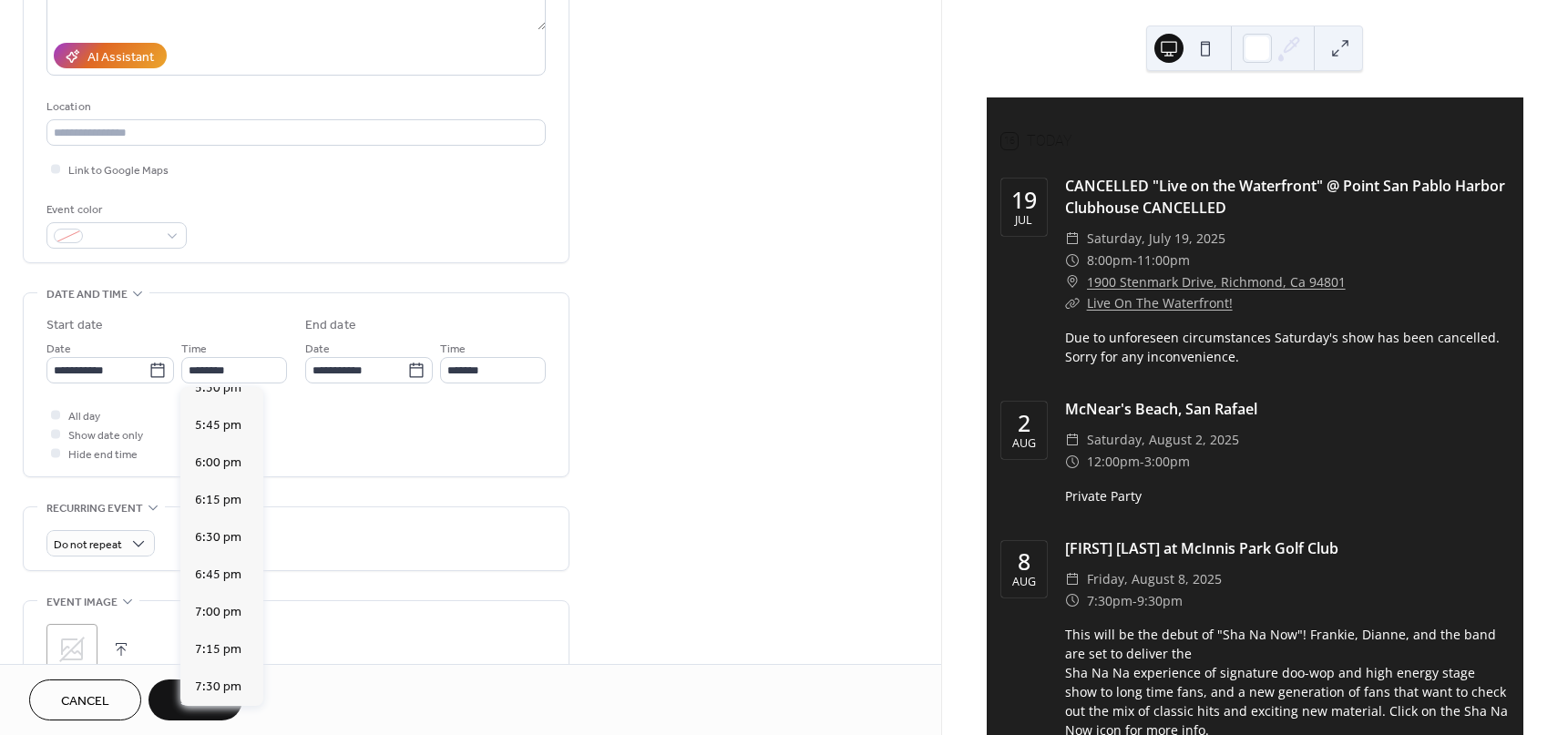 scroll, scrollTop: 2641, scrollLeft: 0, axis: vertical 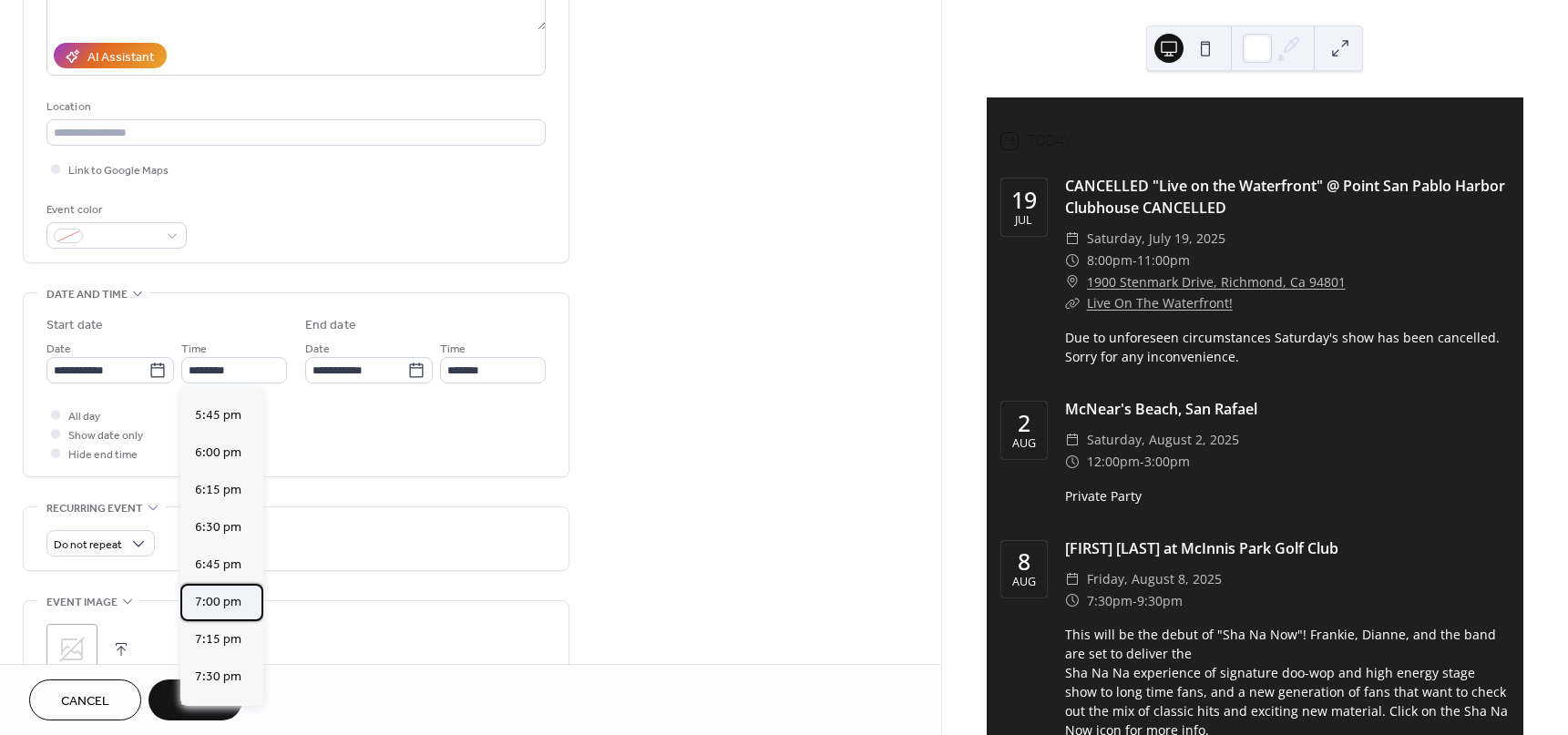 click on "7:00 pm" at bounding box center [218, 602] 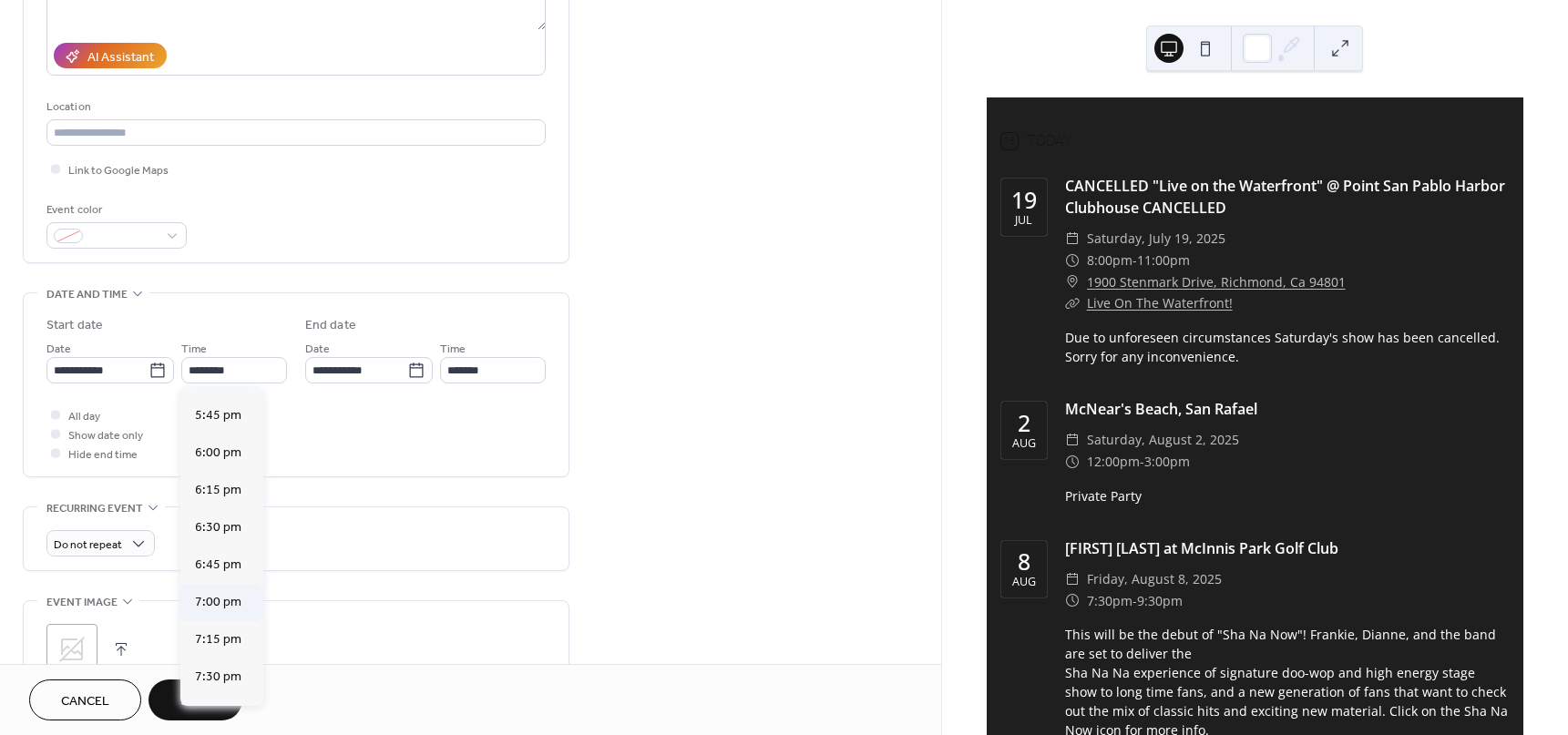 type on "*******" 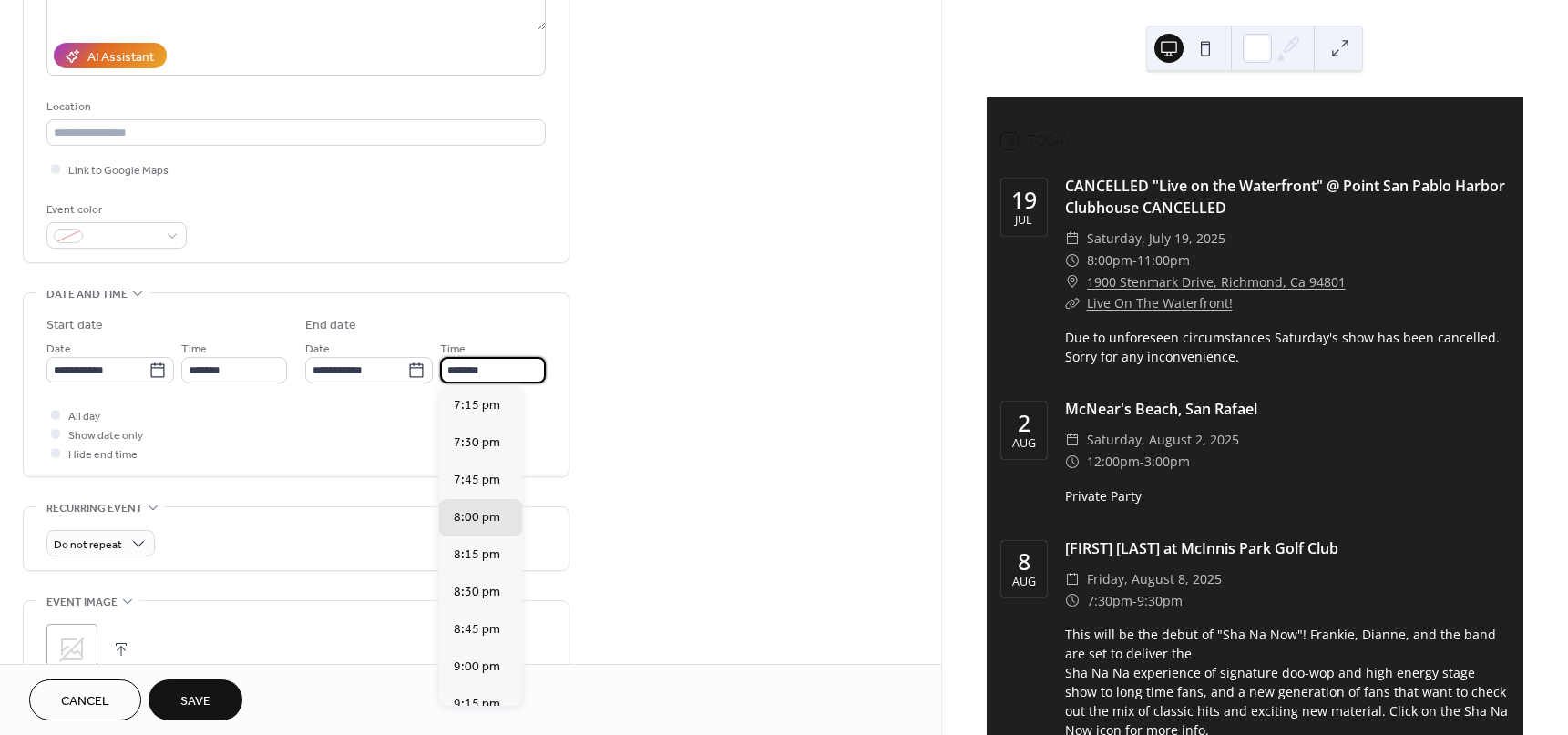 click on "*******" at bounding box center [493, 370] 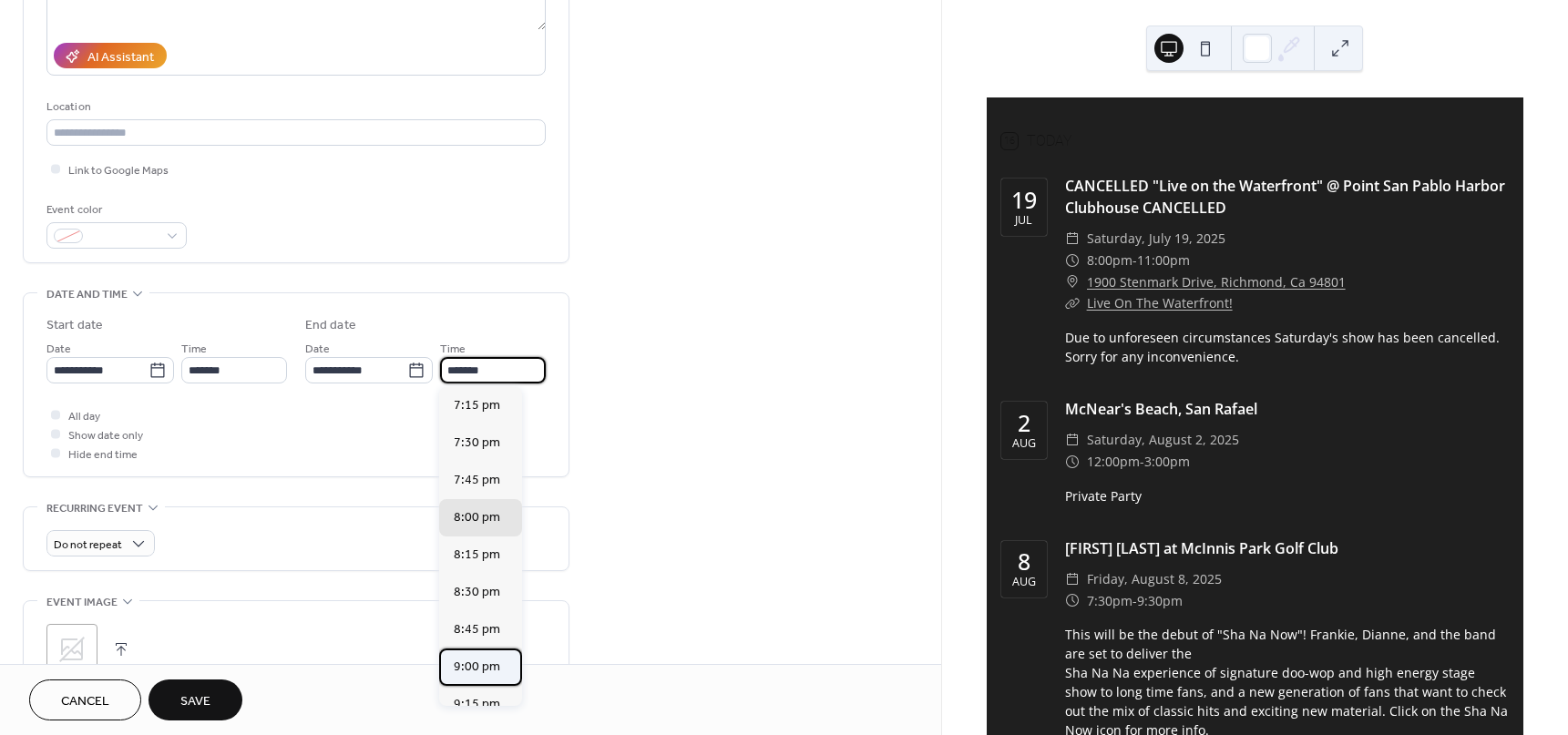click on "9:00 pm" at bounding box center [477, 667] 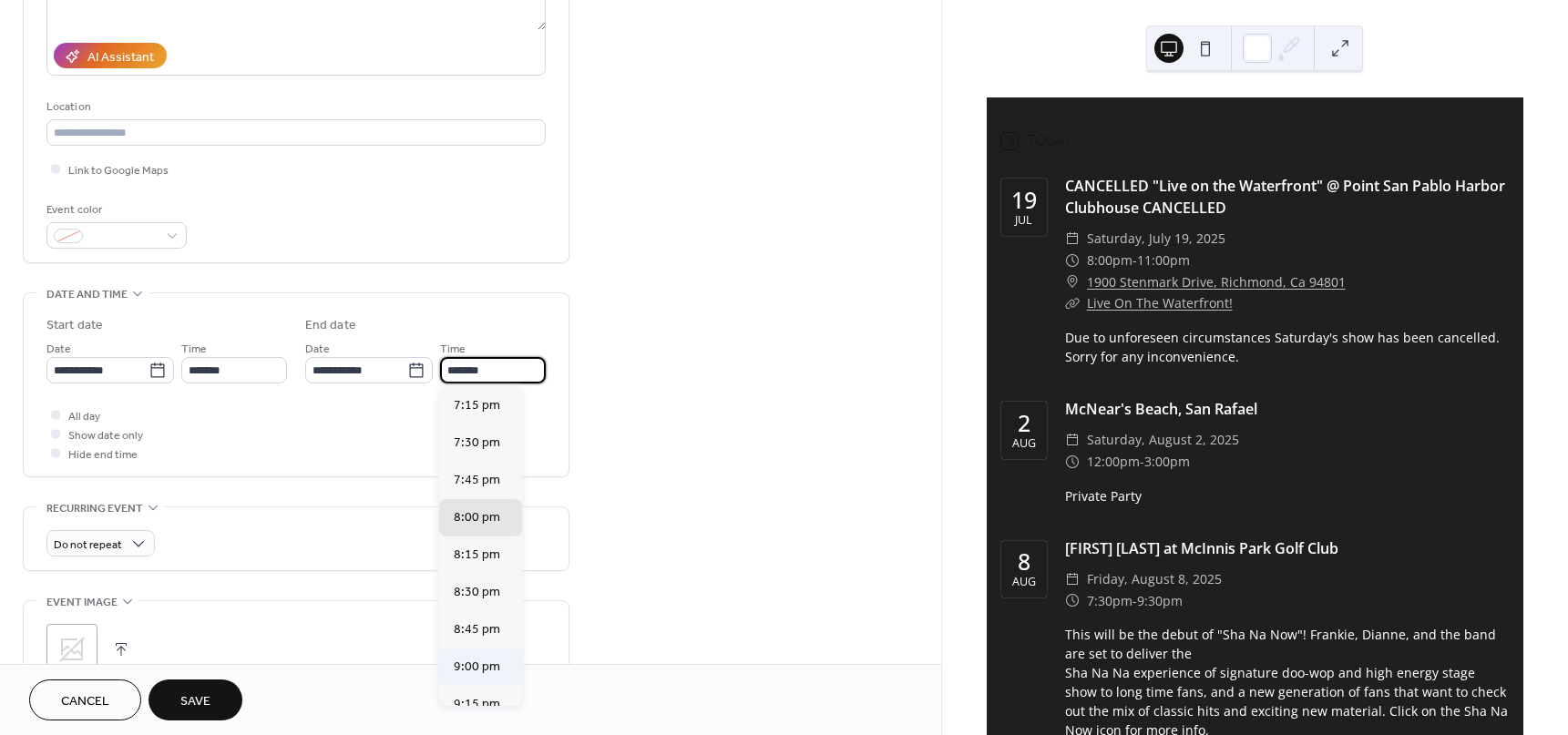 type on "*******" 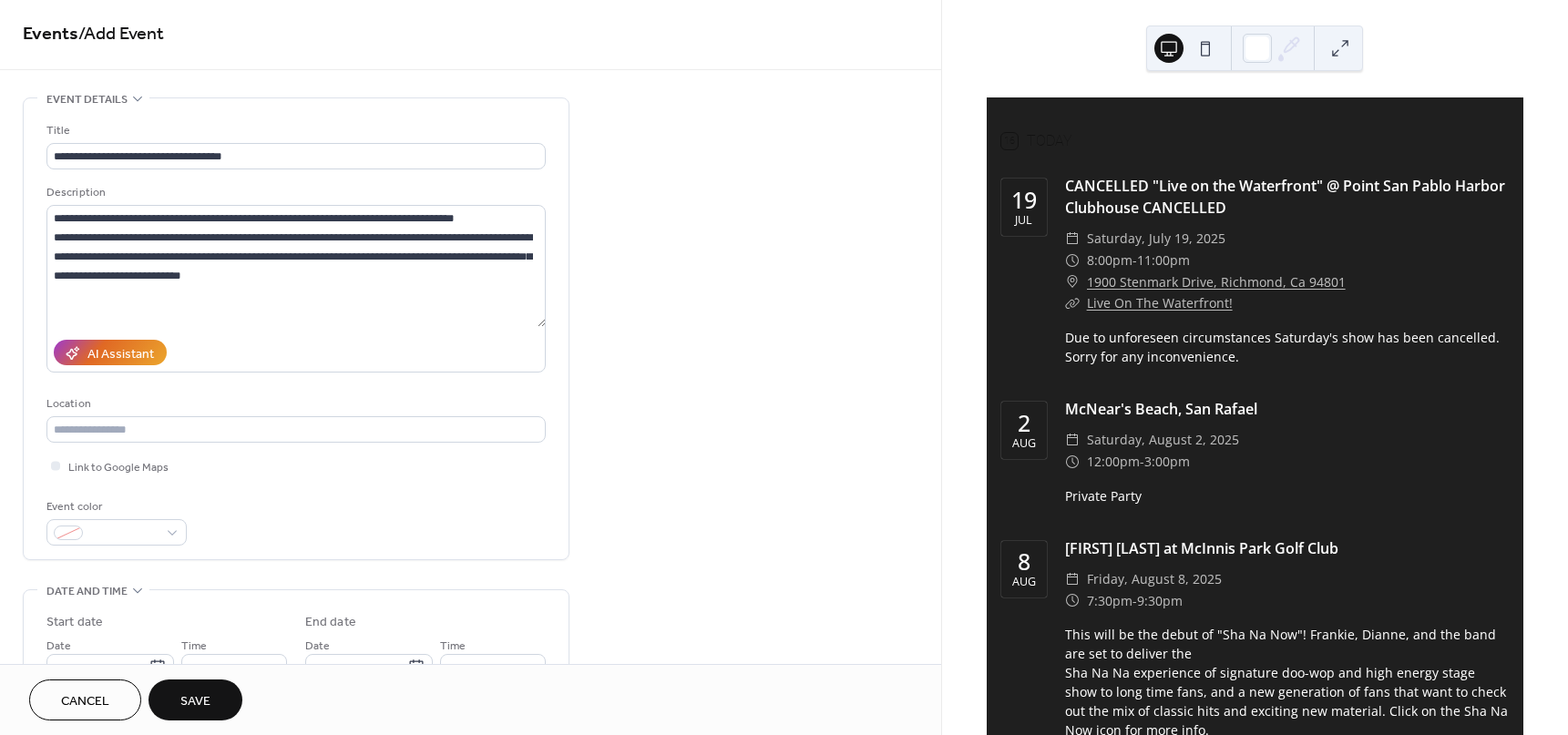 scroll, scrollTop: 0, scrollLeft: 0, axis: both 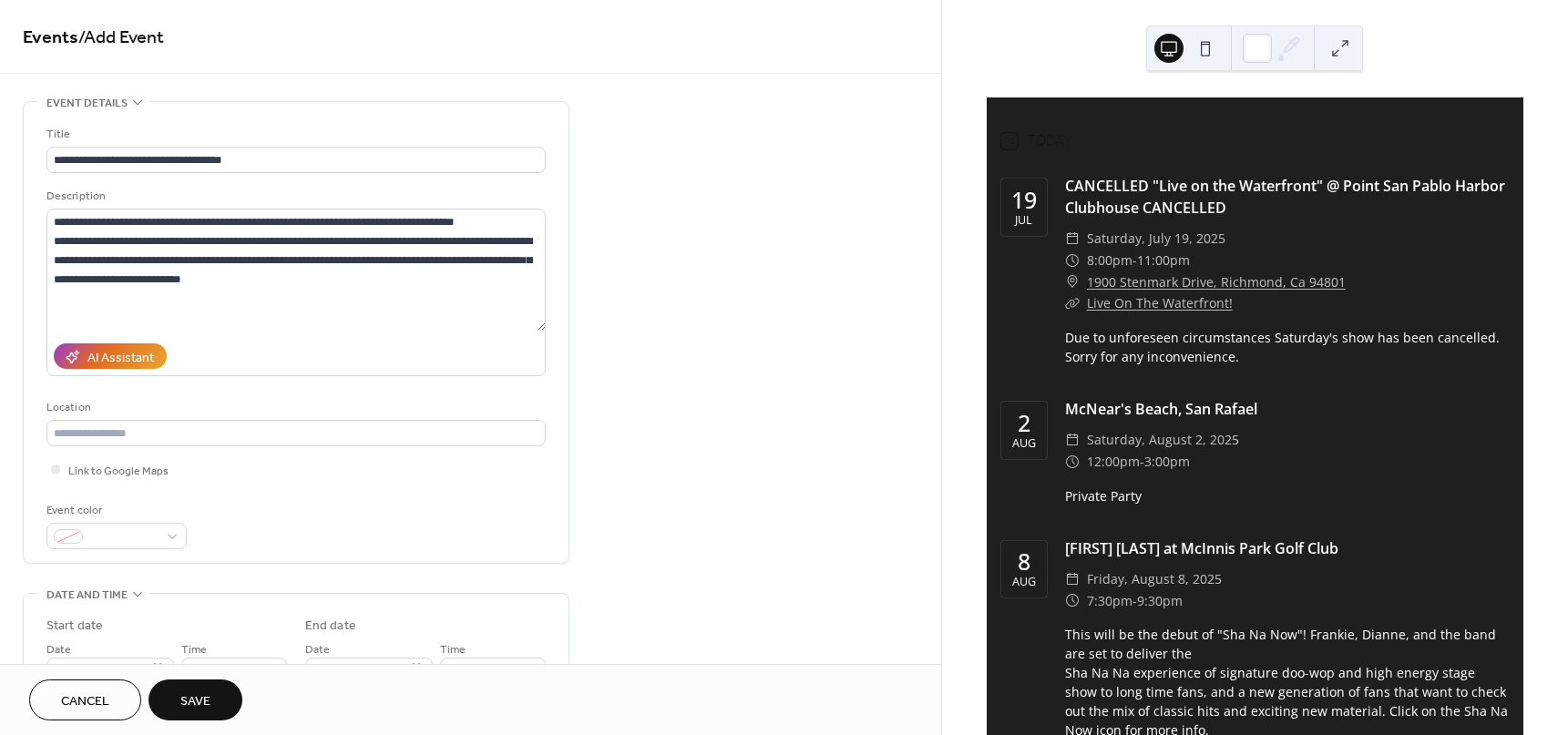 click on "Save" at bounding box center (195, 701) 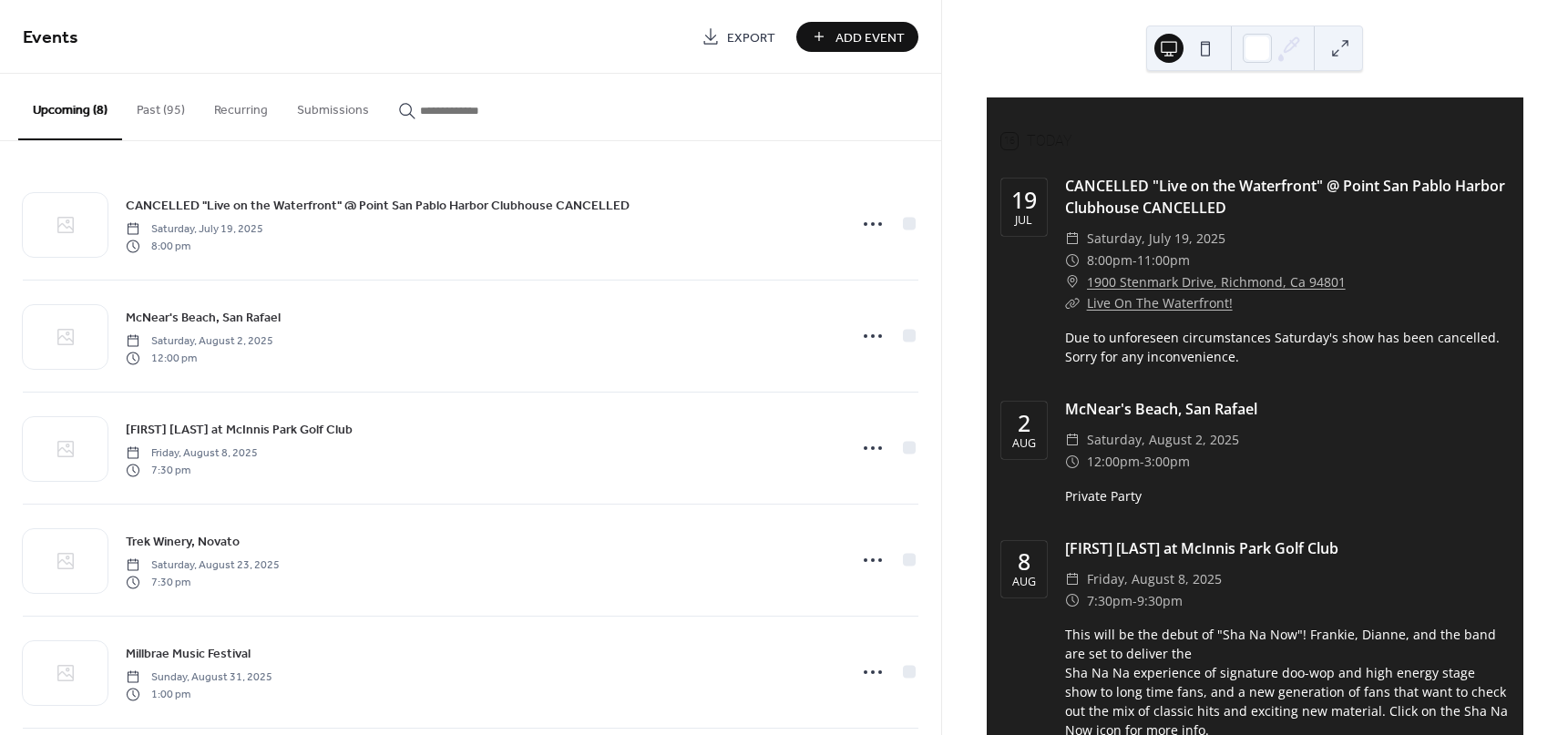 click on "Upcoming events 16 Today 19 Jul CANCELLED   "Live on the Waterfront" @ Point San Pablo Harbor Clubhouse  CANCELLED ​ Saturday, July 19, 2025 ​ 8:00pm - 11:00pm ​ 1900 Stenmark Drive, [CITY], [STATE] 94801 ​ Live On The Waterfront! Due to unforeseen circumstances Saturday's show has been cancelled.  Sorry for any inconvenience. 2 Aug McNear's Beach, [CITY] ​ Saturday, August 2, 2025 ​ 12:00pm - 3:00pm Private Party 8 Aug SHA NA NOW  at McInnis Park Golf Club ​ Friday, August 8, 2025 ​ 7:30pm - 9:30pm This will be the debut of "Sha Na Now"!  Frankie, Dianne, and the band are set to deliver the  Sha Na Now experience of signature doo-wop and  high energy stage show to long time fans, and a new generation of fans that want to check out the mix of classic hits and exciting new material.  Click on the Sha Na Now icon for more info. 23 Aug Trek Winery, Novato ​ Saturday, August 23, 2025 ​ 7:30pm - 10:00pm 31 Aug Millbrae Music Festival ​ Sunday, August 31, 2025 ​ 1:00pm - 3:30pm 12 Sep ​ -" at bounding box center (1255, 367) 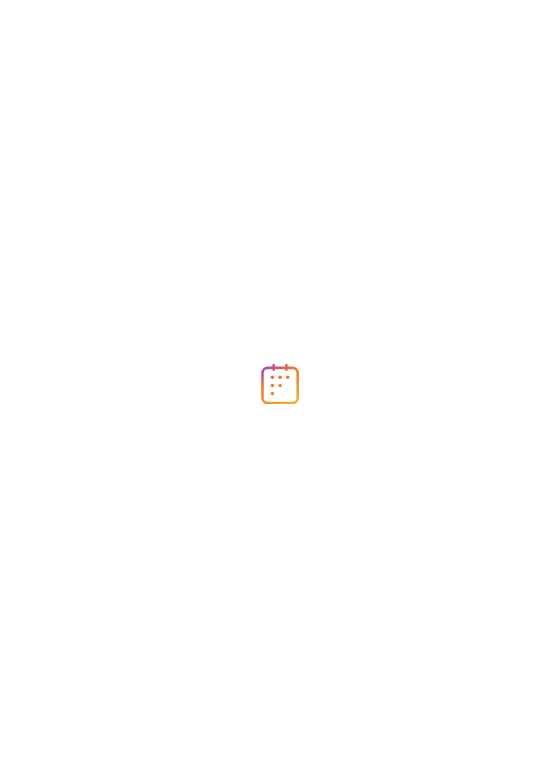 scroll, scrollTop: 0, scrollLeft: 0, axis: both 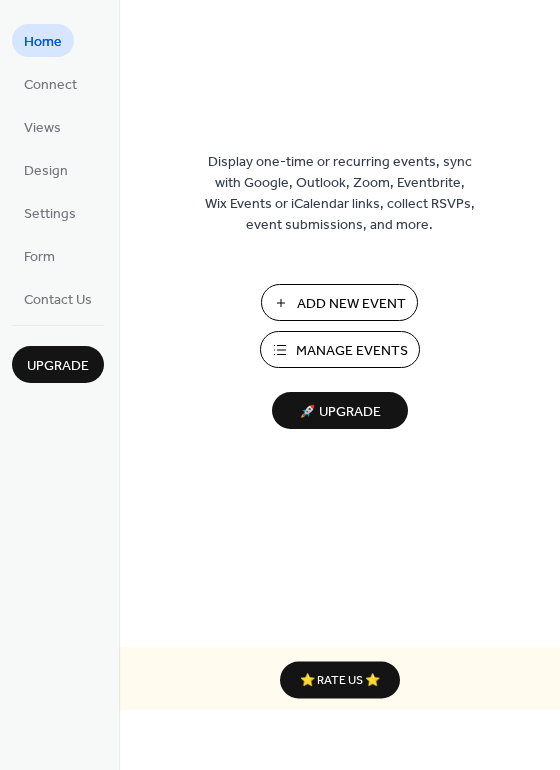click on "Manage Events" at bounding box center (352, 351) 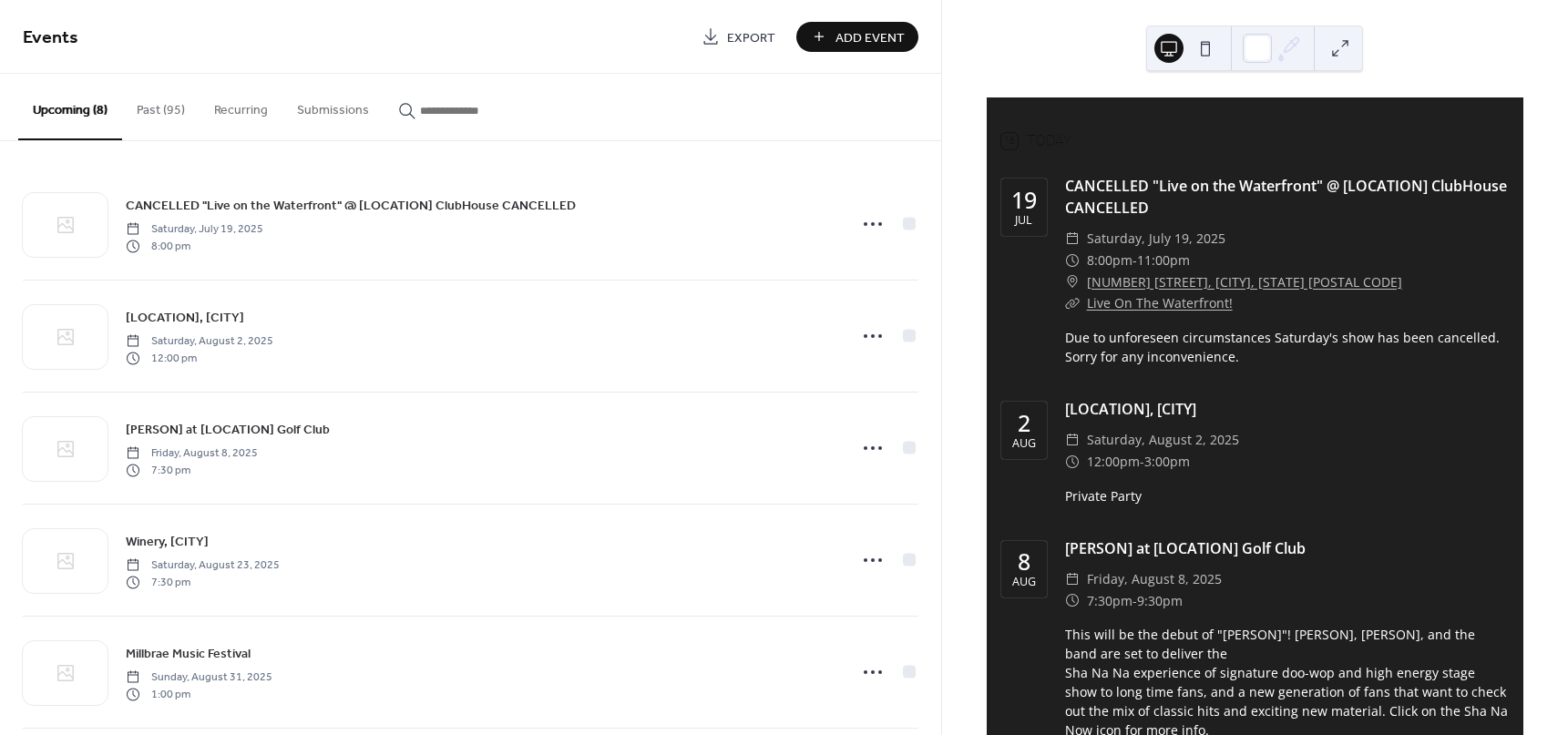 scroll, scrollTop: 0, scrollLeft: 0, axis: both 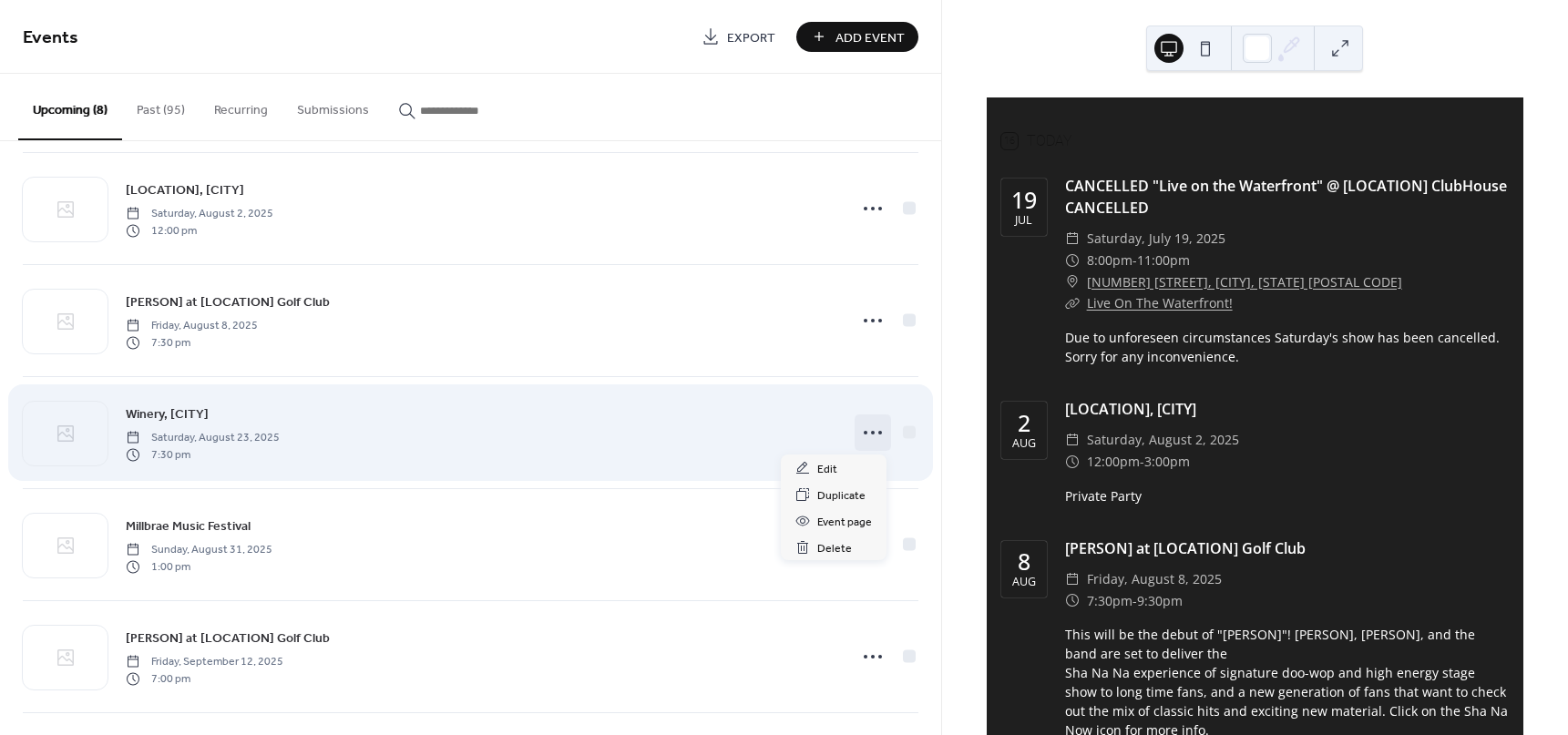 click 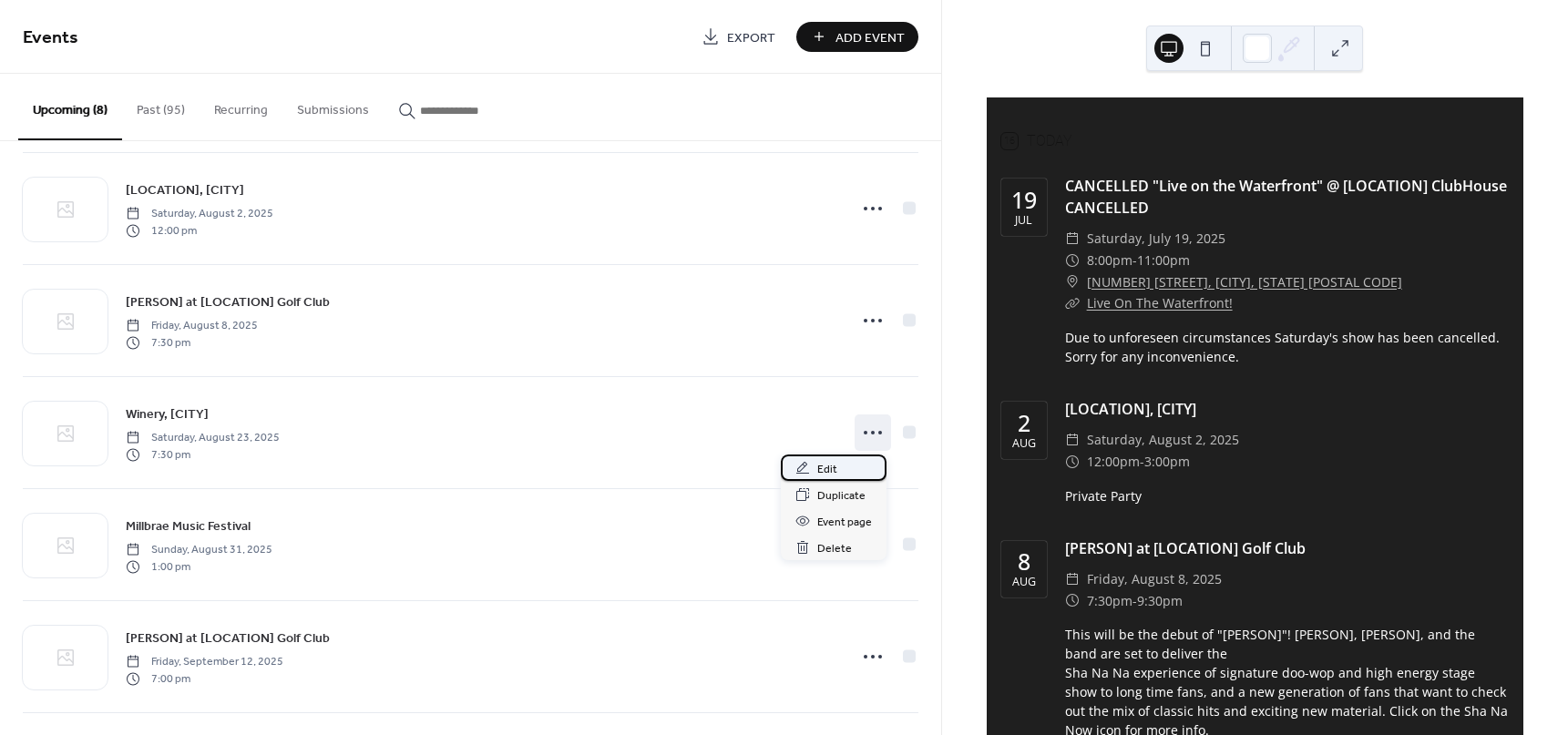 click on "Edit" at bounding box center [827, 469] 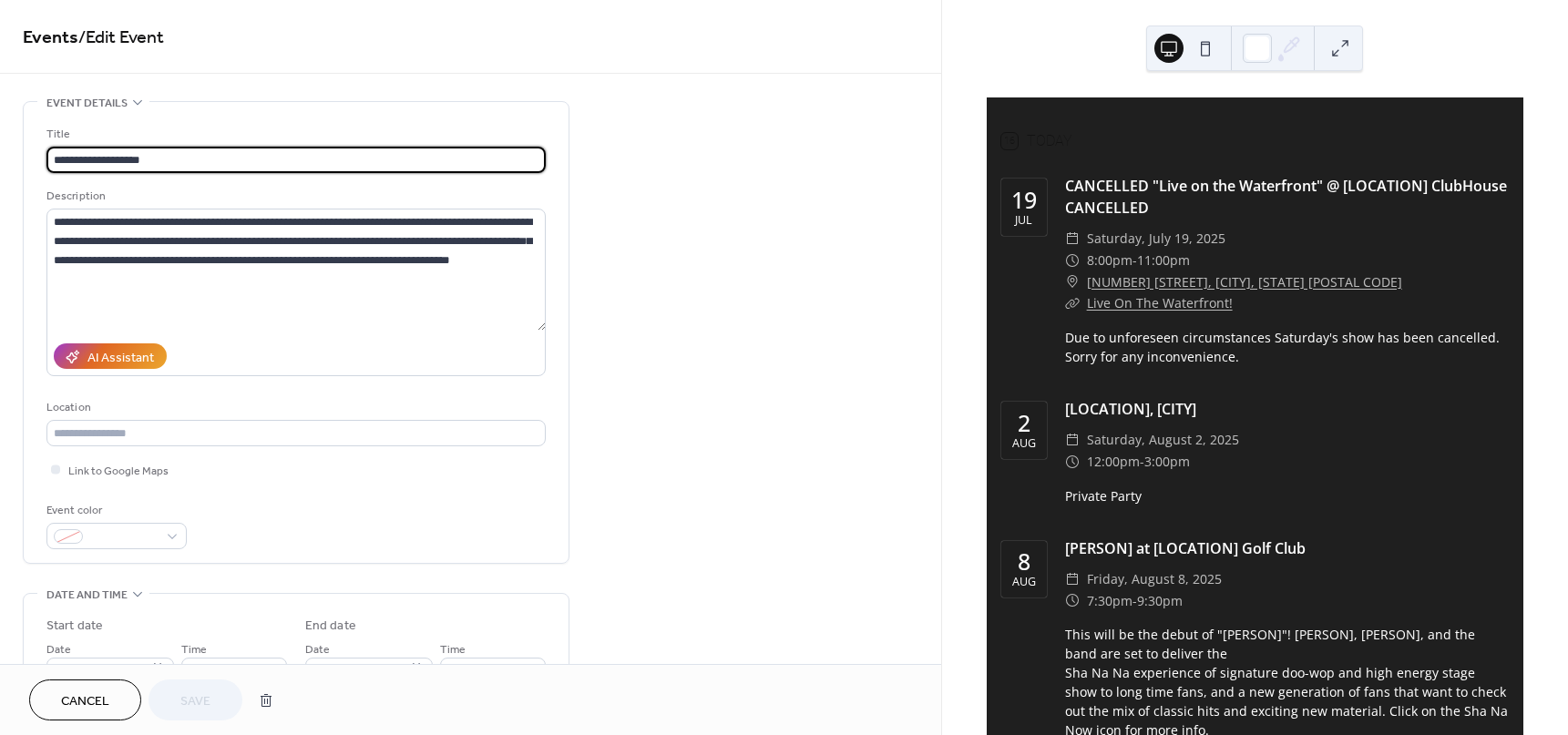 click on "**********" at bounding box center (296, 159) 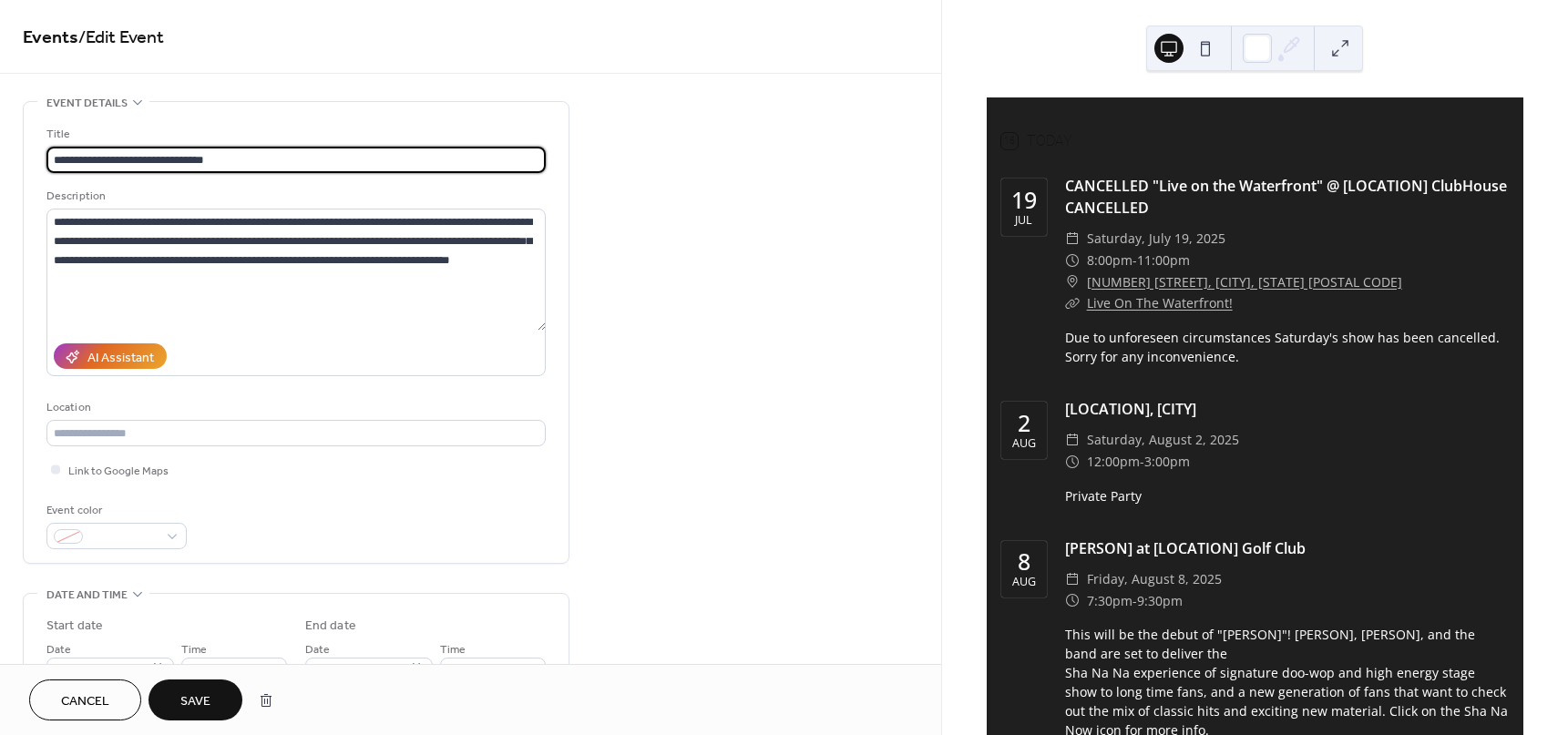 type on "**********" 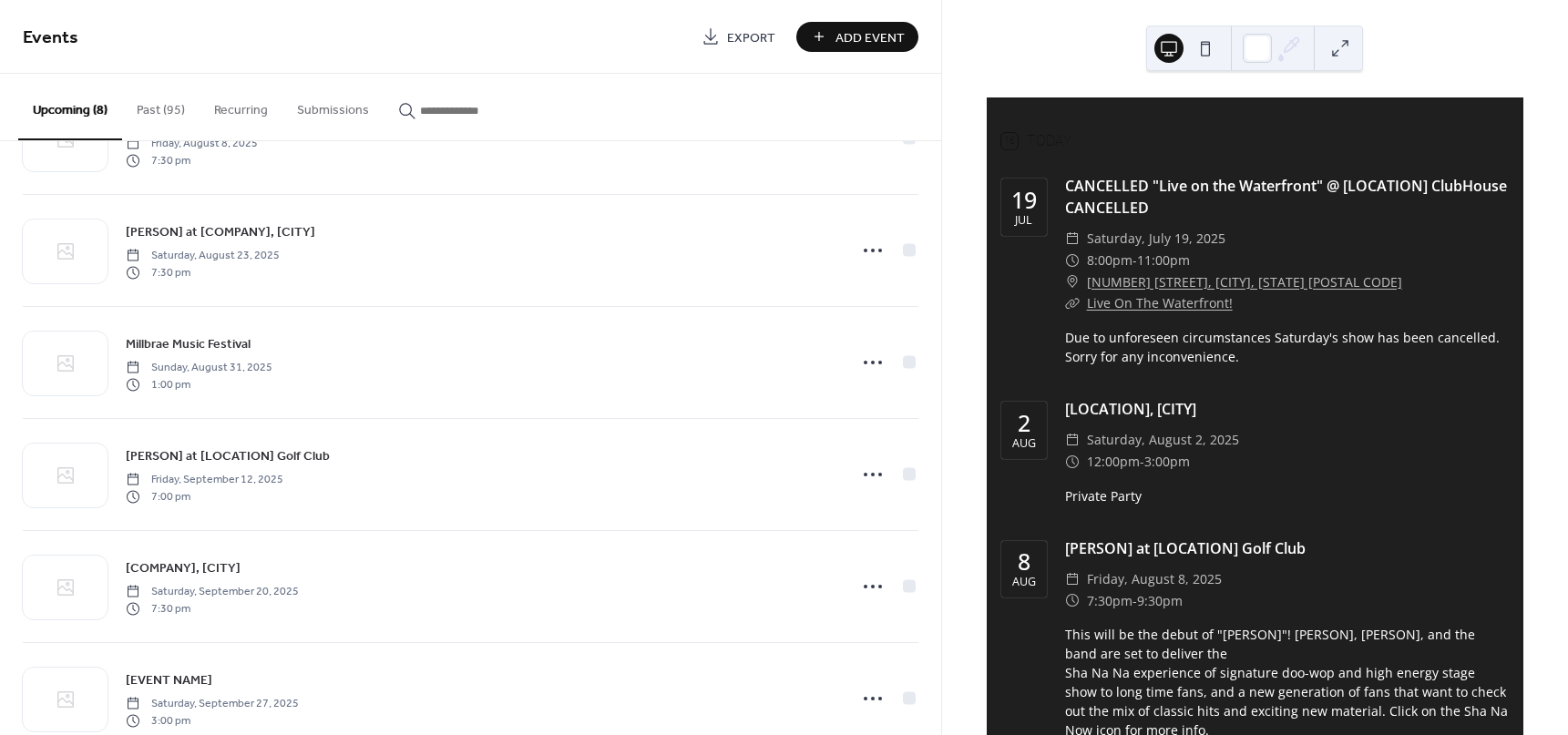 scroll, scrollTop: 312, scrollLeft: 0, axis: vertical 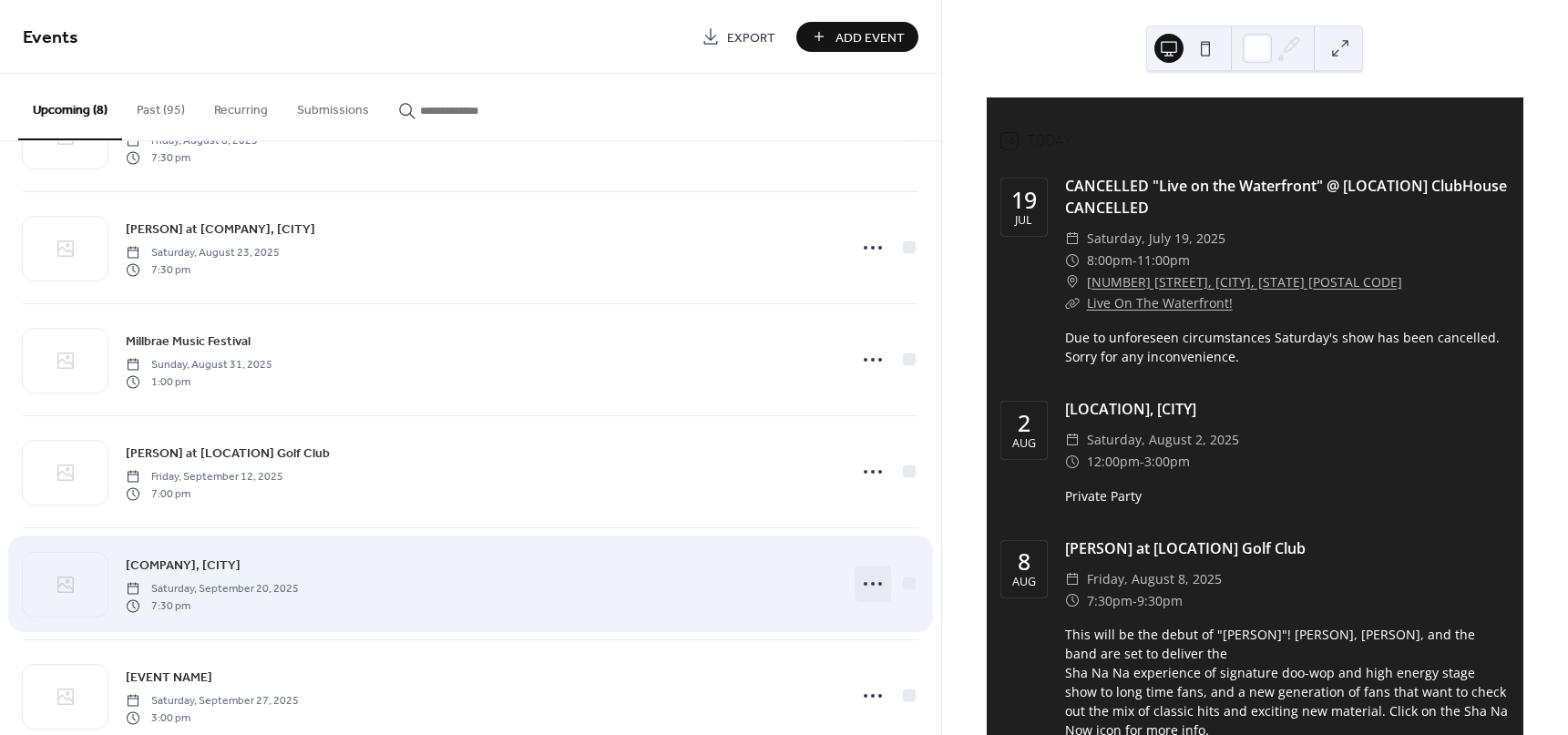 click 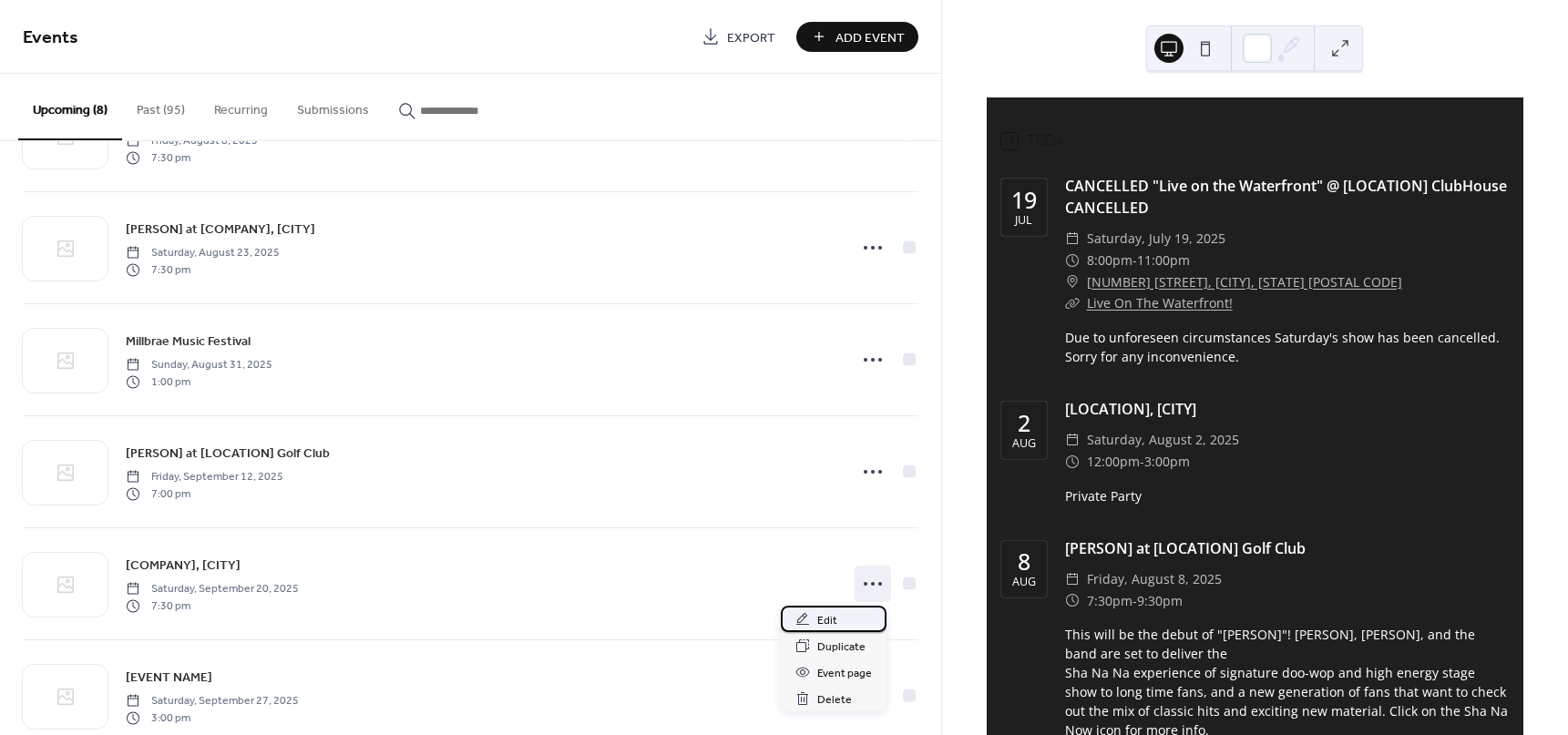 click on "Edit" at bounding box center [834, 618] 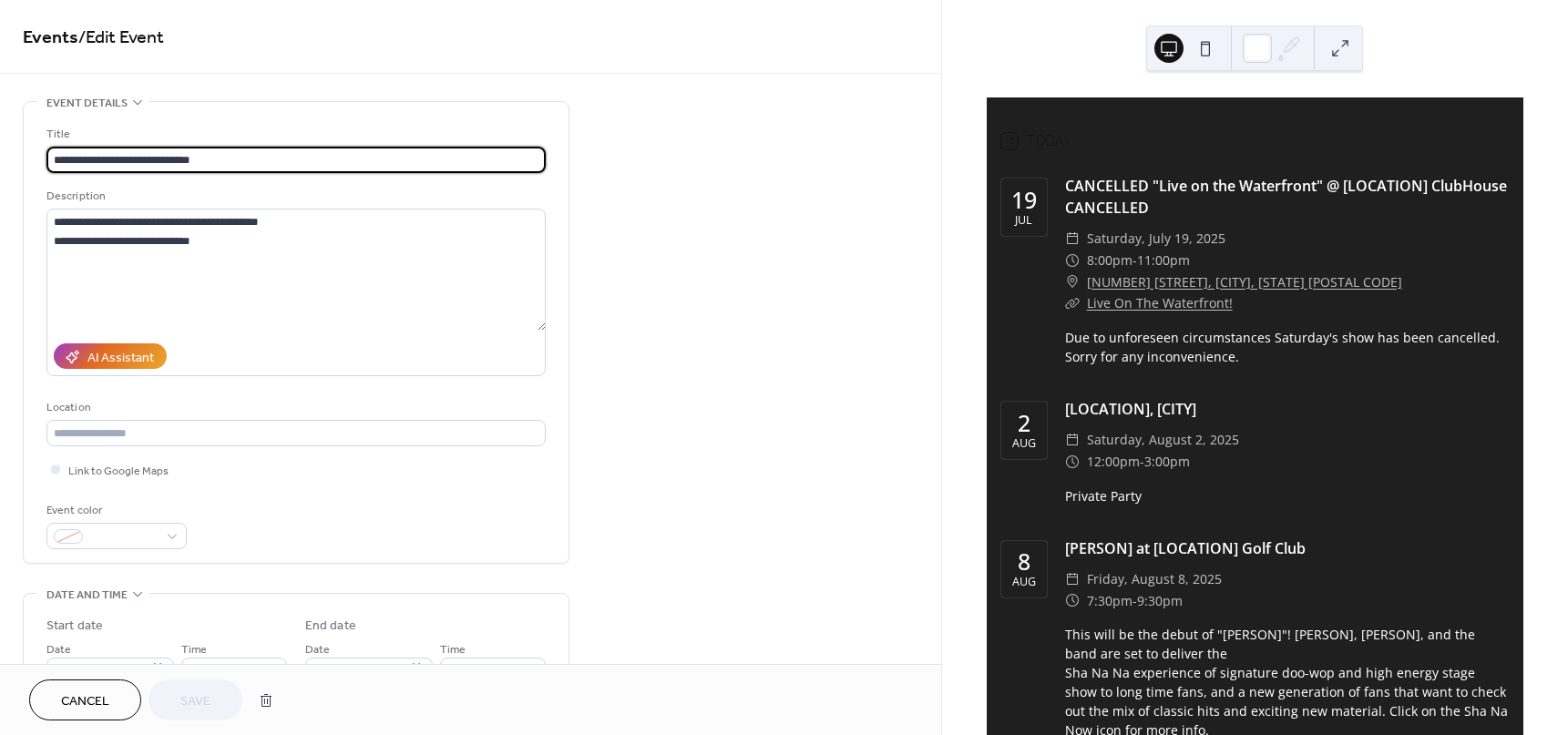 click on "**********" at bounding box center (296, 159) 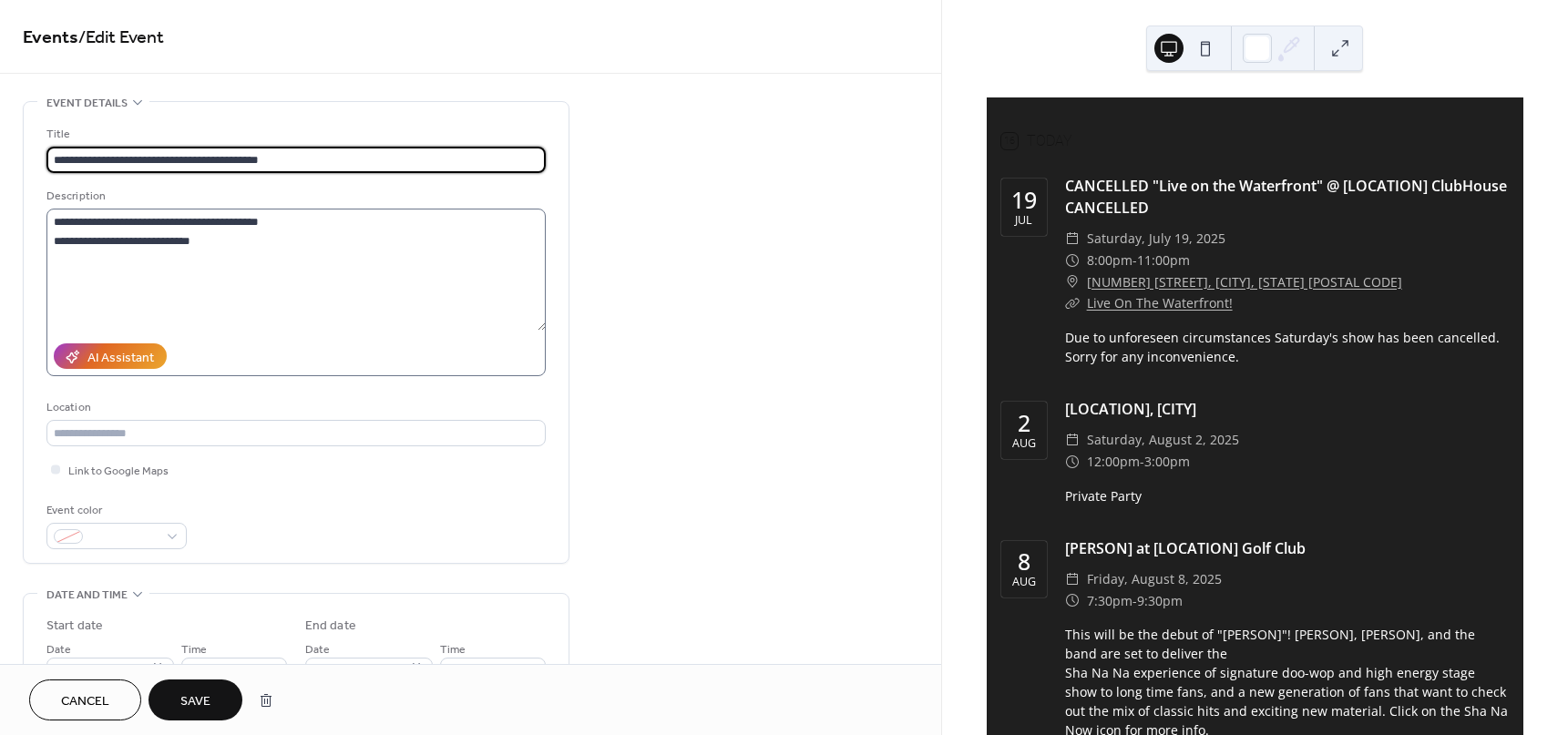 type on "**********" 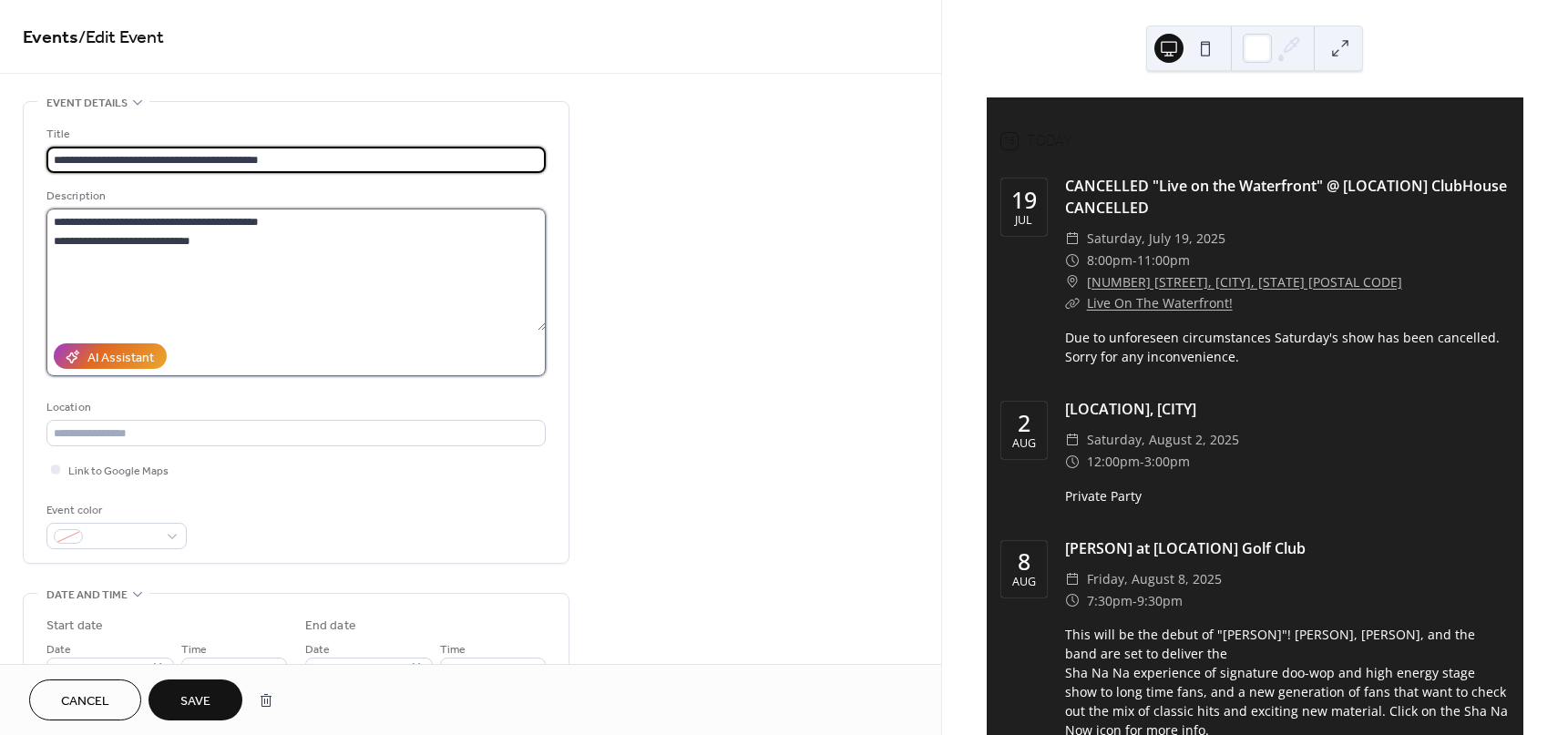 click on "**********" at bounding box center [296, 270] 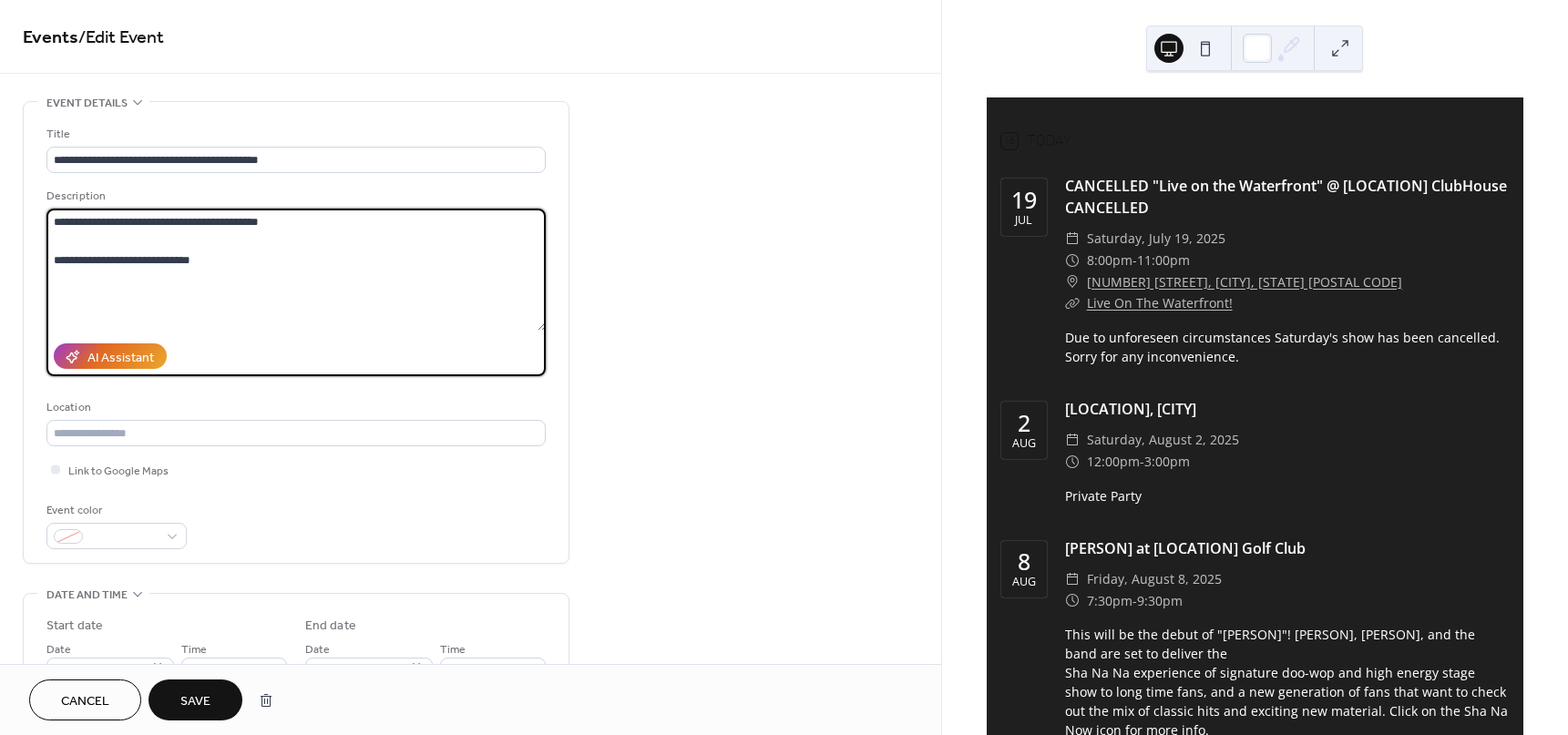 paste on "**********" 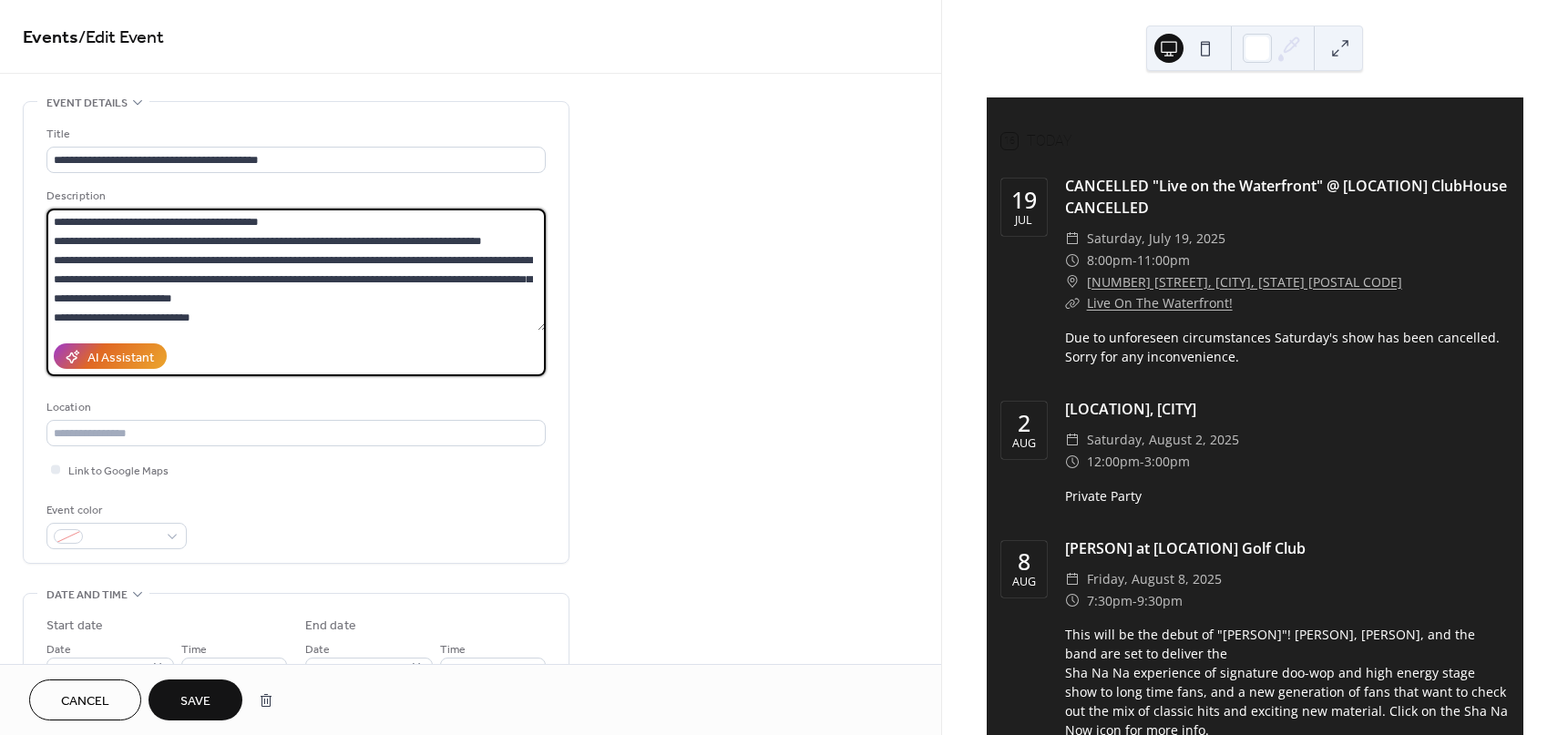 drag, startPoint x: 239, startPoint y: 240, endPoint x: 52, endPoint y: 233, distance: 187.13097 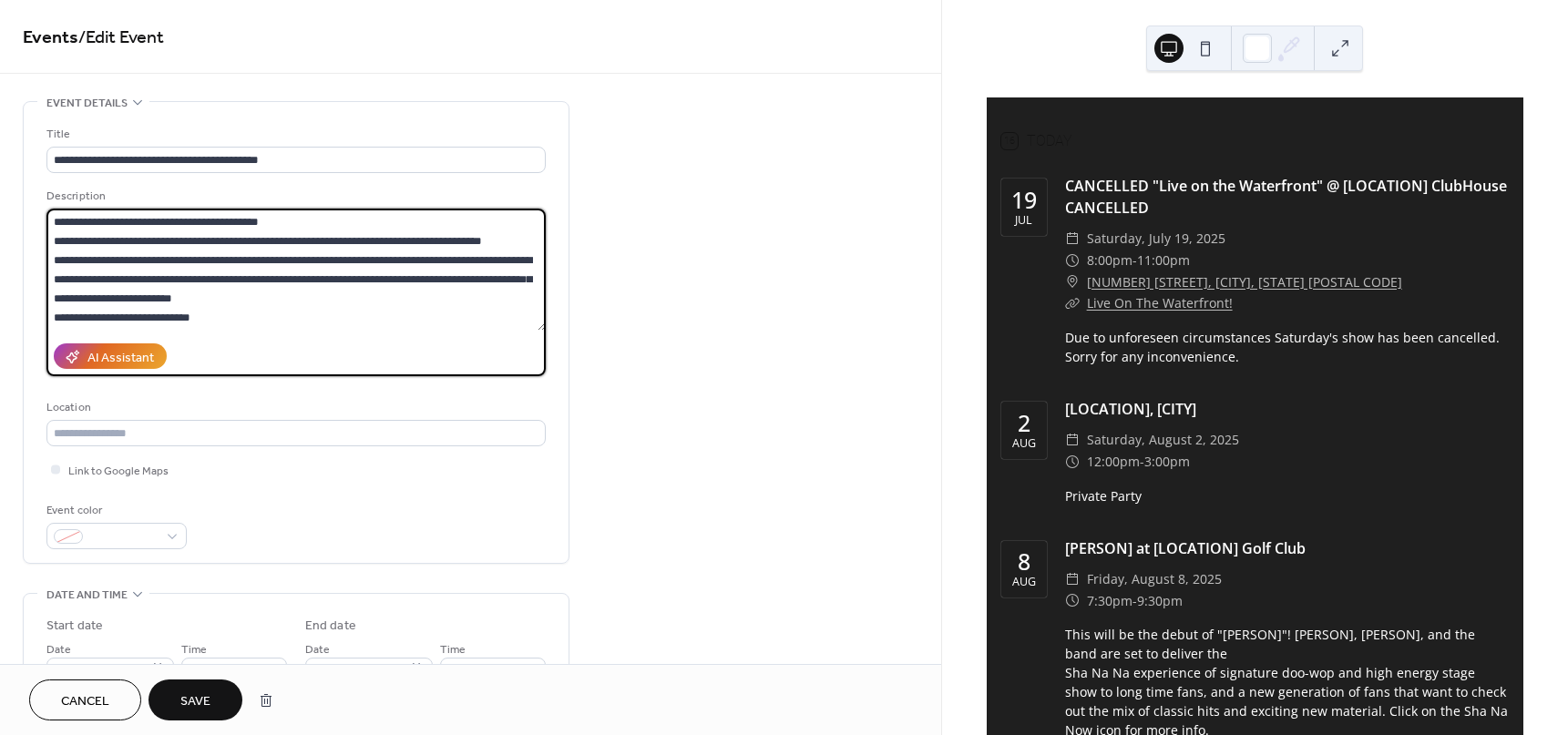 click on "**********" at bounding box center [296, 270] 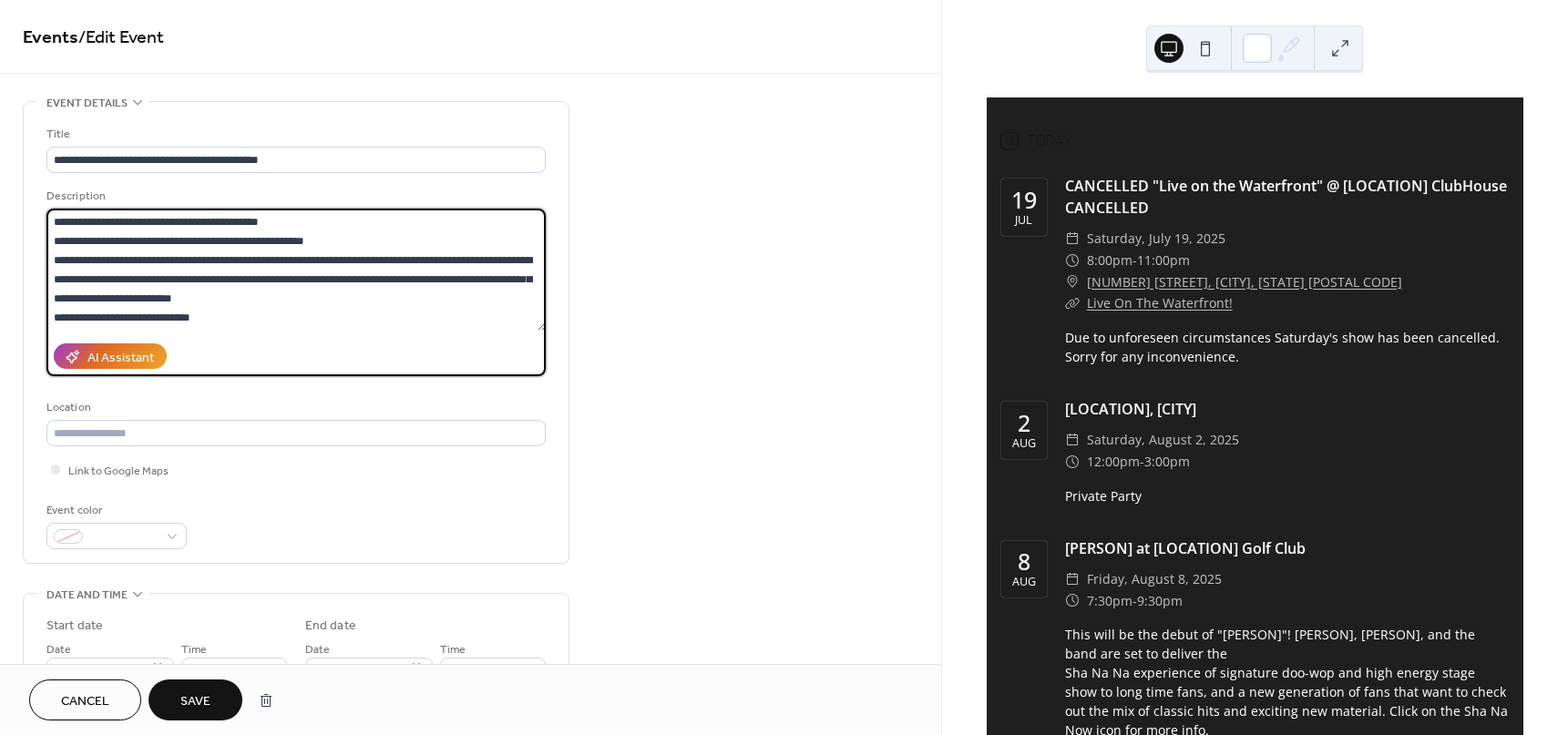 click on "**********" at bounding box center (296, 270) 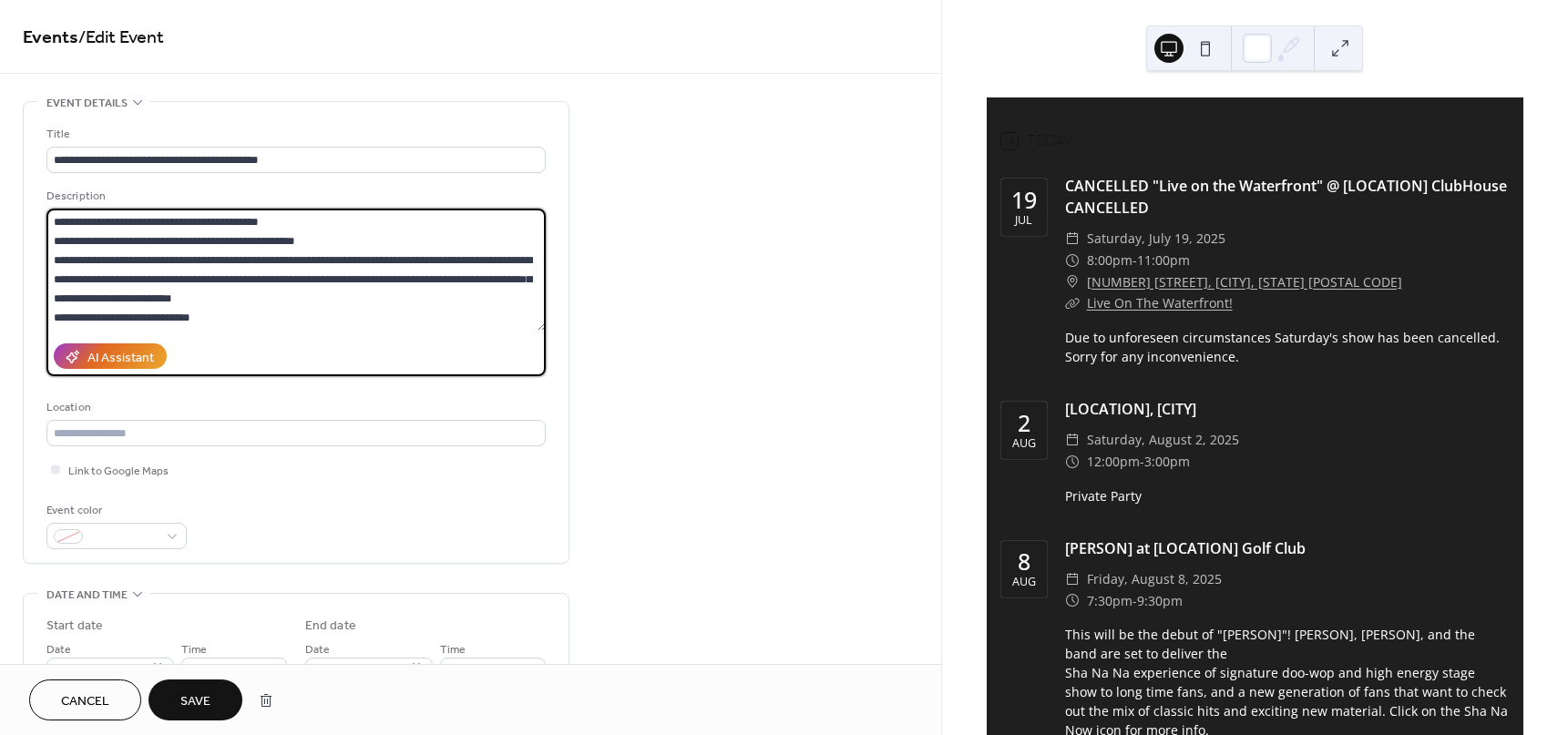 click on "**********" at bounding box center [296, 270] 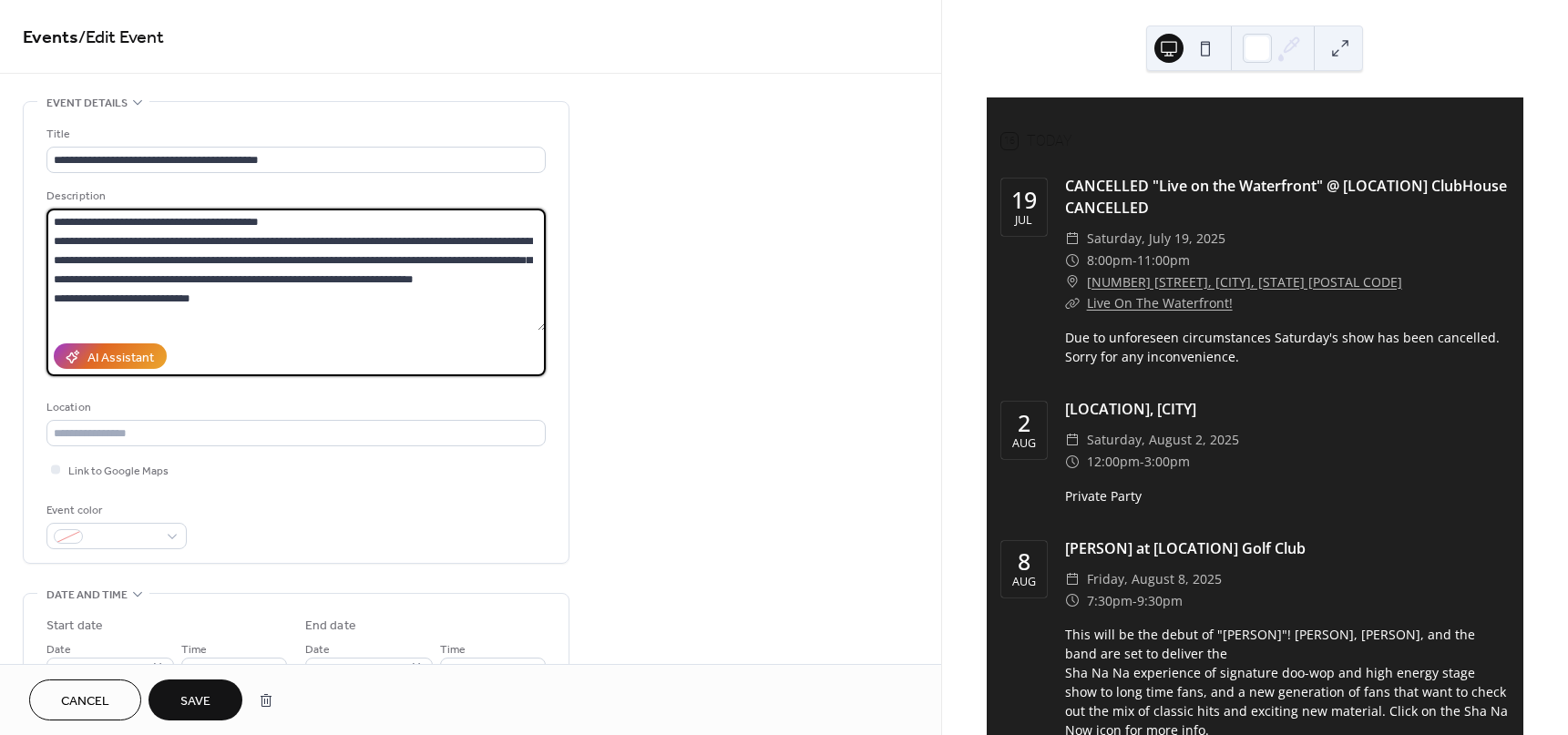 click on "**********" at bounding box center (296, 270) 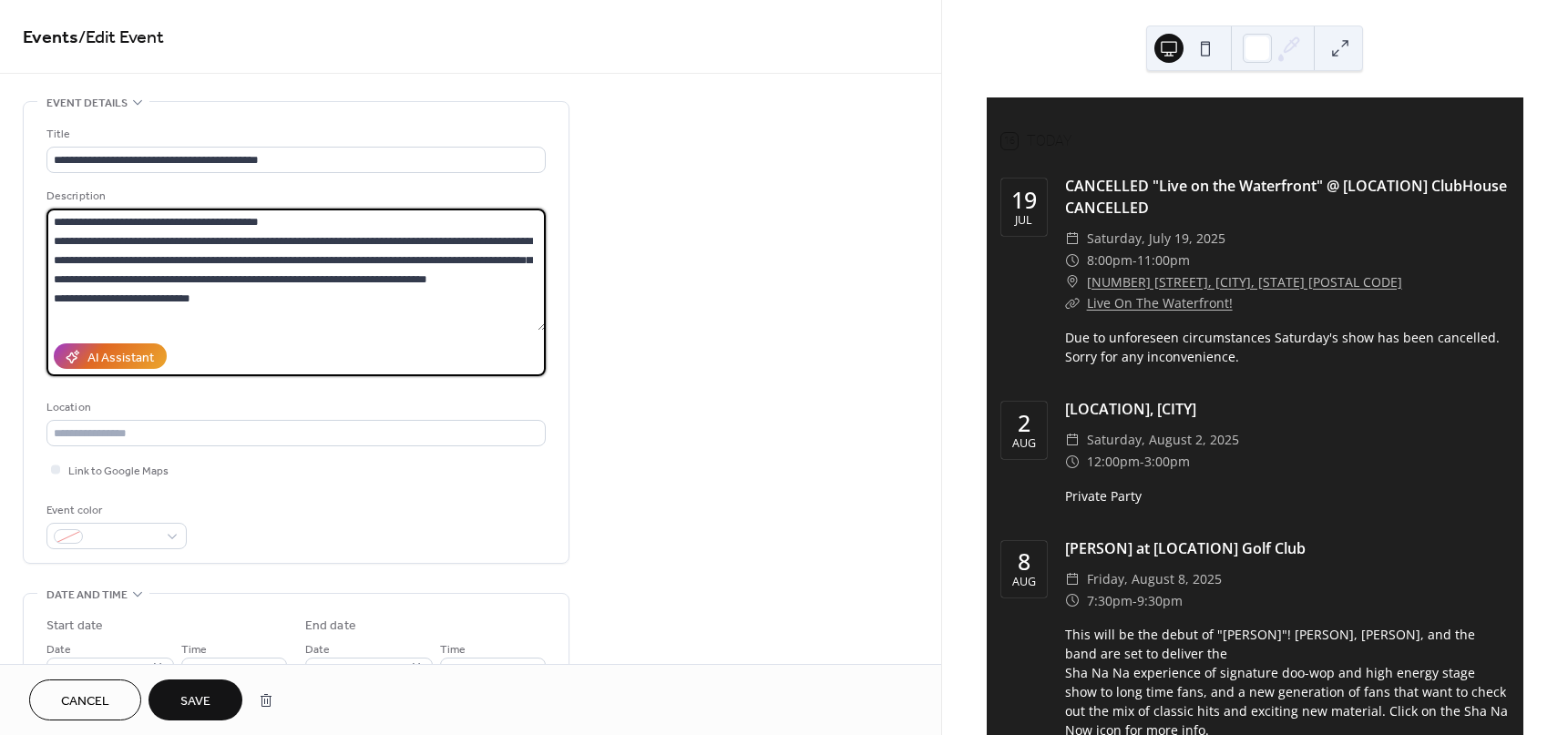 click on "**********" at bounding box center (296, 270) 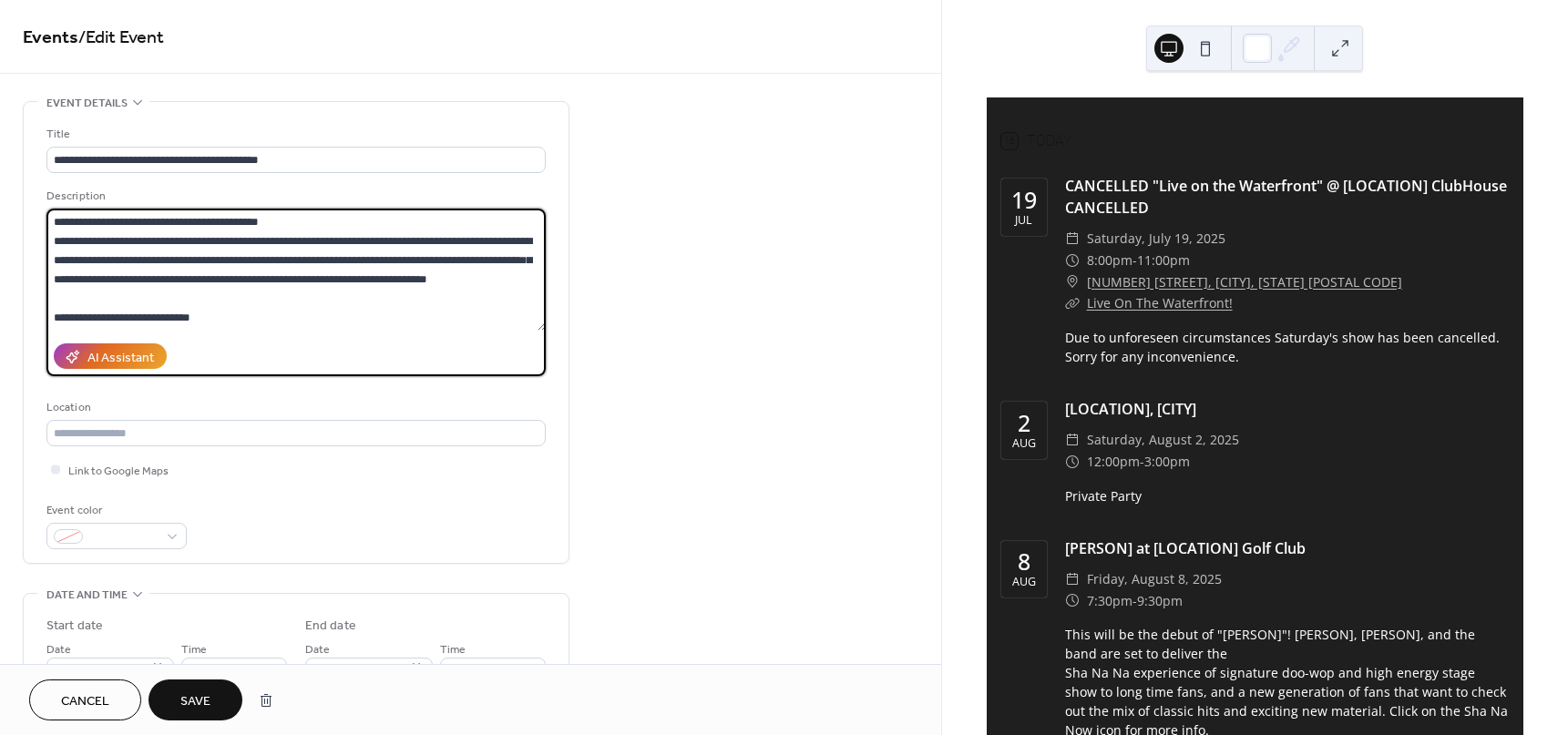 click on "**********" at bounding box center [296, 270] 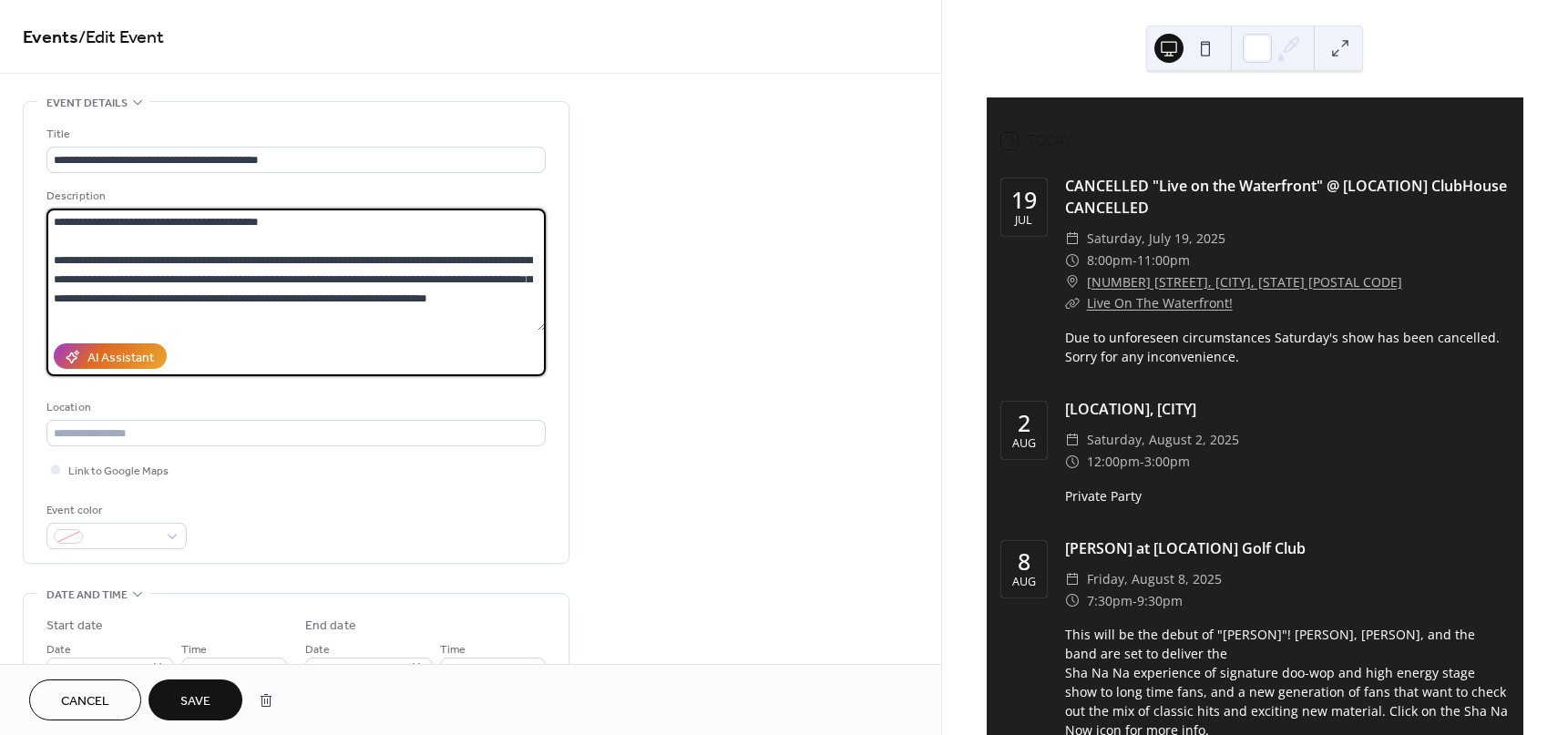 click on "**********" at bounding box center (296, 270) 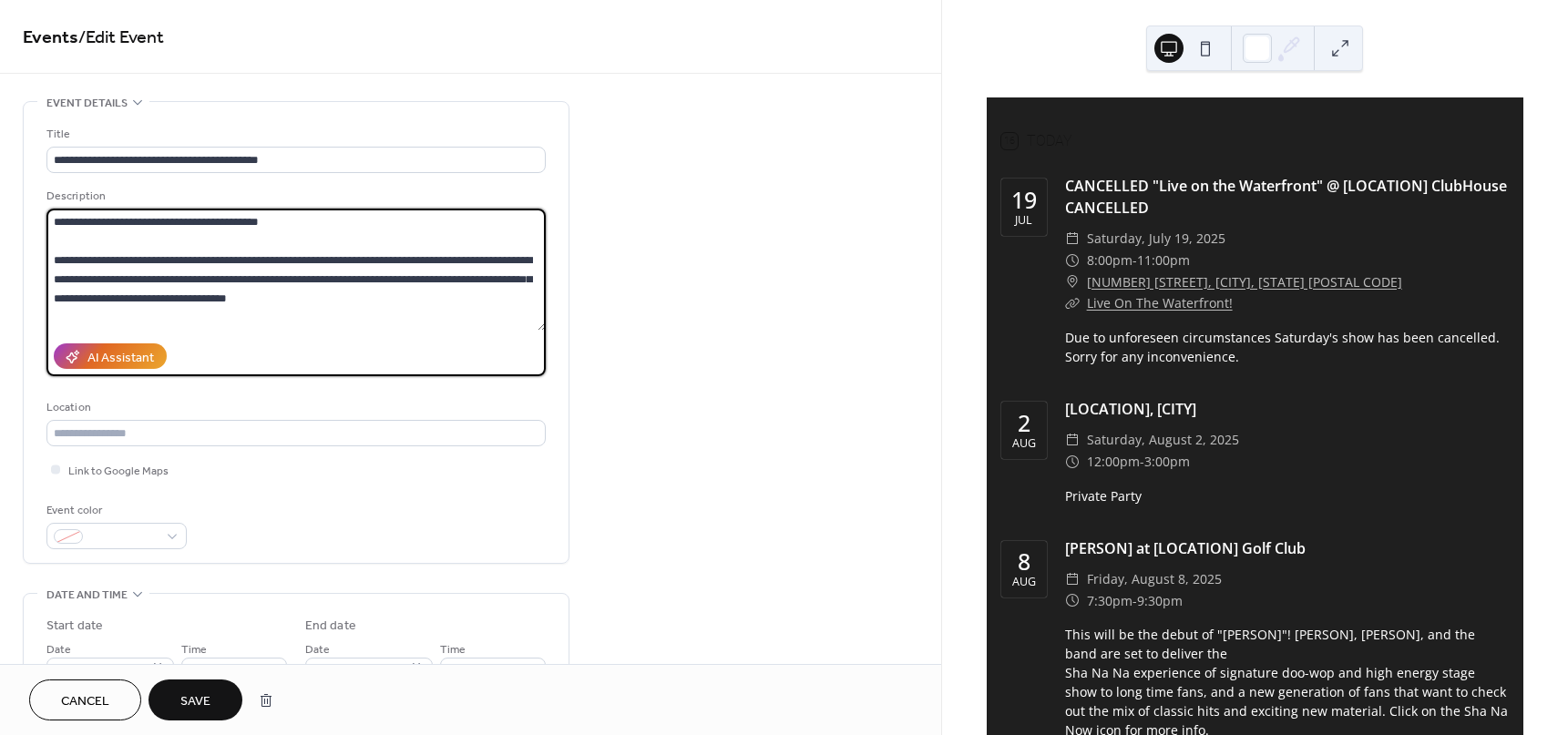scroll, scrollTop: 16, scrollLeft: 0, axis: vertical 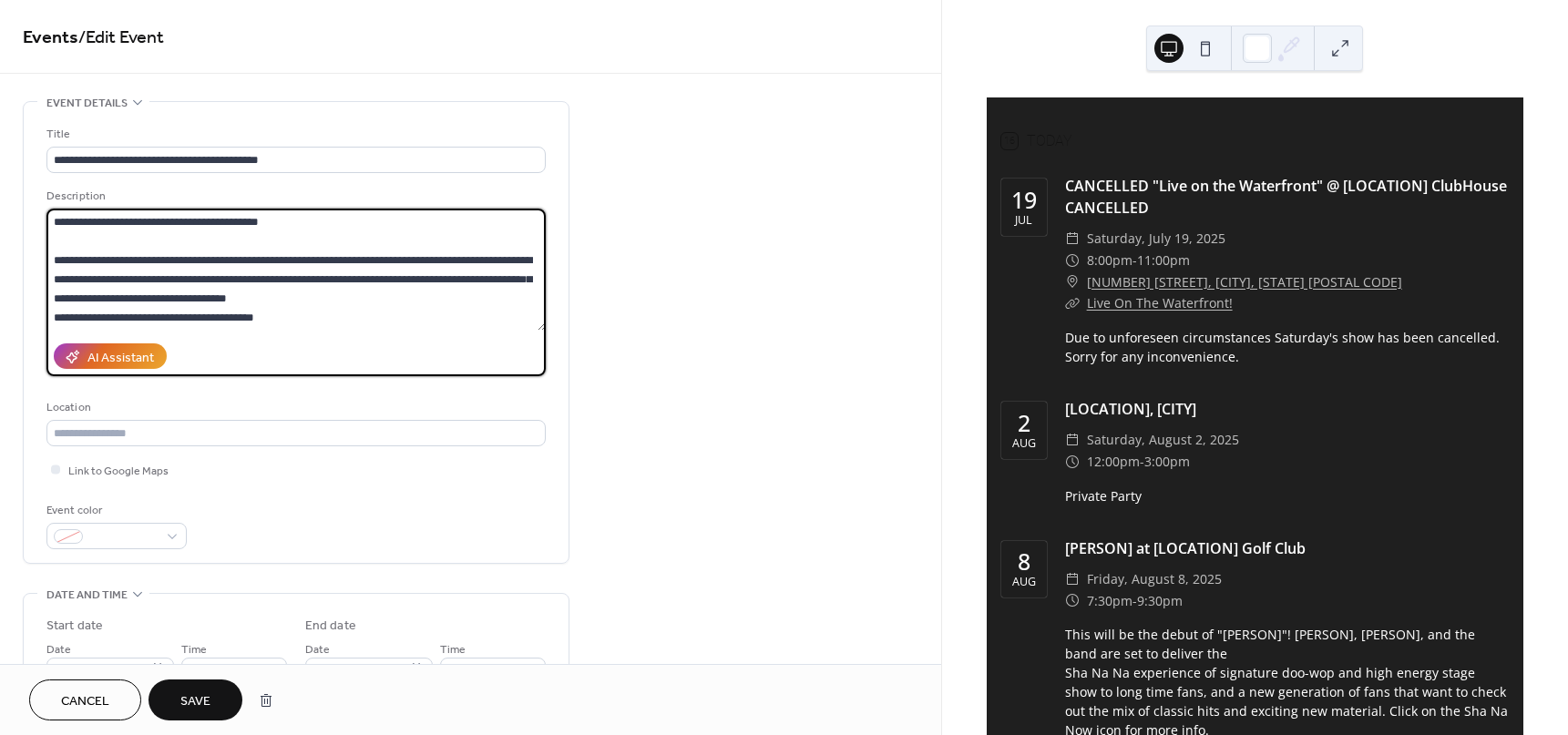 click on "**********" at bounding box center (296, 270) 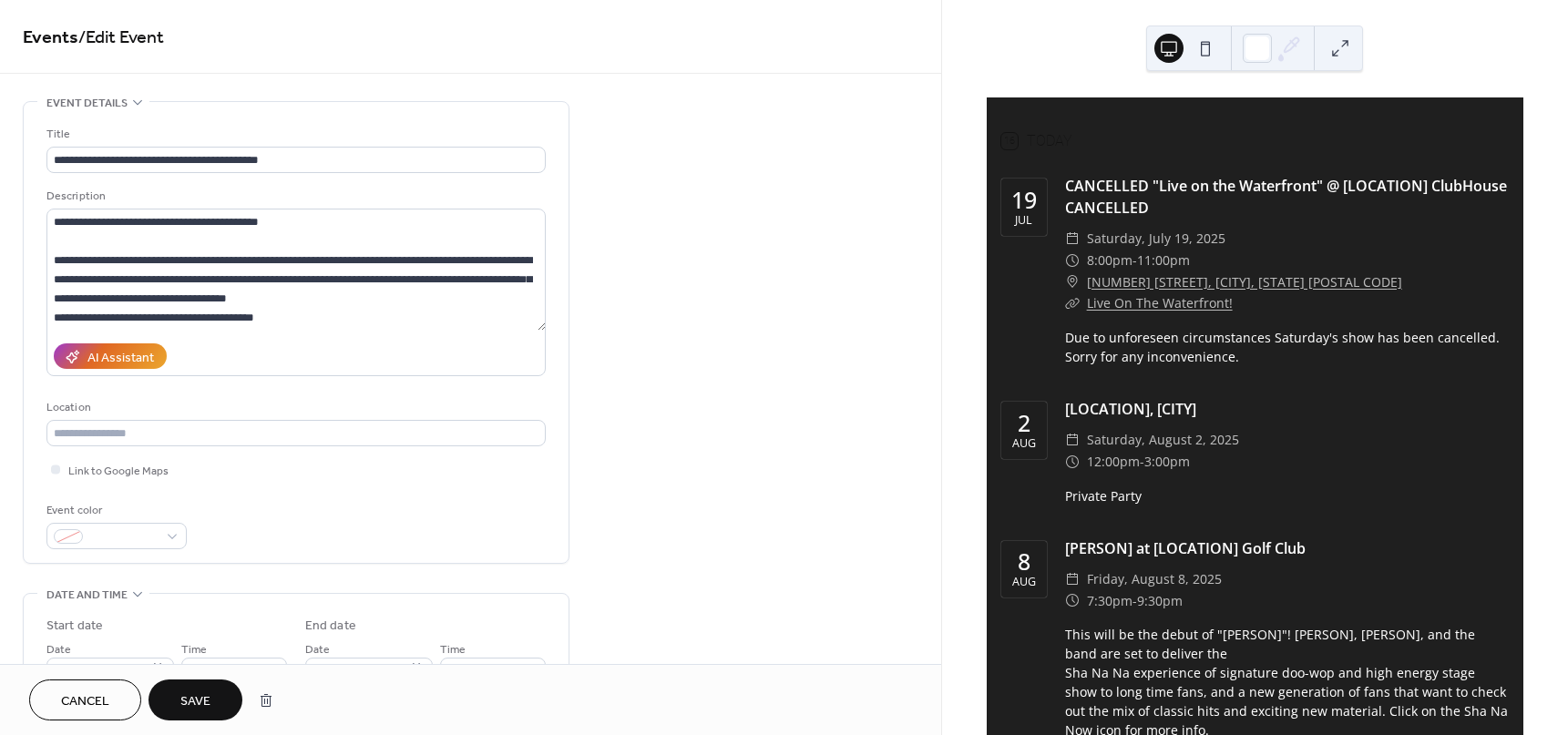 click on "Save" at bounding box center (195, 701) 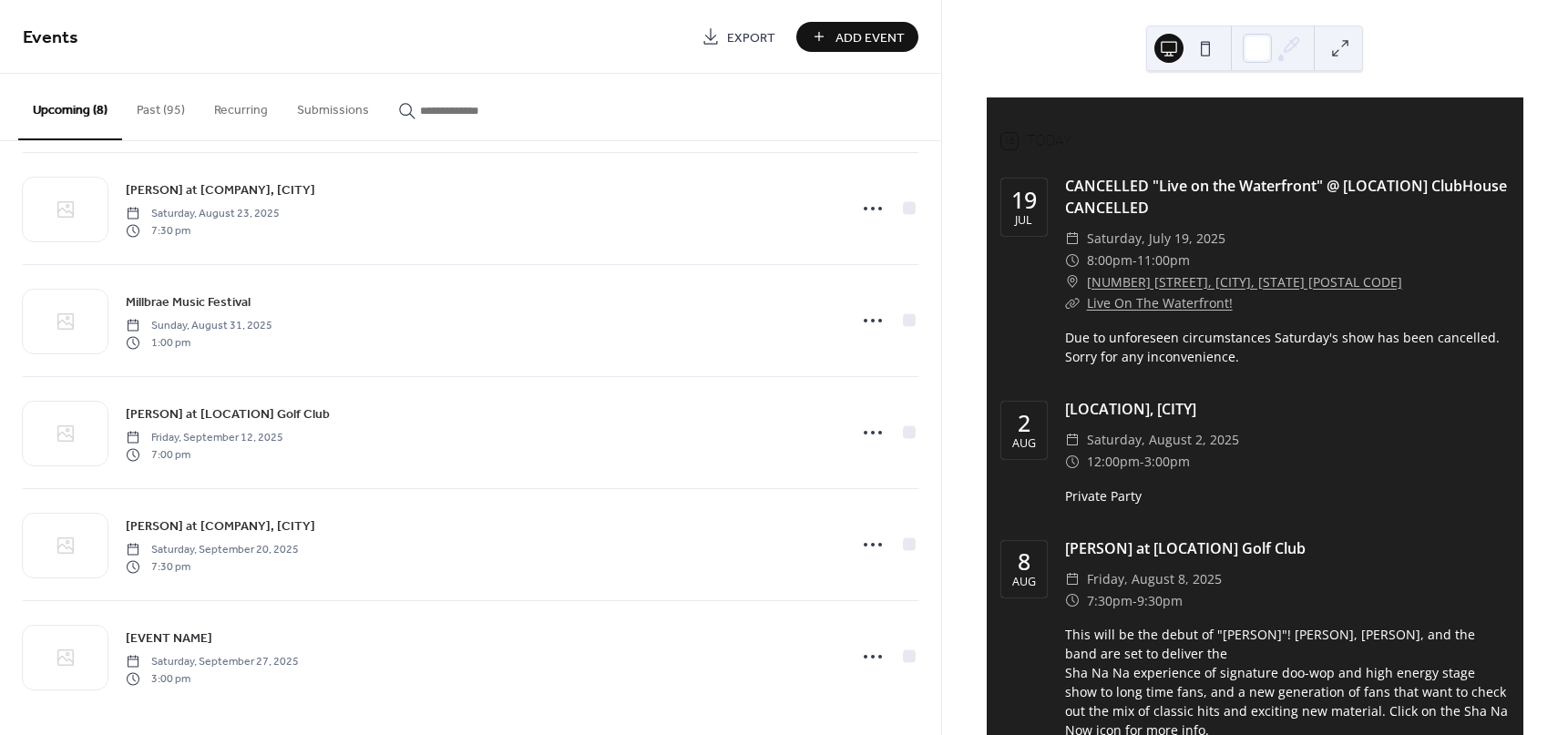scroll, scrollTop: 356, scrollLeft: 0, axis: vertical 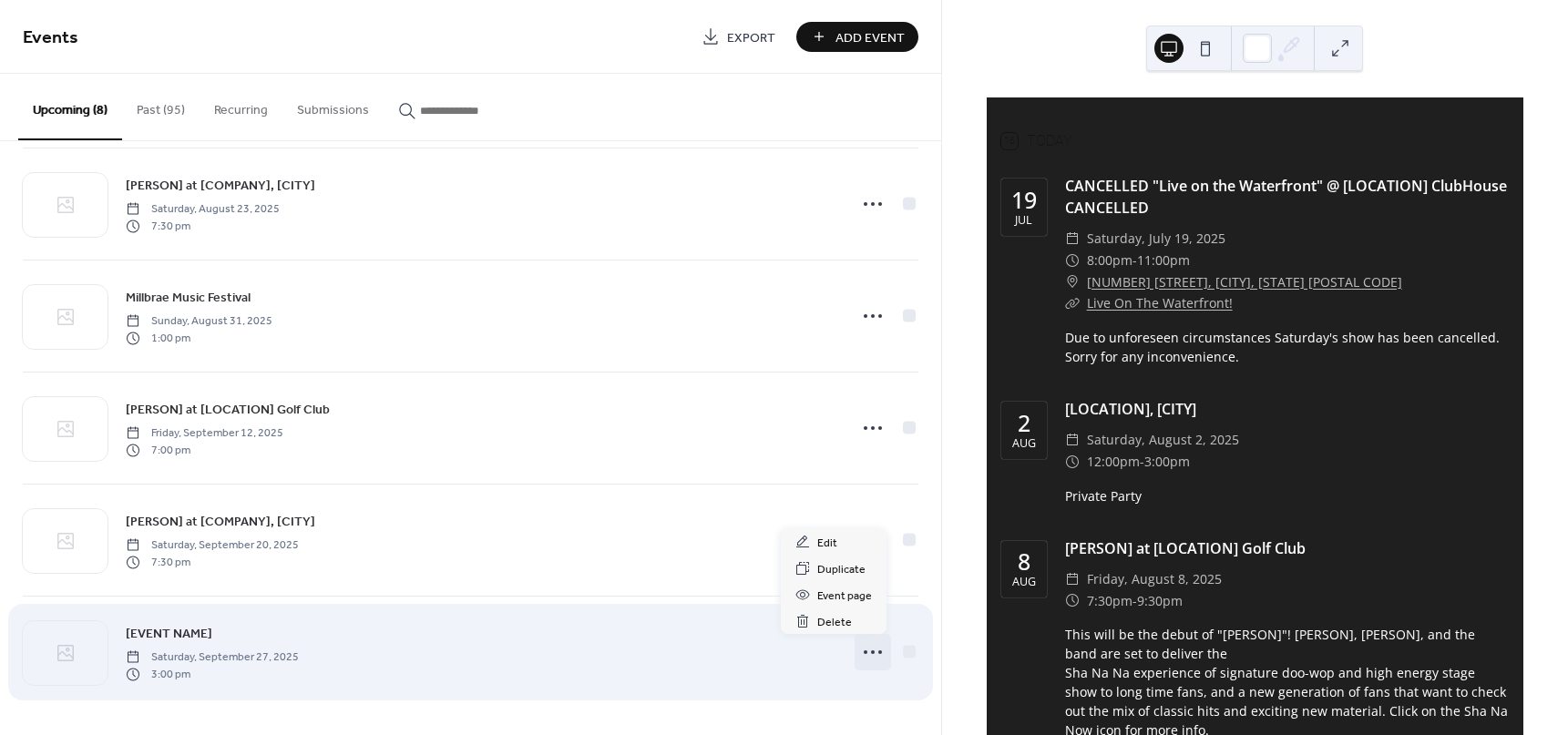 click 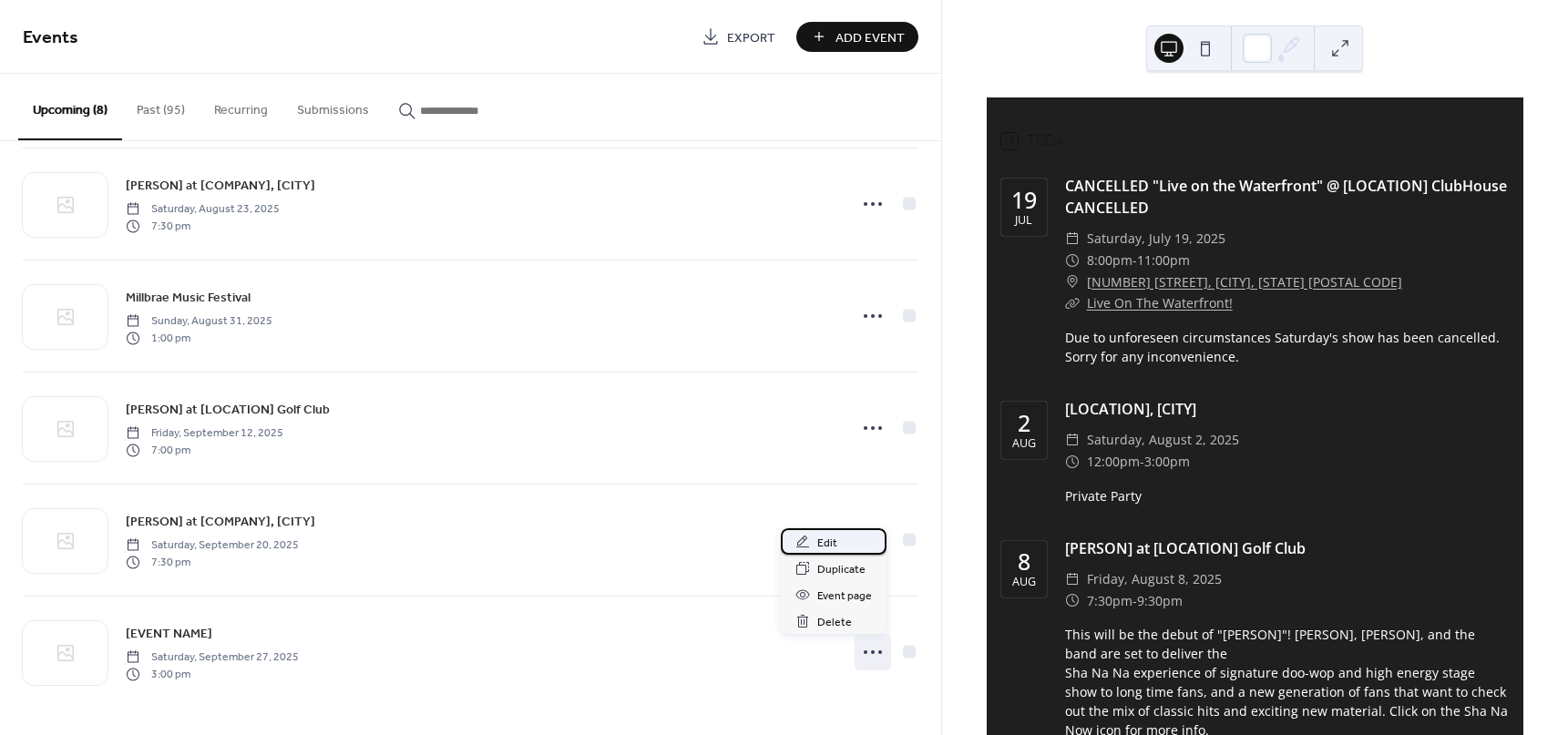 click on "Edit" at bounding box center (827, 543) 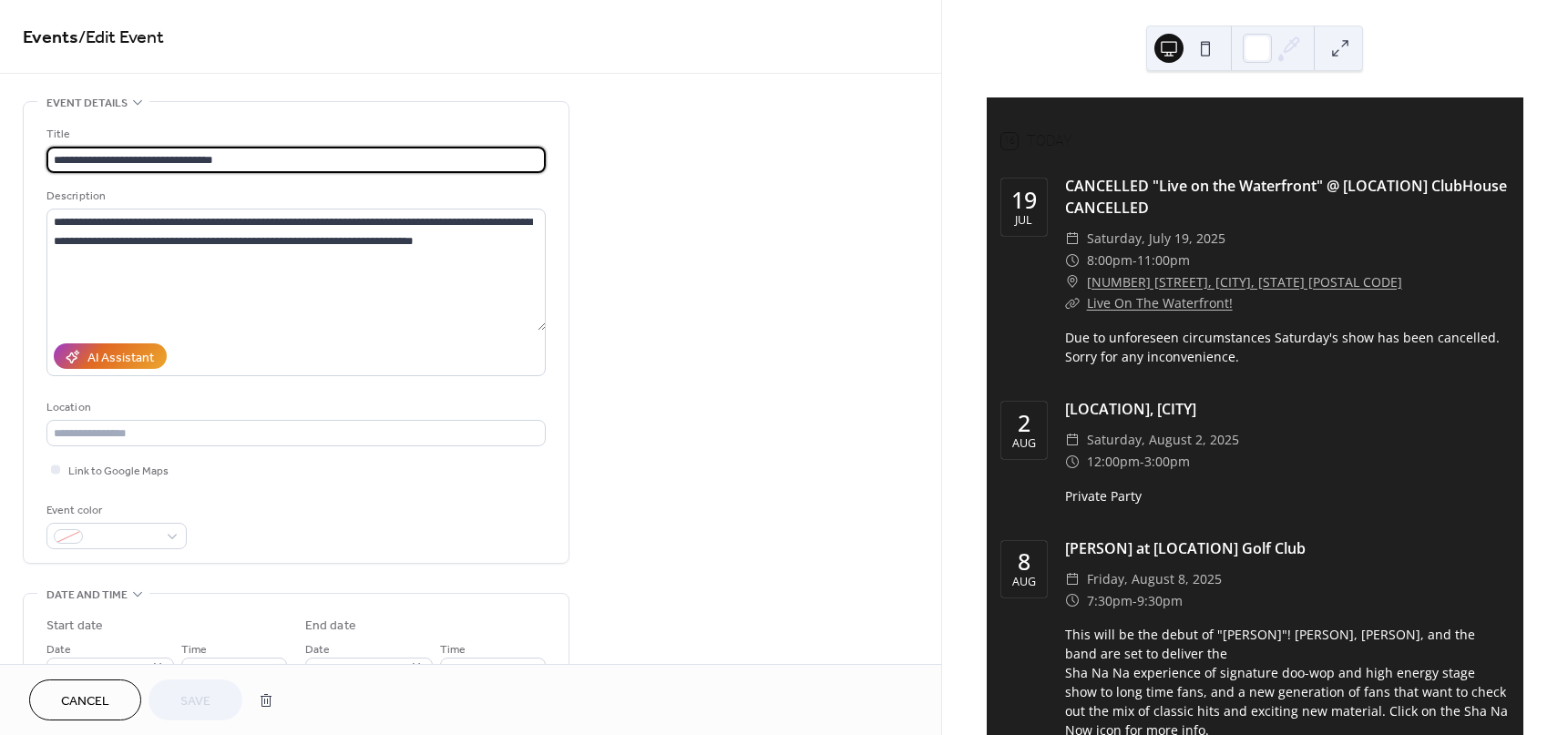 click on "**********" at bounding box center (296, 159) 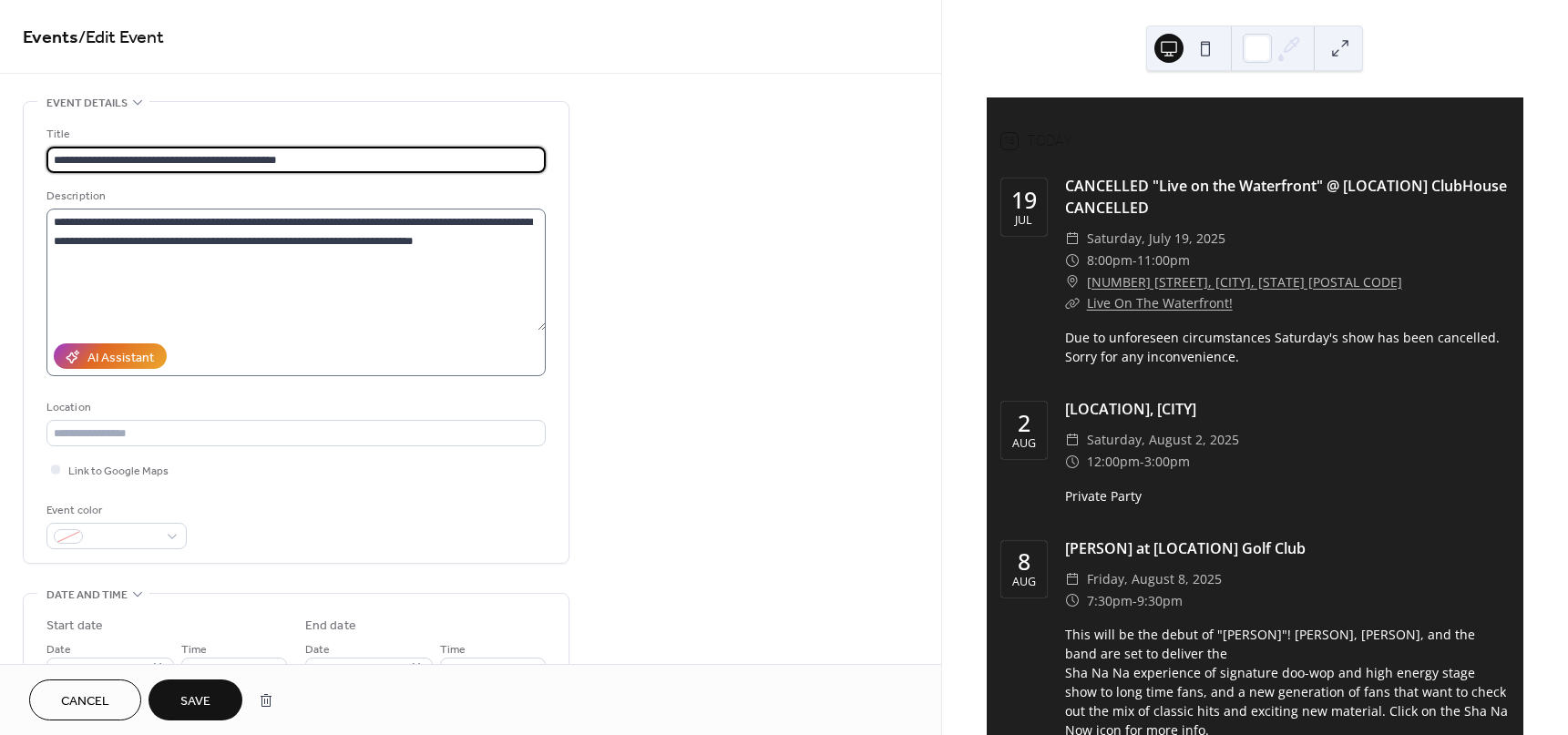 type on "**********" 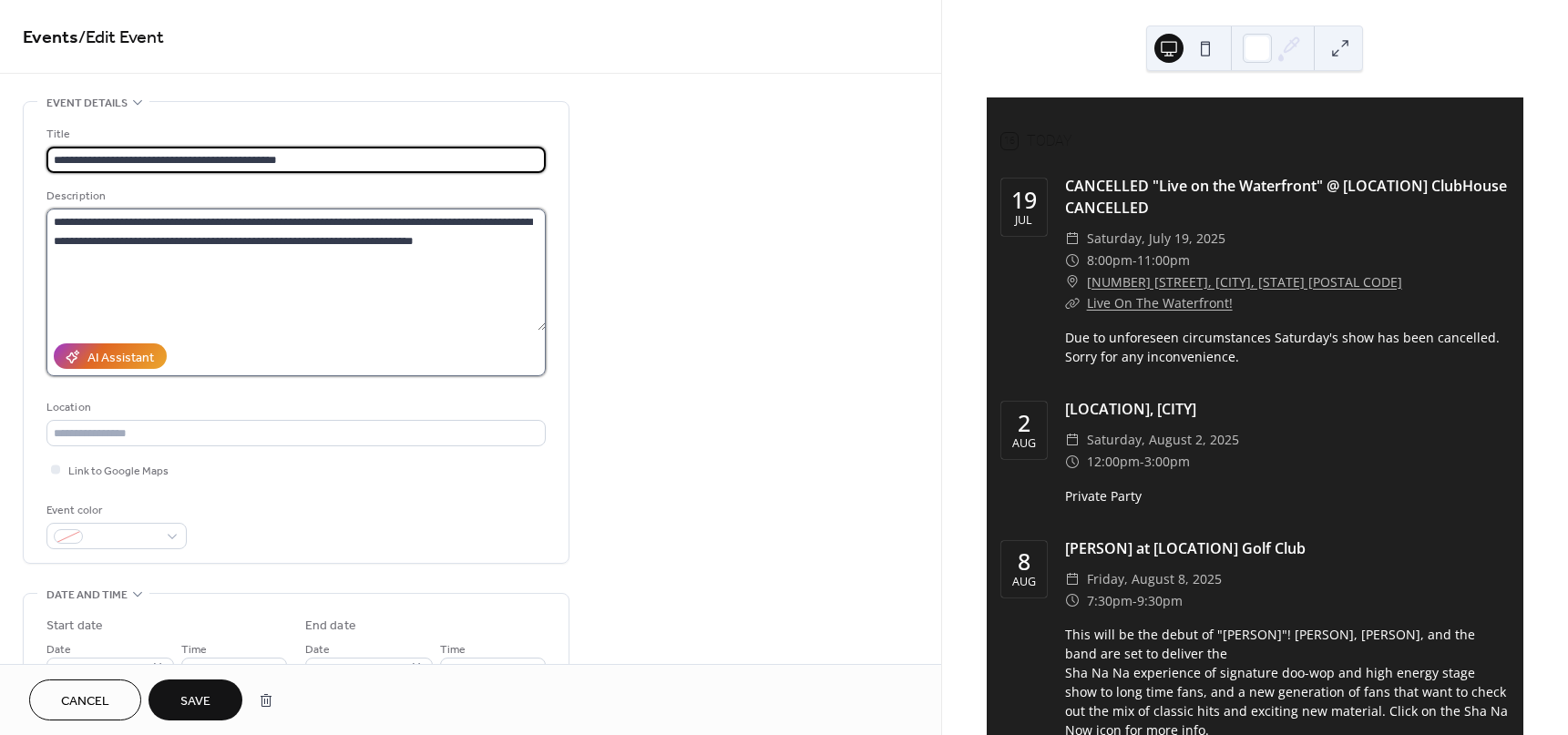 click on "**********" at bounding box center [296, 270] 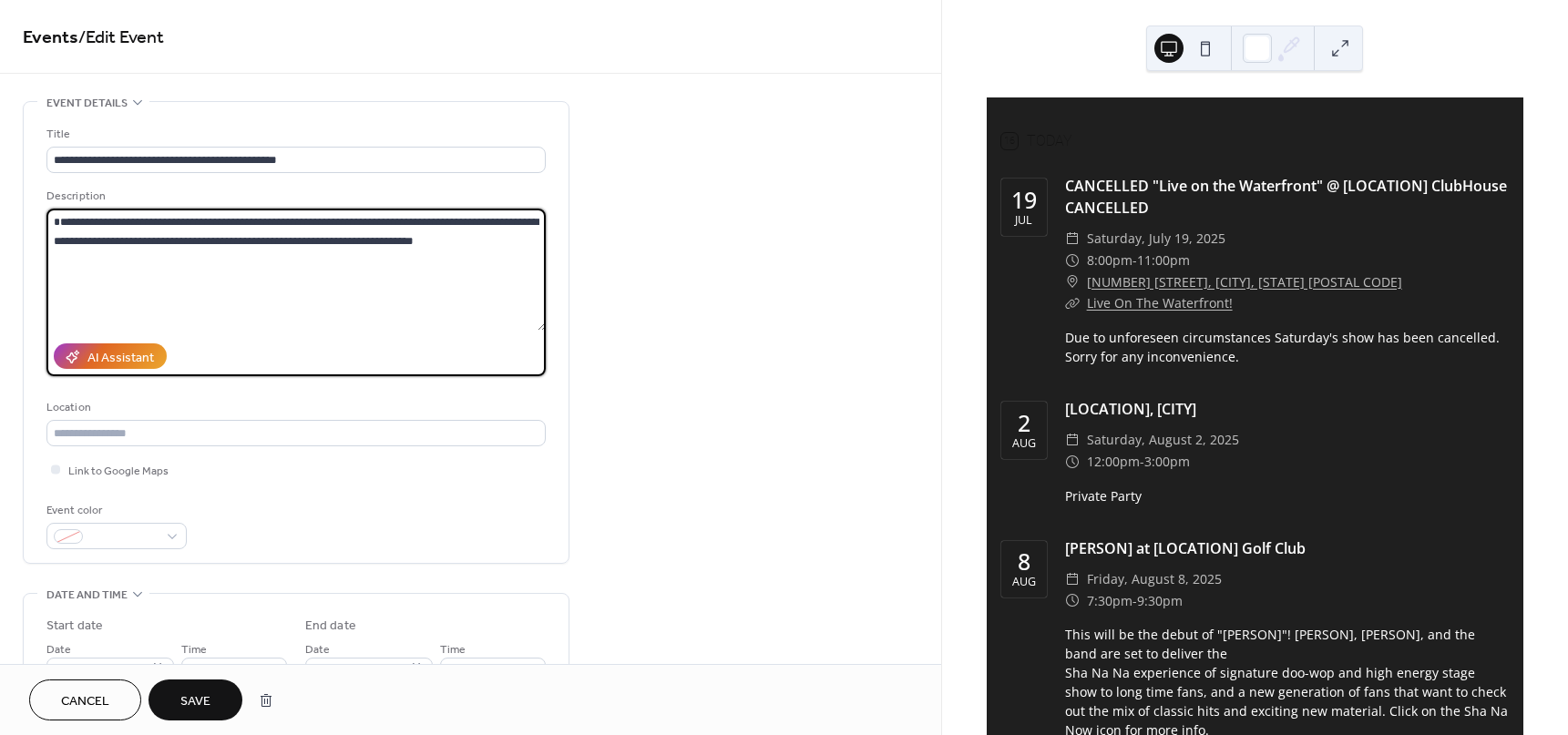 paste on "**********" 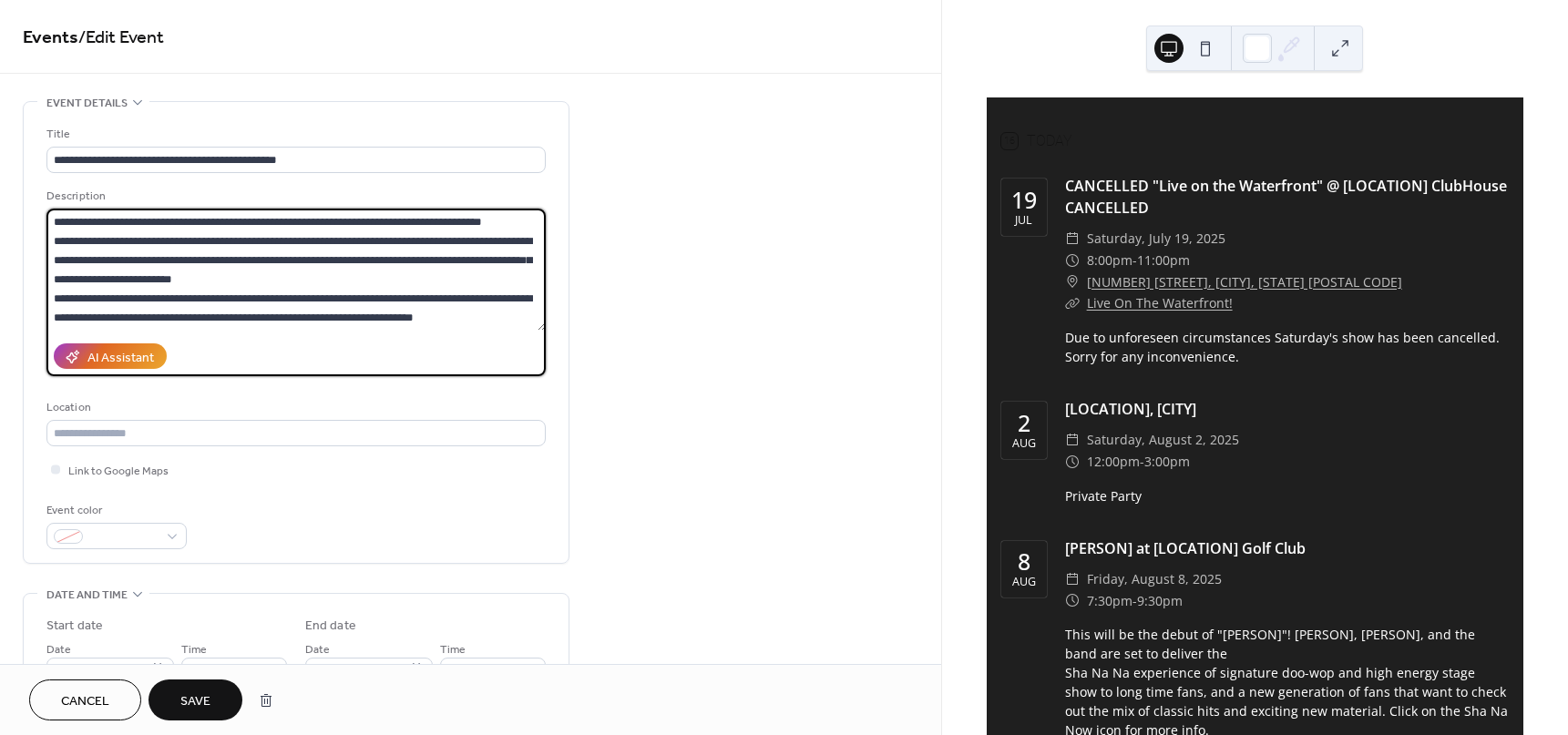 drag, startPoint x: 235, startPoint y: 220, endPoint x: 52, endPoint y: 205, distance: 183.61372 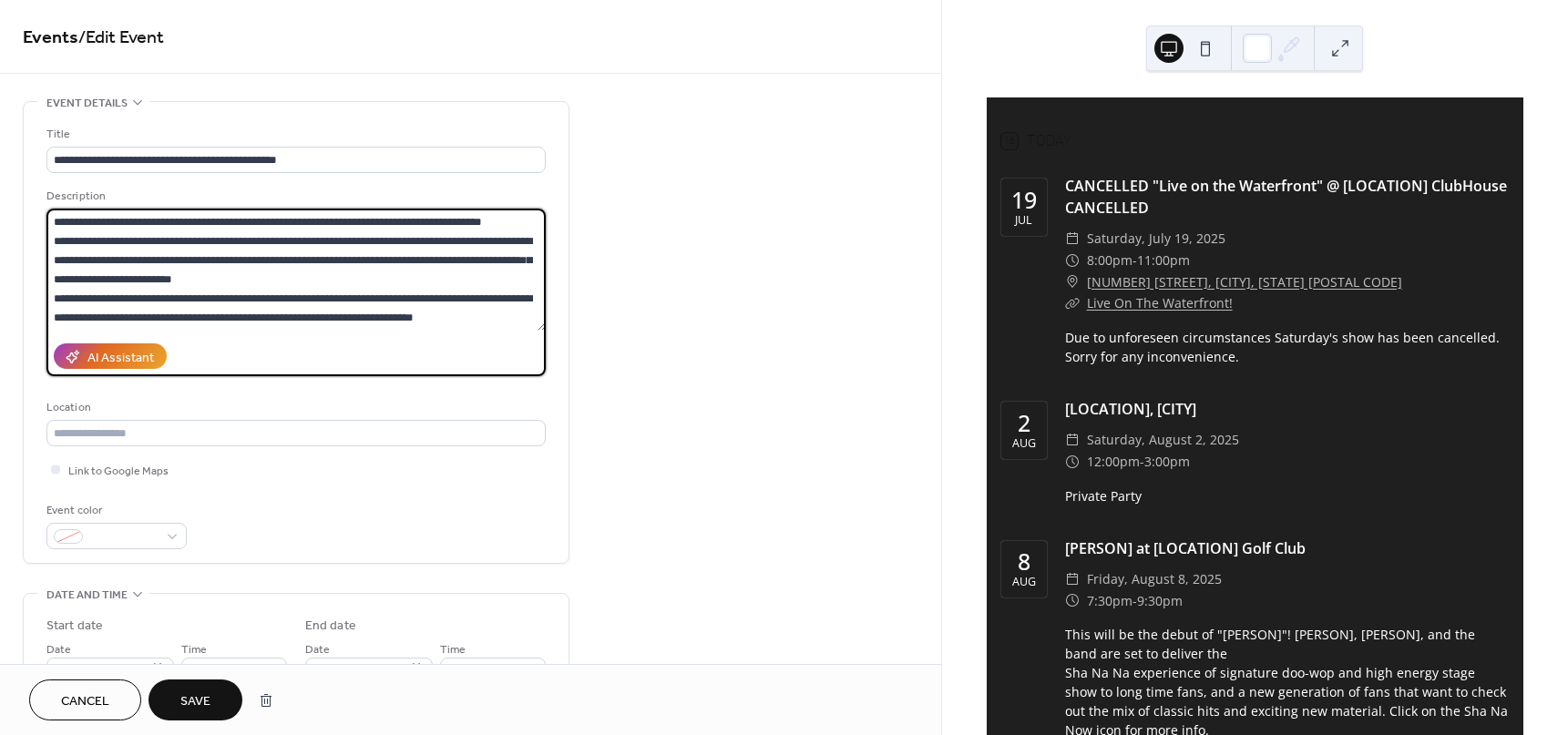 click on "**********" at bounding box center [296, 281] 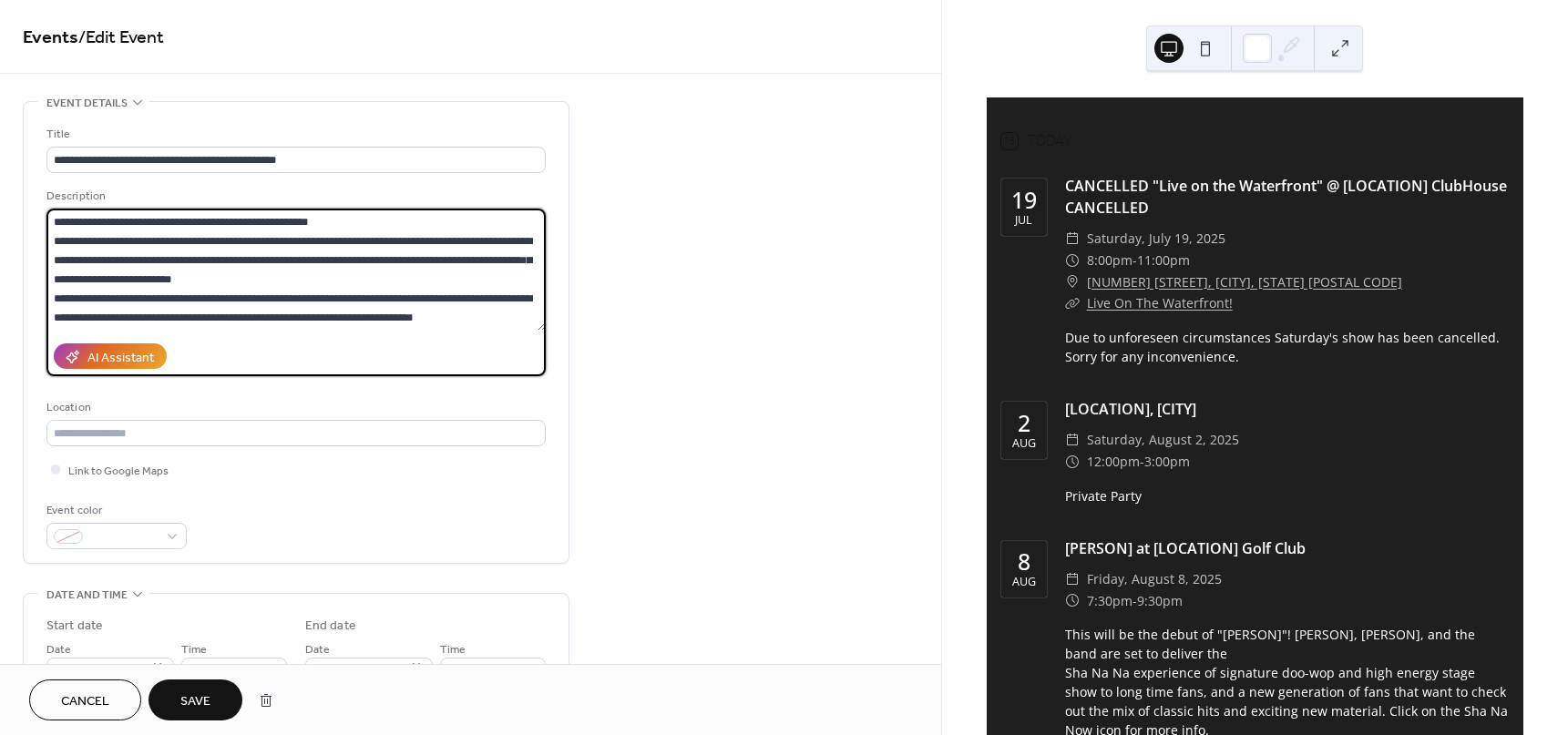 click on "**********" at bounding box center [296, 270] 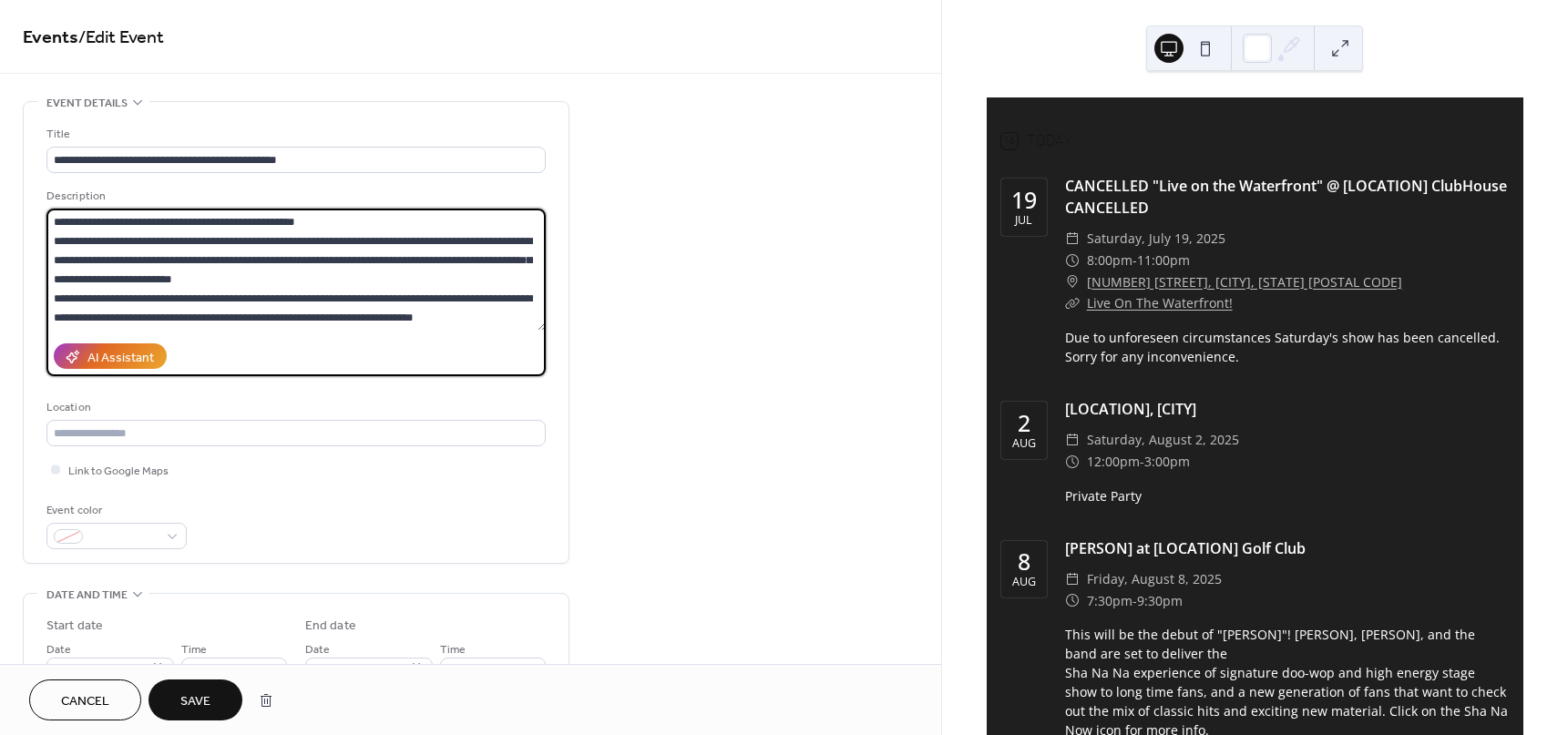 click on "**********" at bounding box center (296, 270) 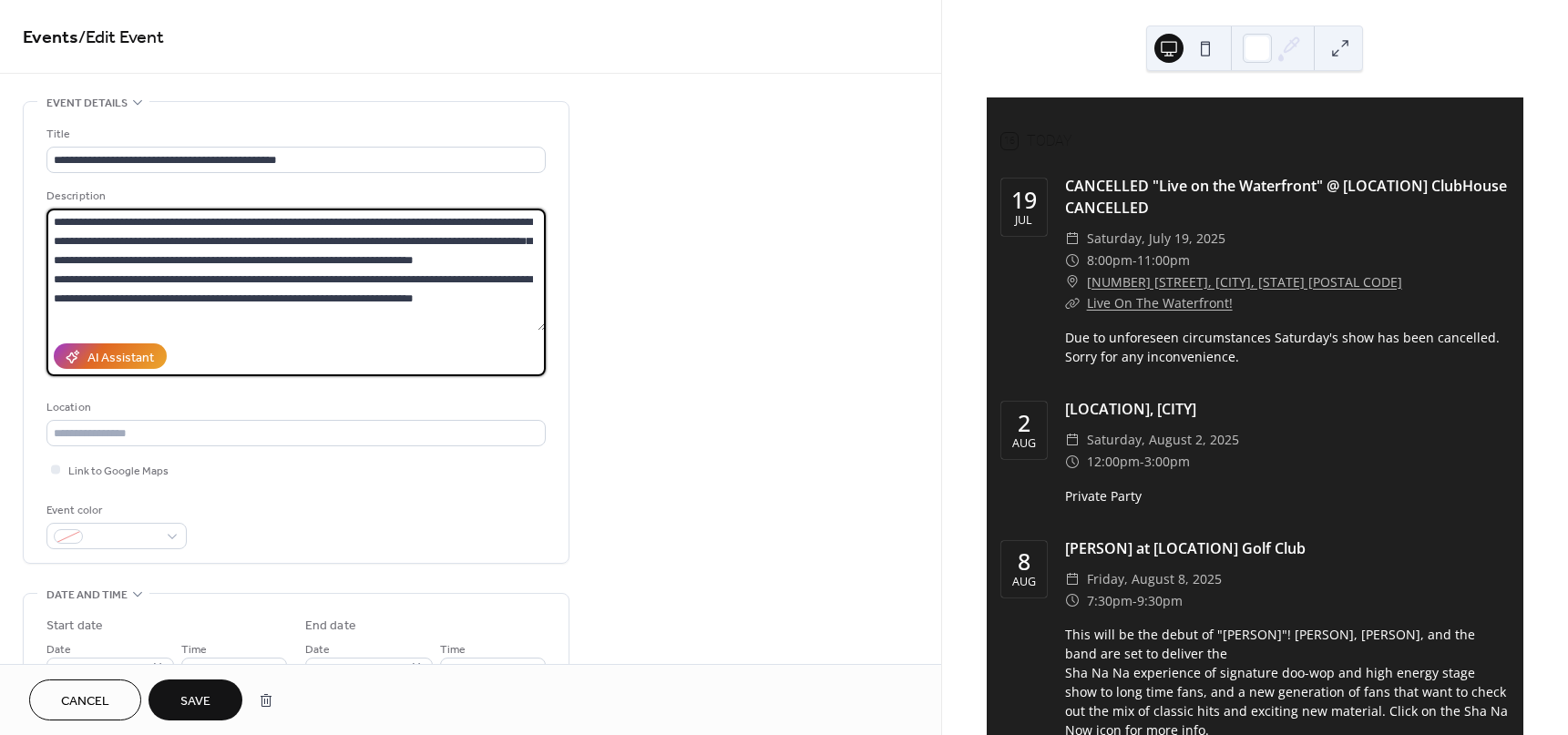 click on "**********" at bounding box center [296, 270] 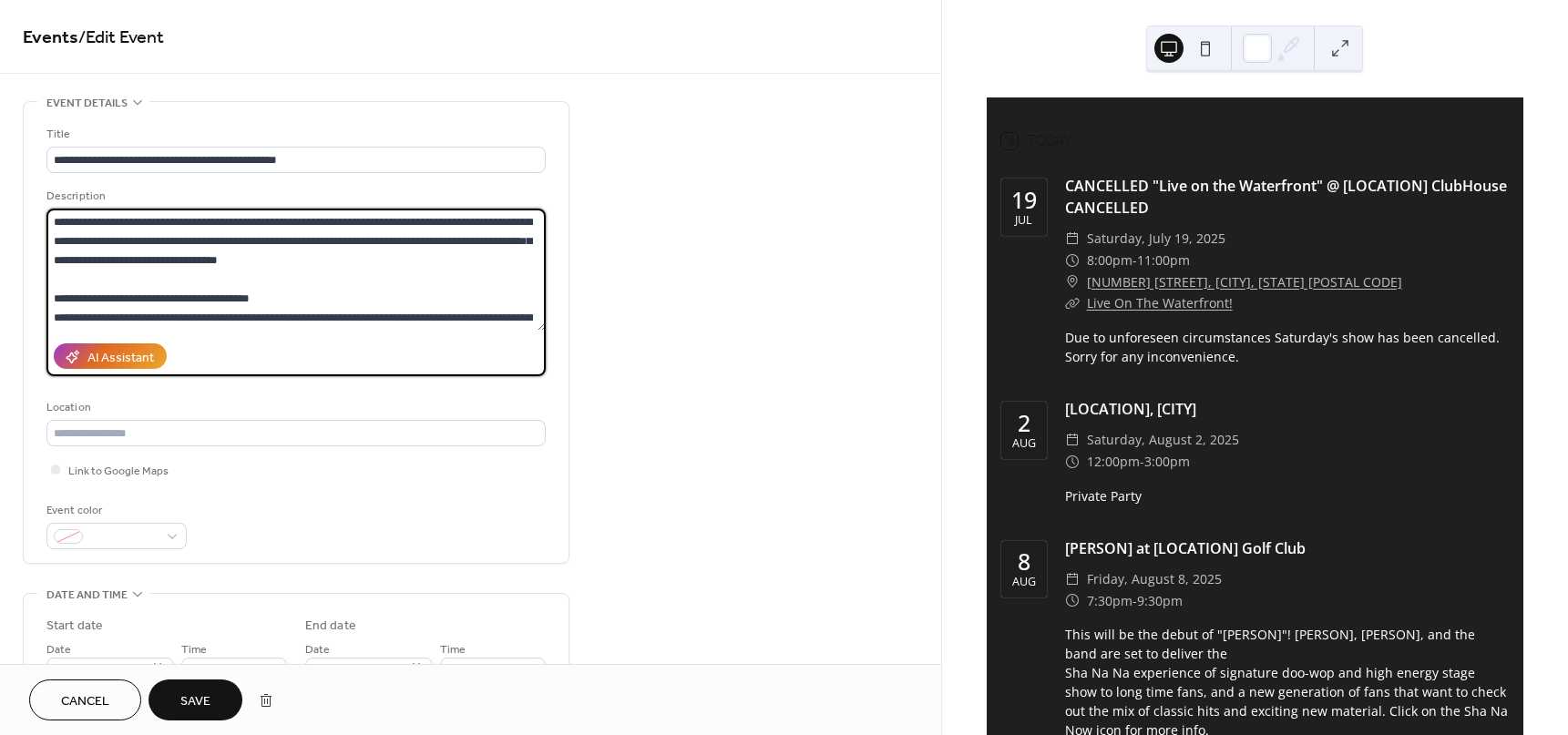 scroll, scrollTop: 19, scrollLeft: 0, axis: vertical 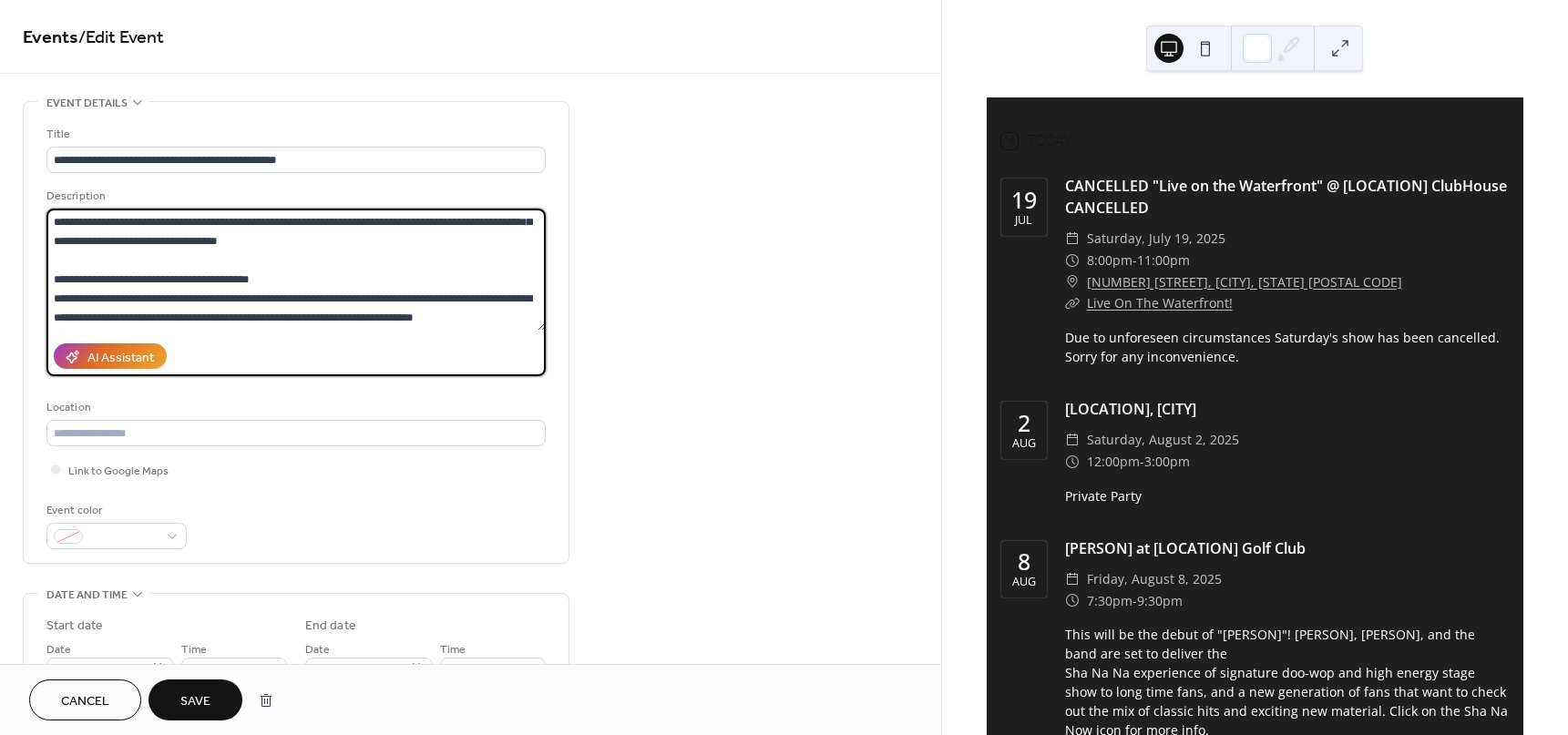 drag, startPoint x: 53, startPoint y: 316, endPoint x: 472, endPoint y: 339, distance: 419.63079 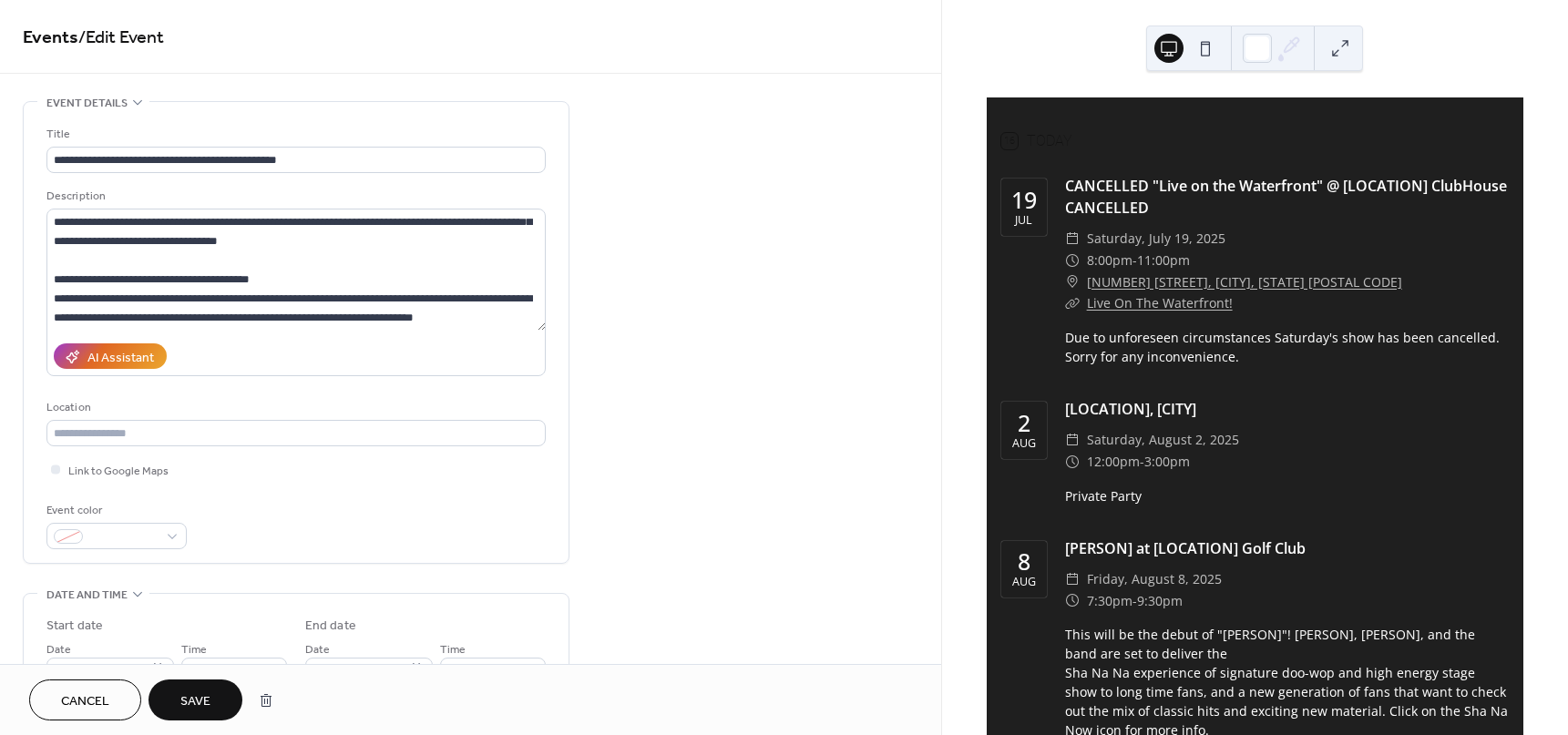 click on "AI Assistant" at bounding box center [296, 356] 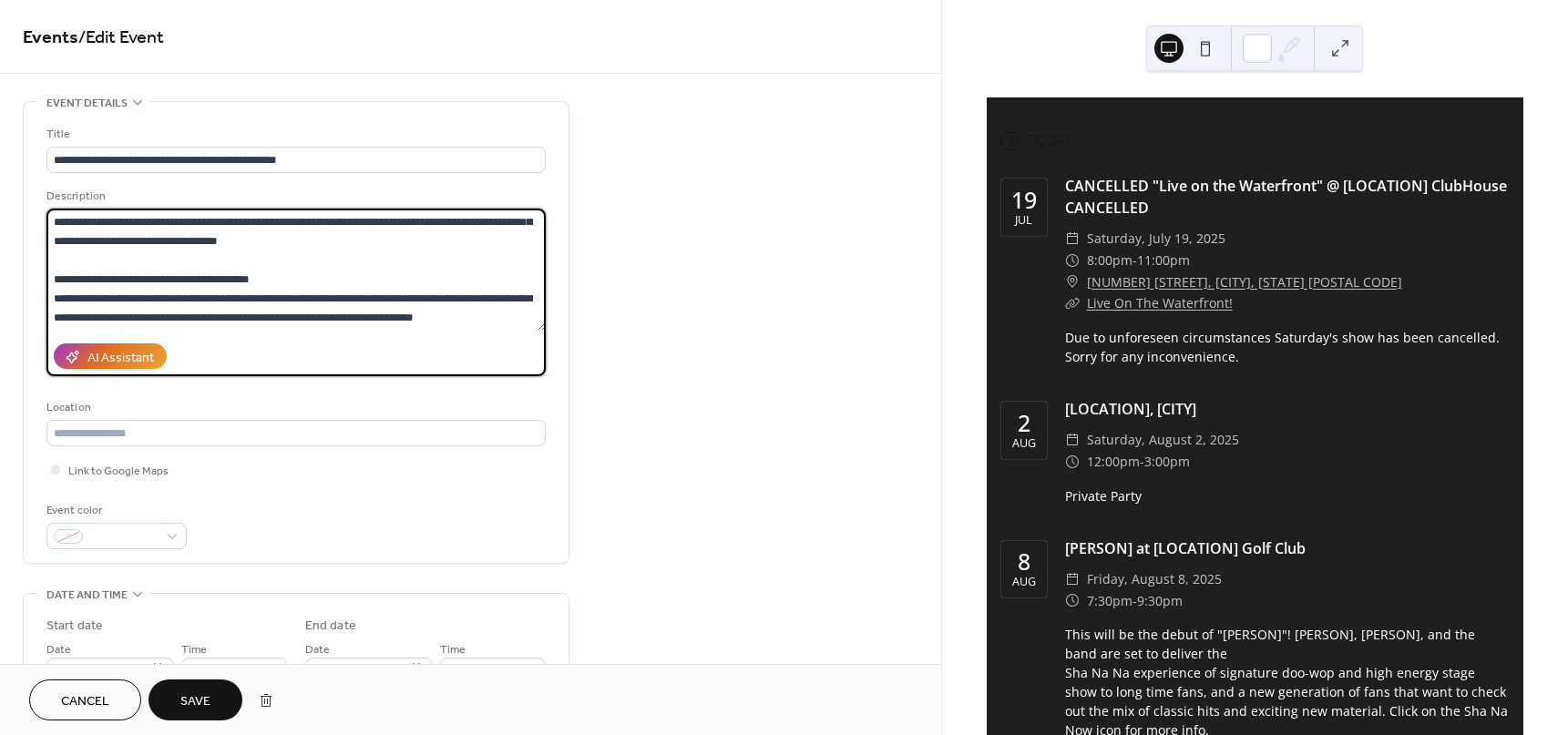 drag, startPoint x: 52, startPoint y: 296, endPoint x: 481, endPoint y: 353, distance: 432.7701 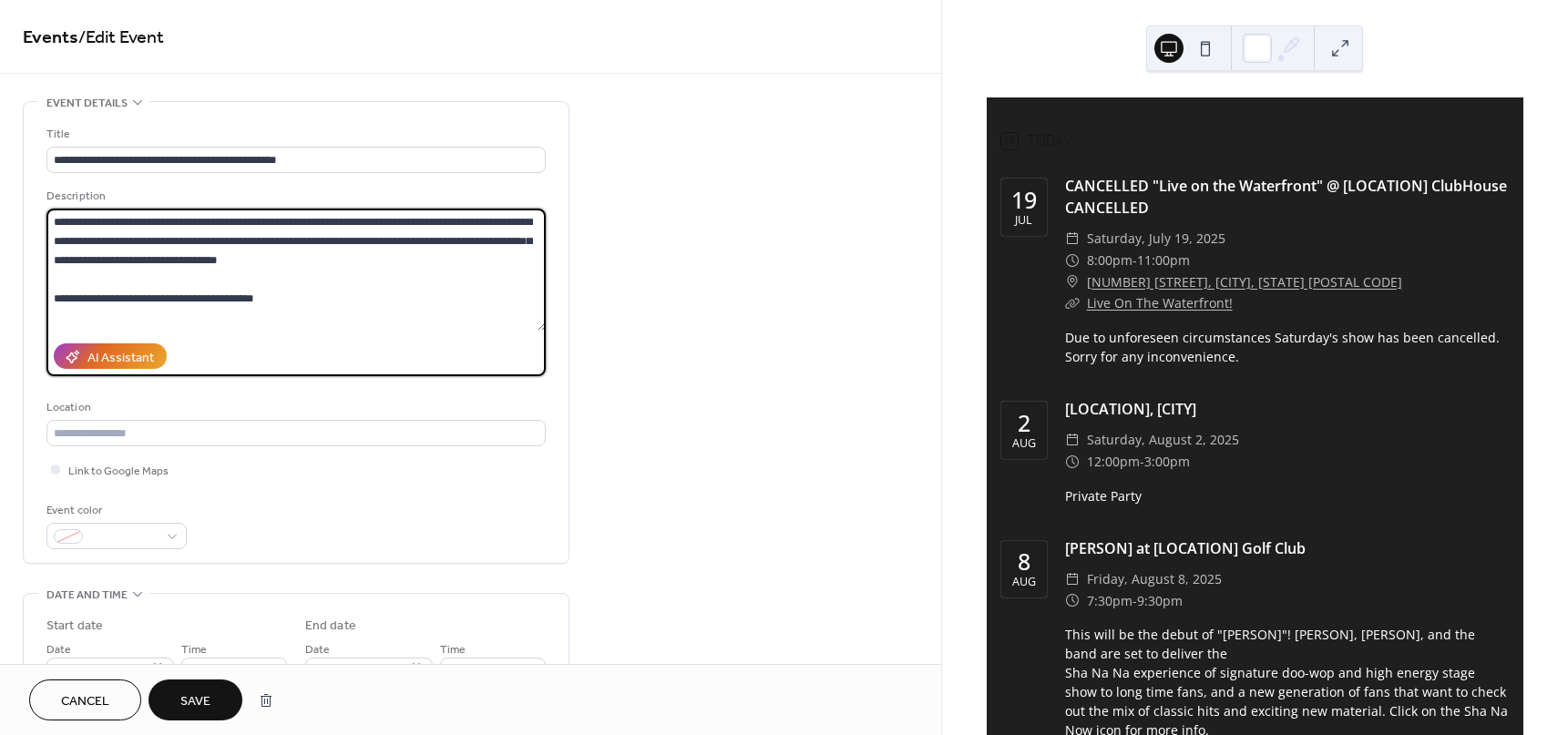 scroll, scrollTop: 0, scrollLeft: 0, axis: both 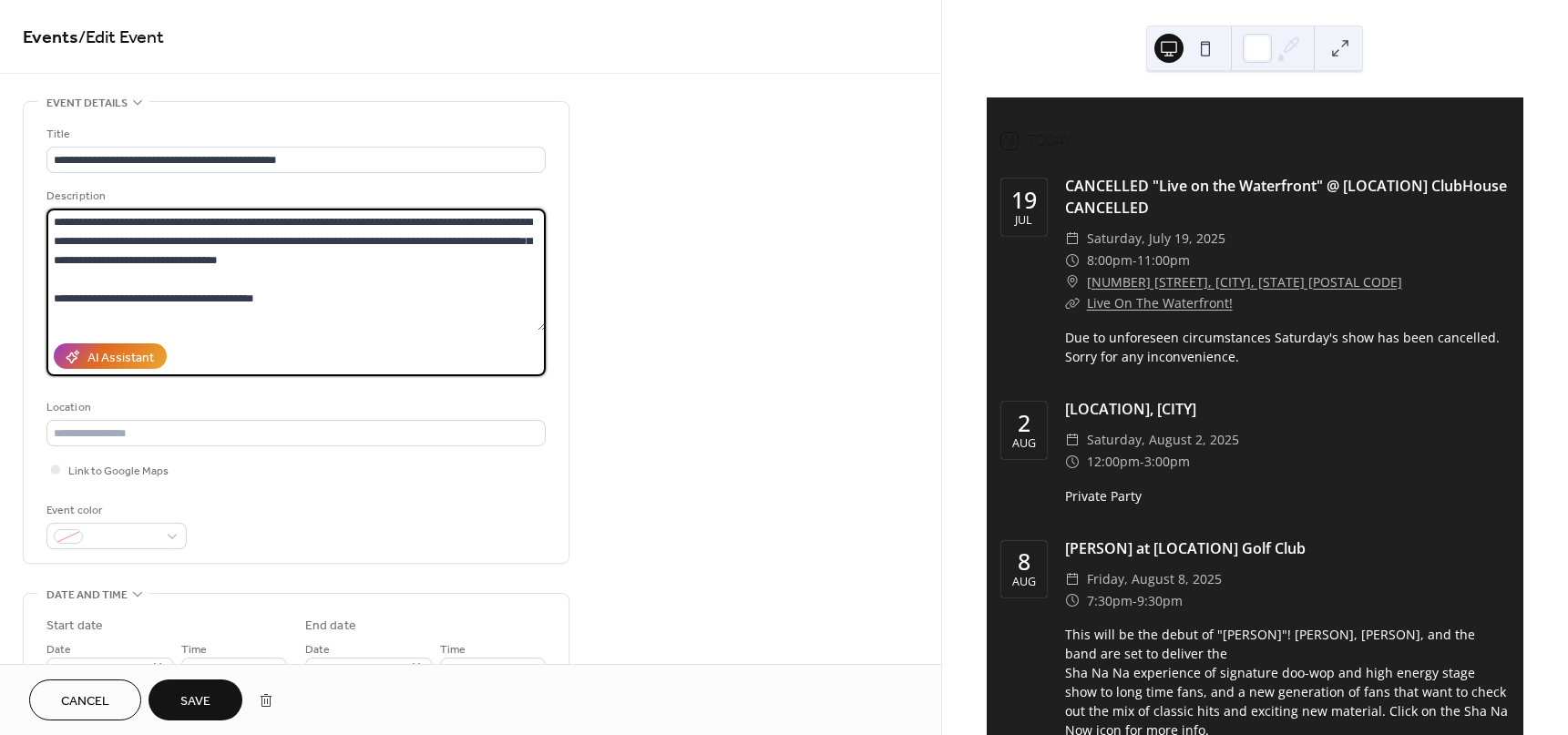 click on "**********" at bounding box center [296, 270] 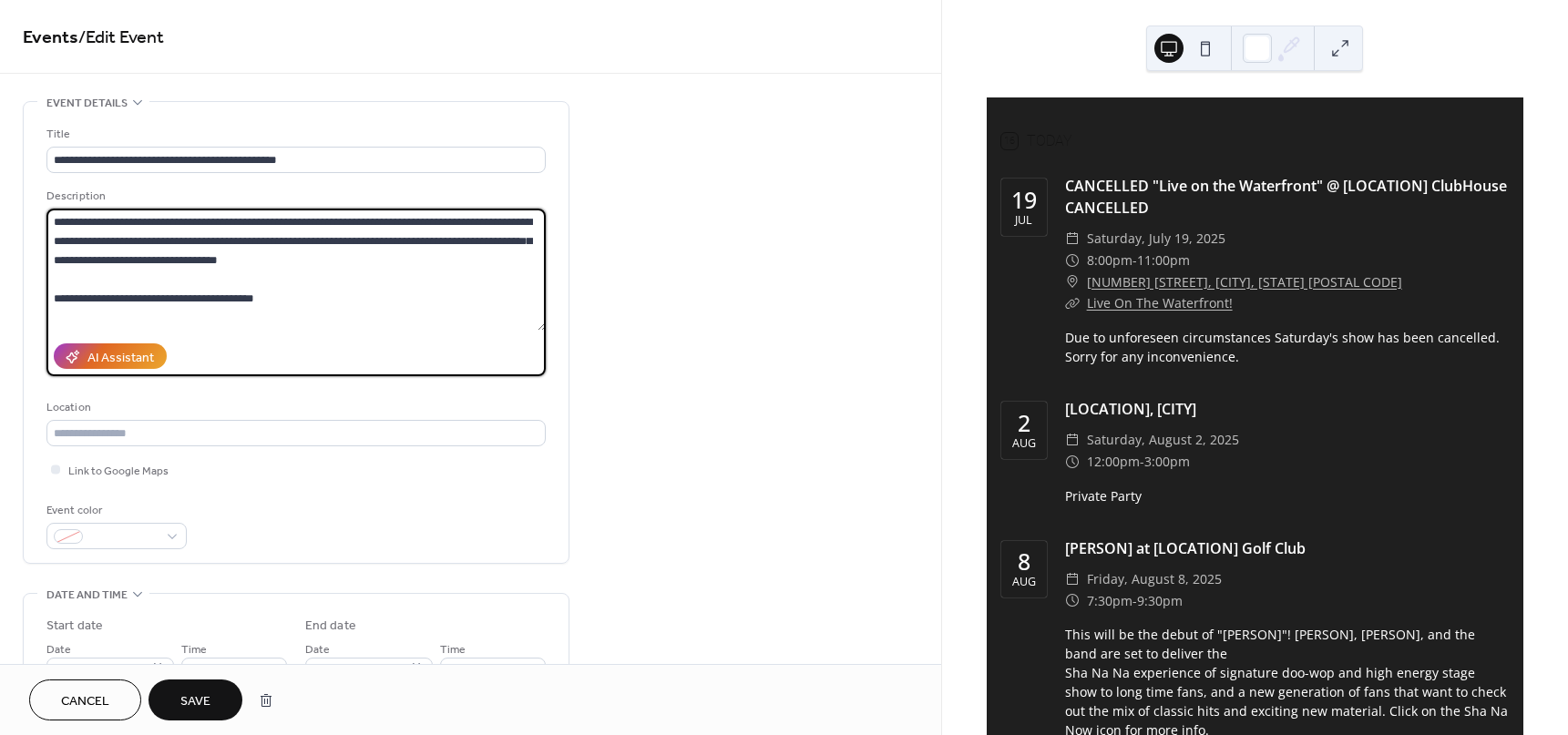paste on "**********" 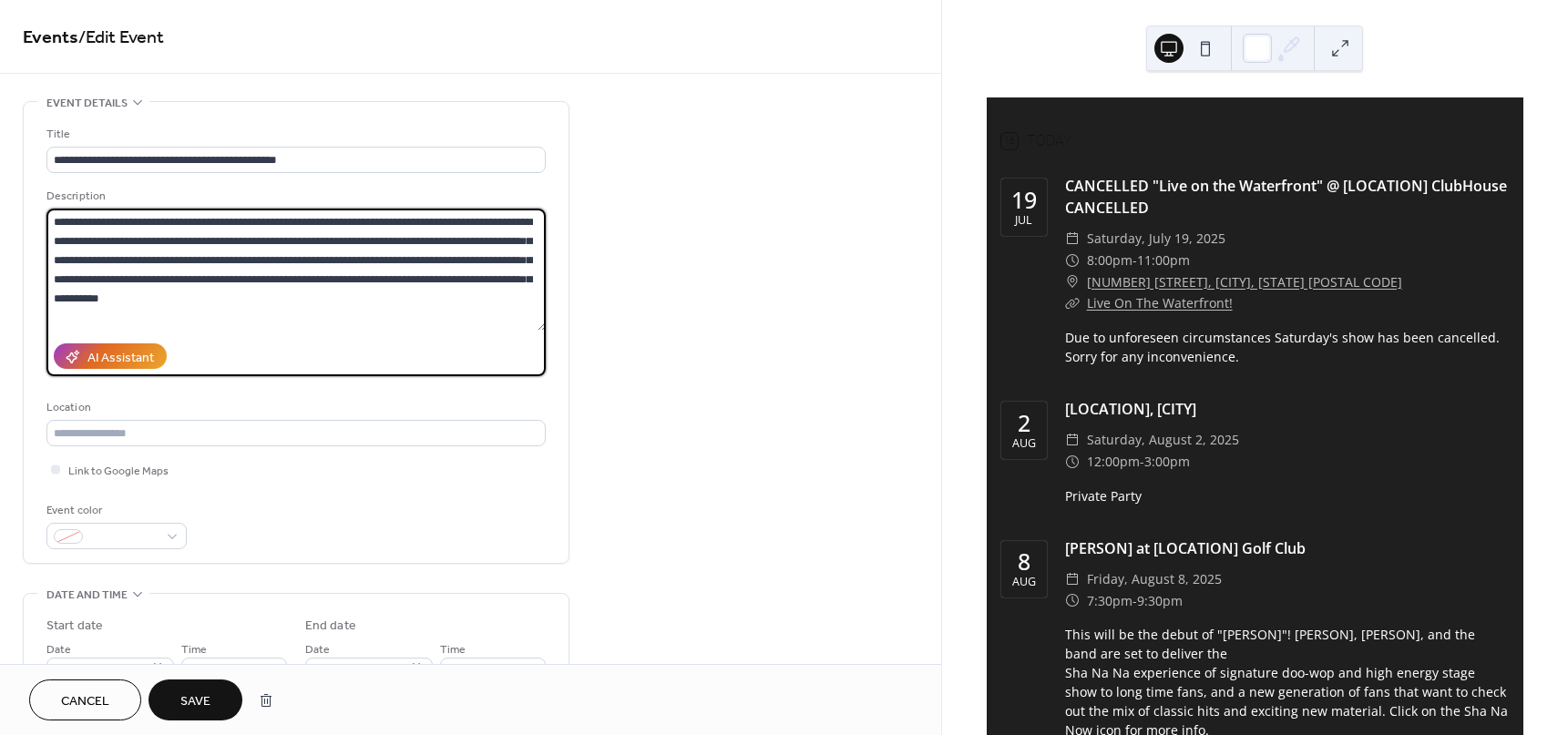 click on "**********" at bounding box center [296, 270] 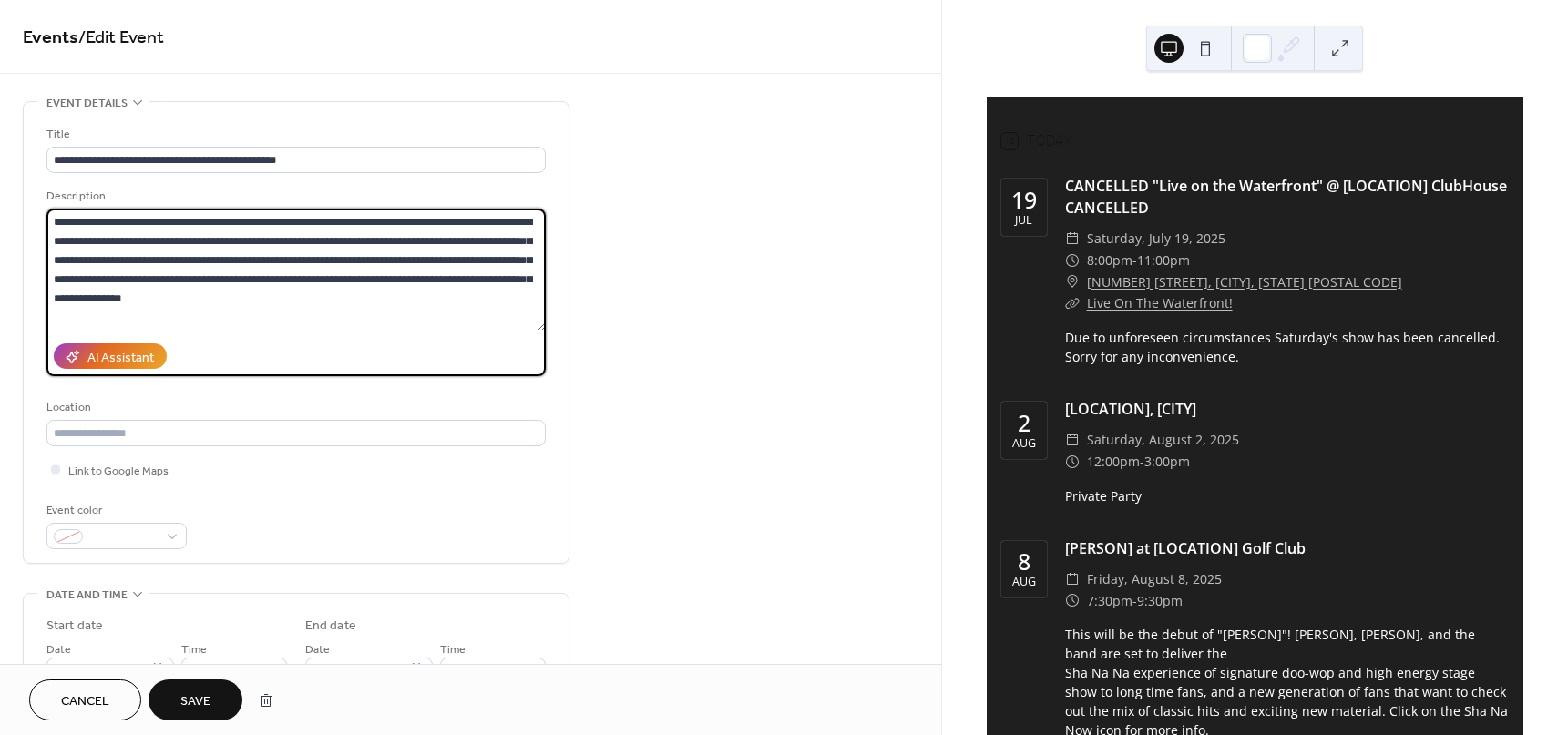 click on "**********" at bounding box center (296, 270) 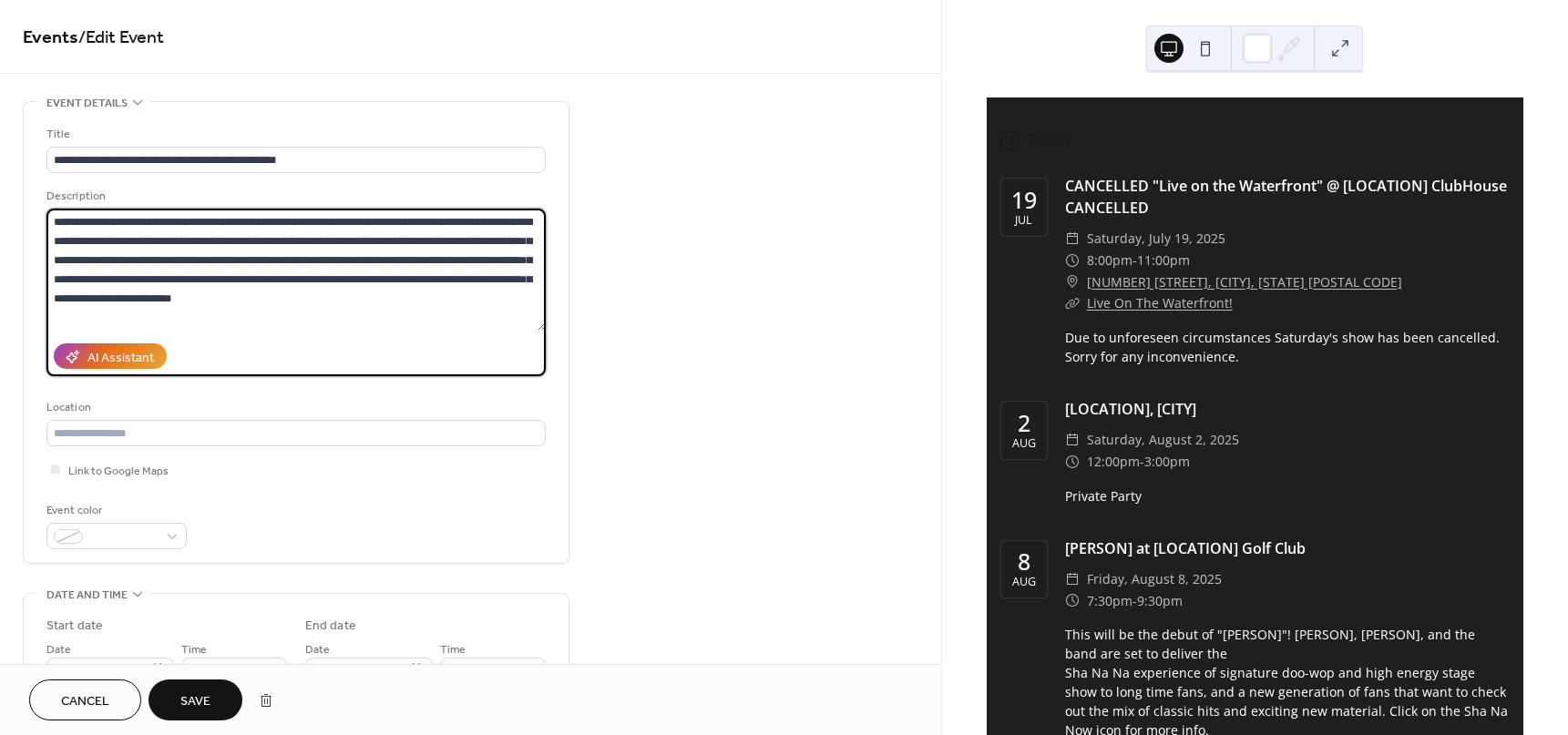 click on "**********" at bounding box center (296, 270) 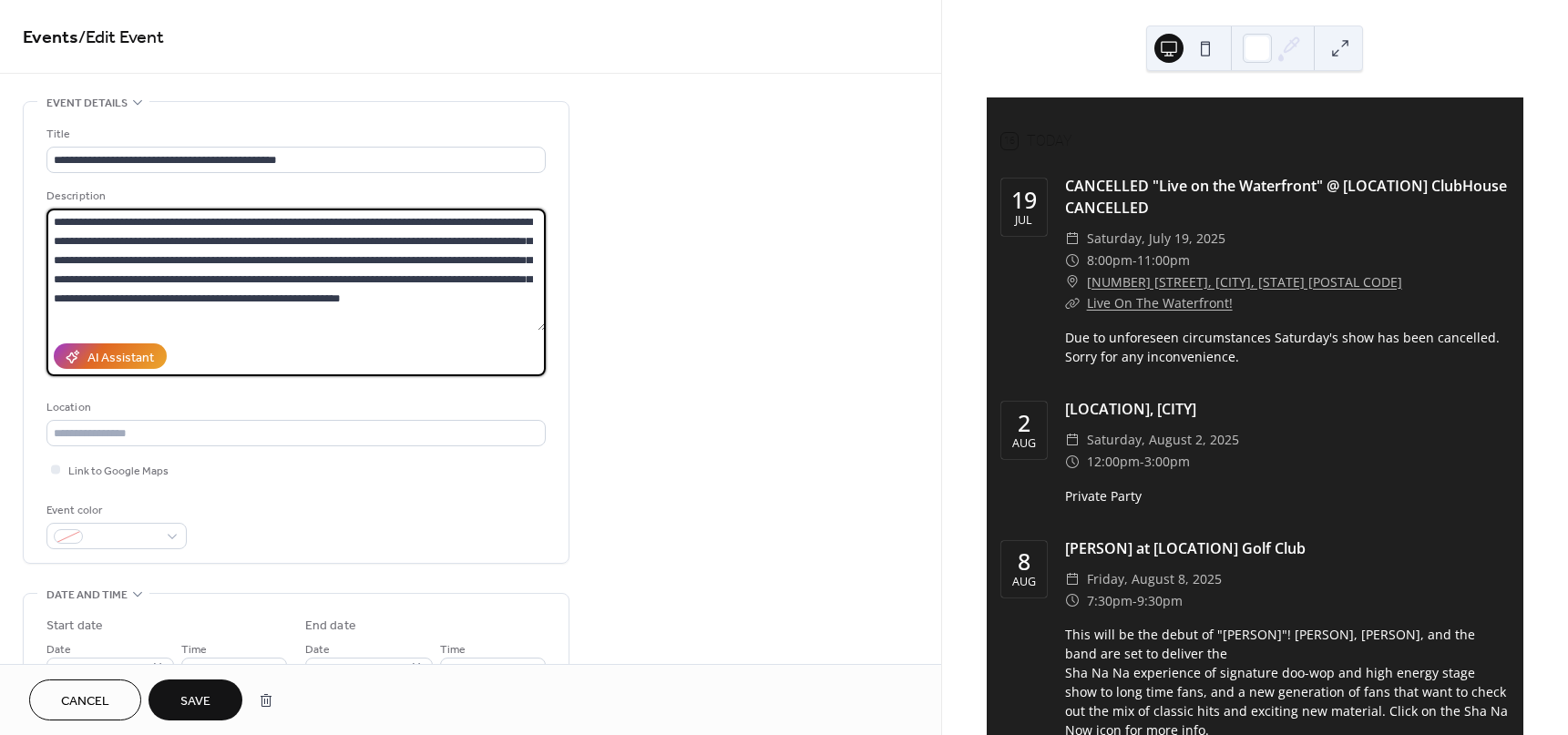type on "**********" 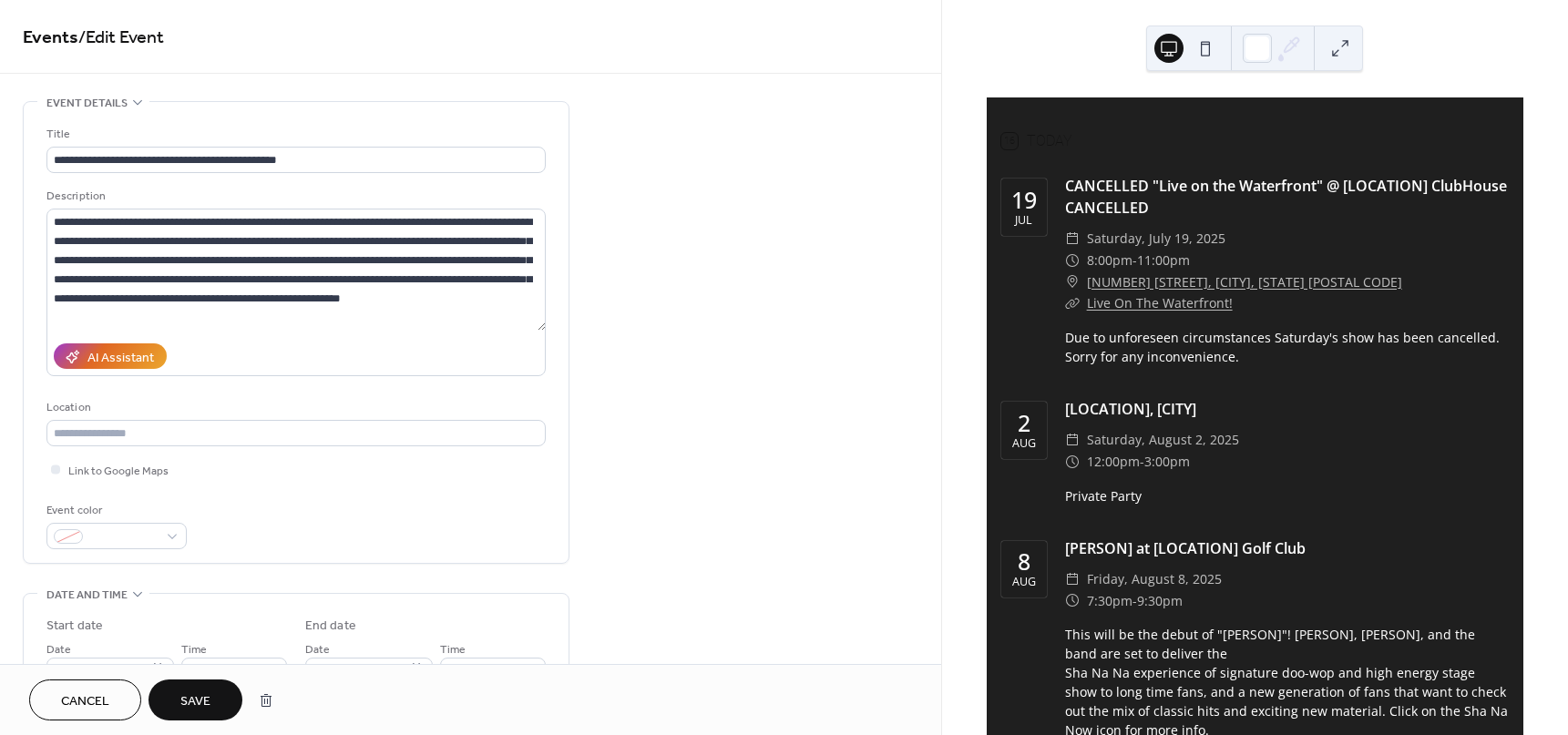 click on "Save" at bounding box center (195, 701) 